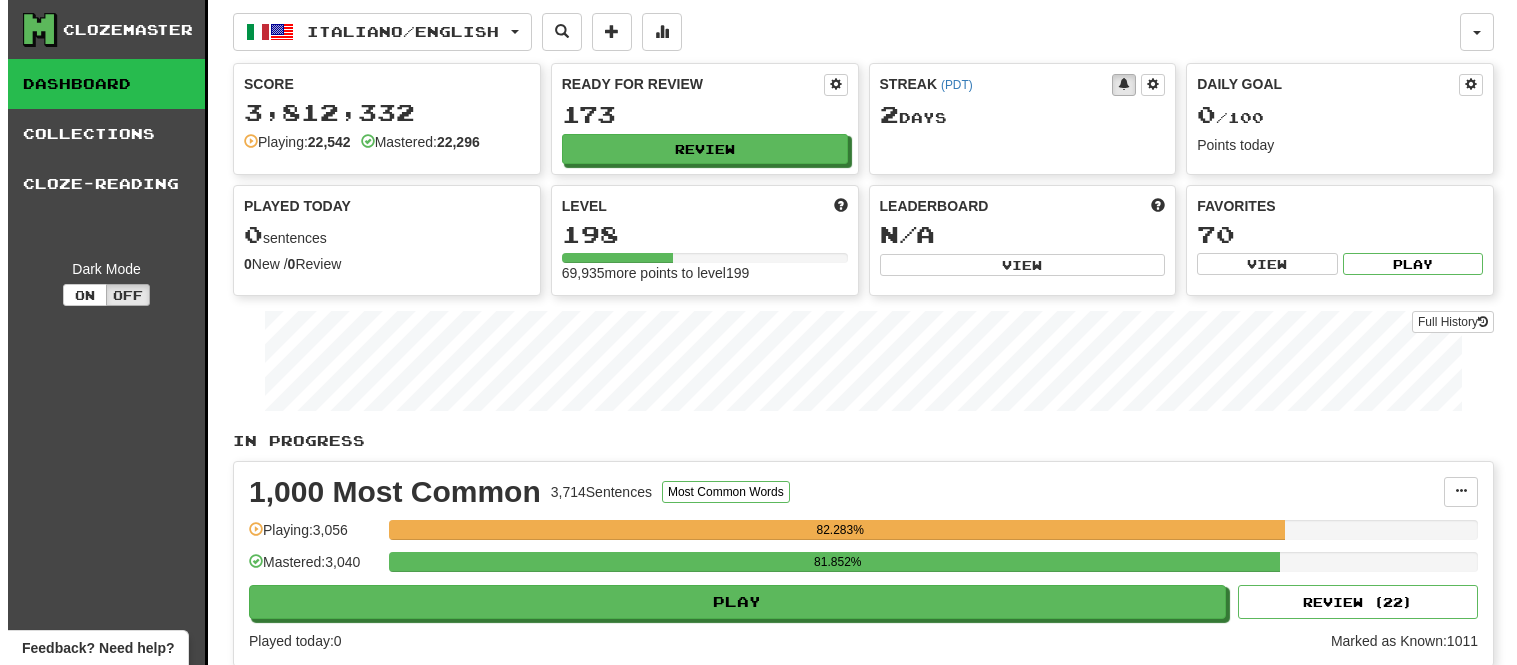scroll, scrollTop: 0, scrollLeft: 0, axis: both 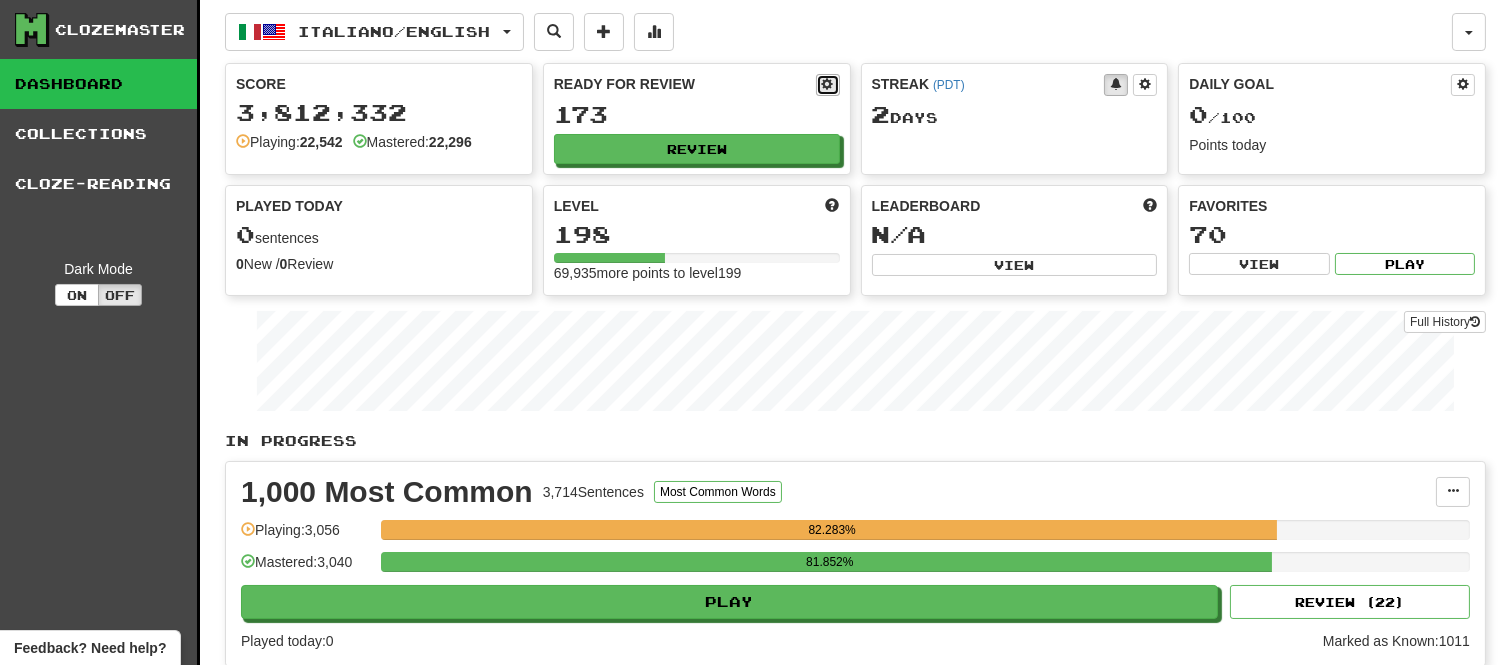 click at bounding box center (828, 84) 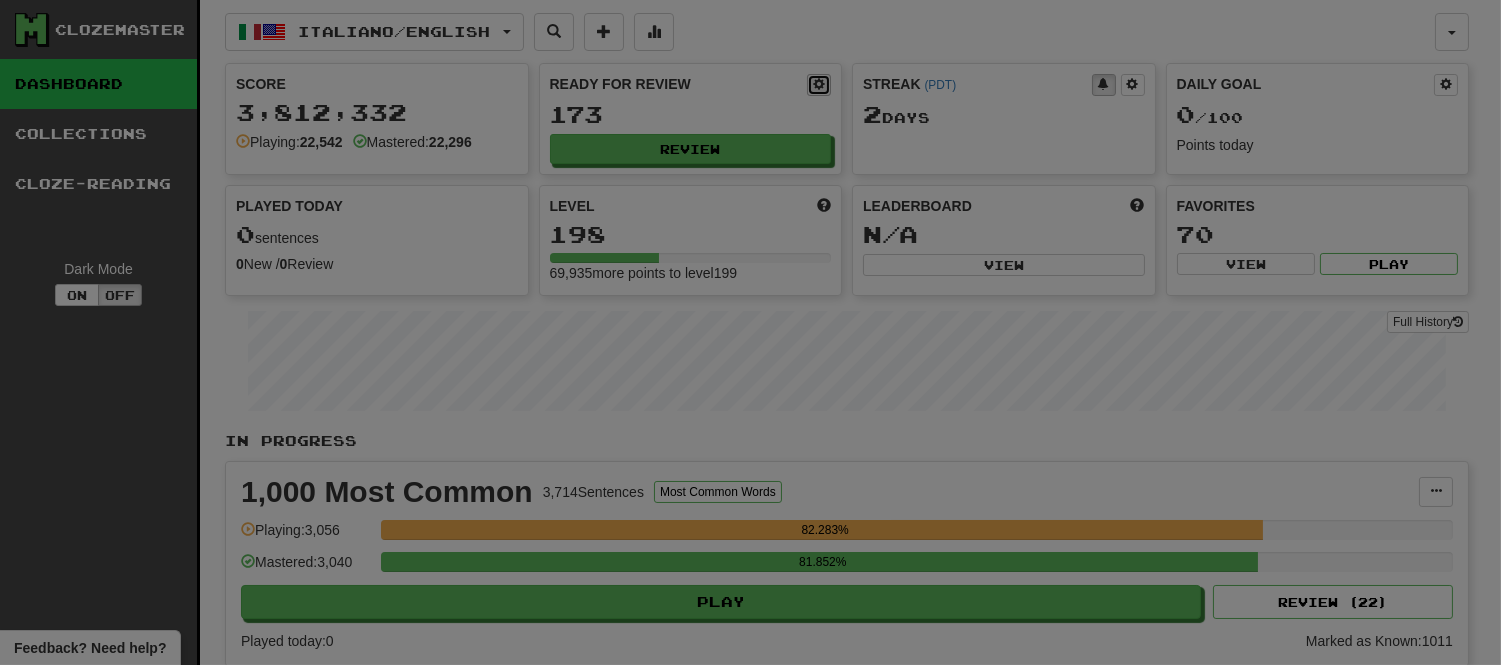 select on "*" 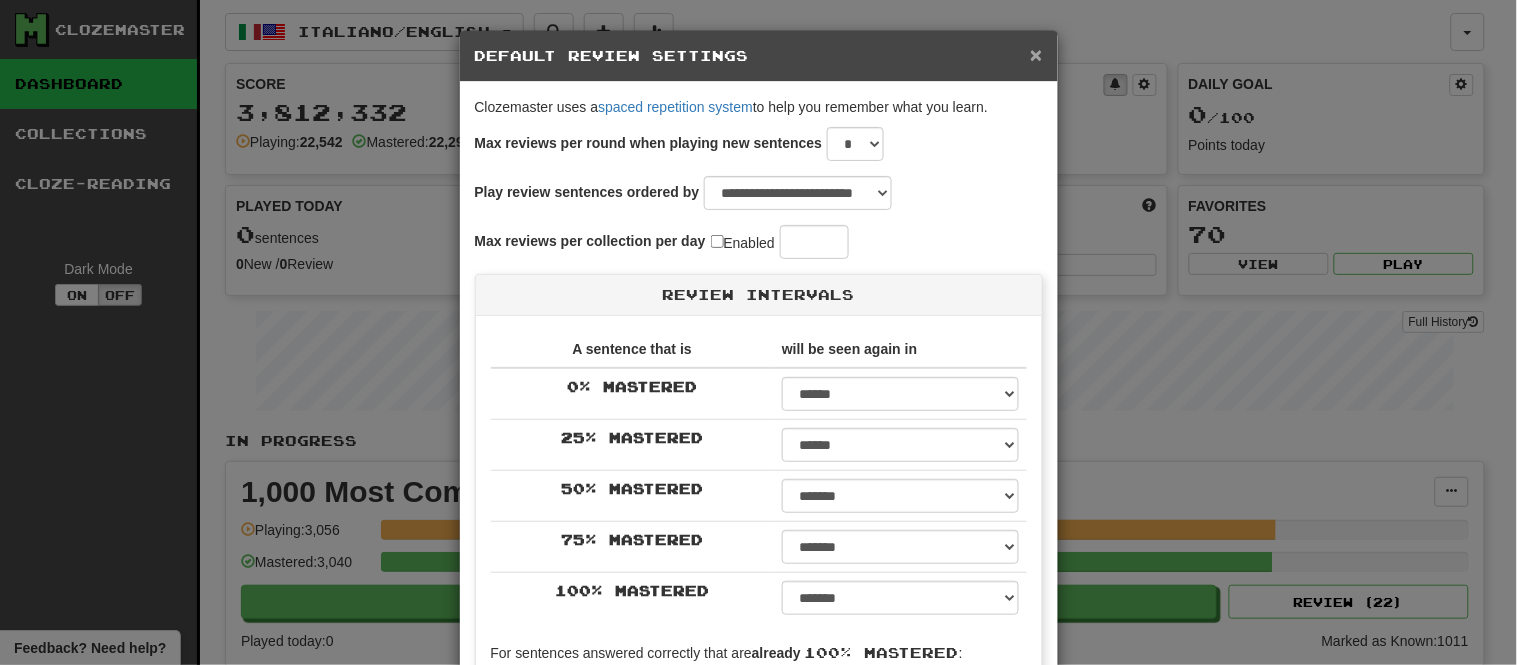 click on "×" at bounding box center [1036, 54] 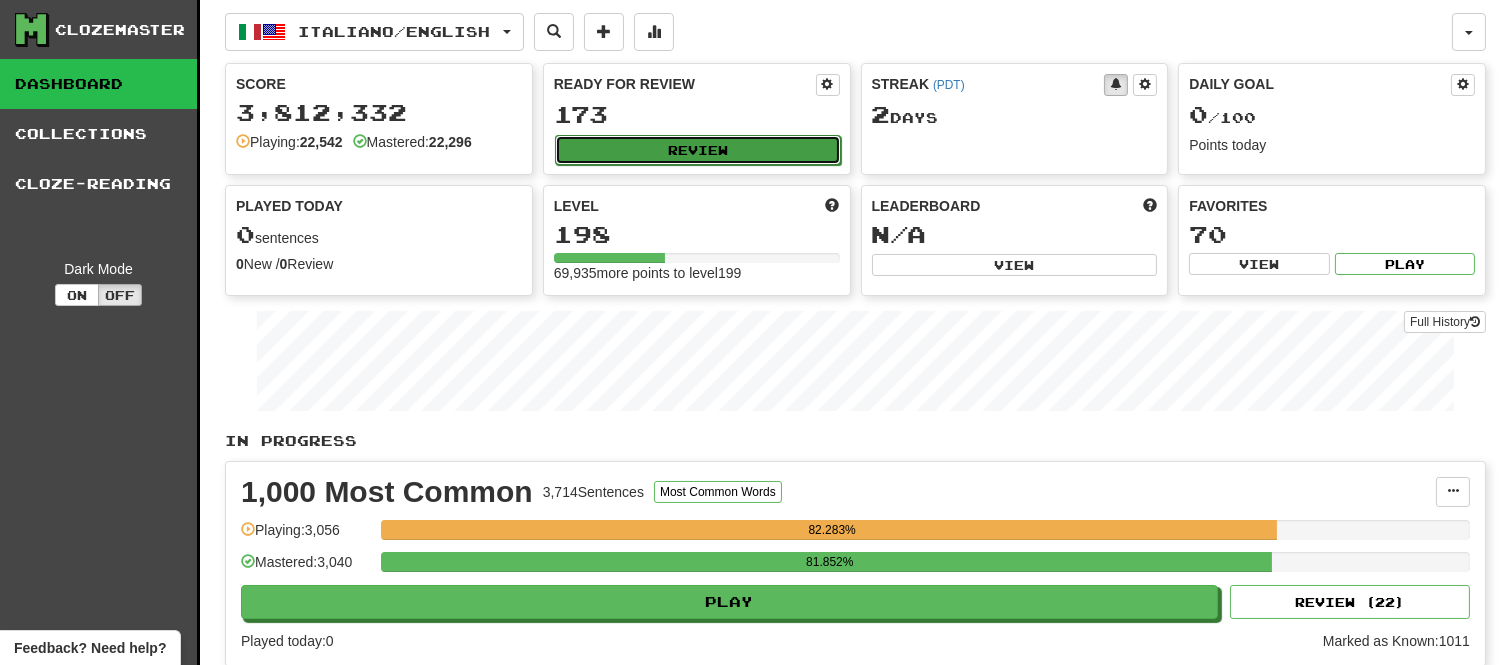 click on "Review" at bounding box center [698, 150] 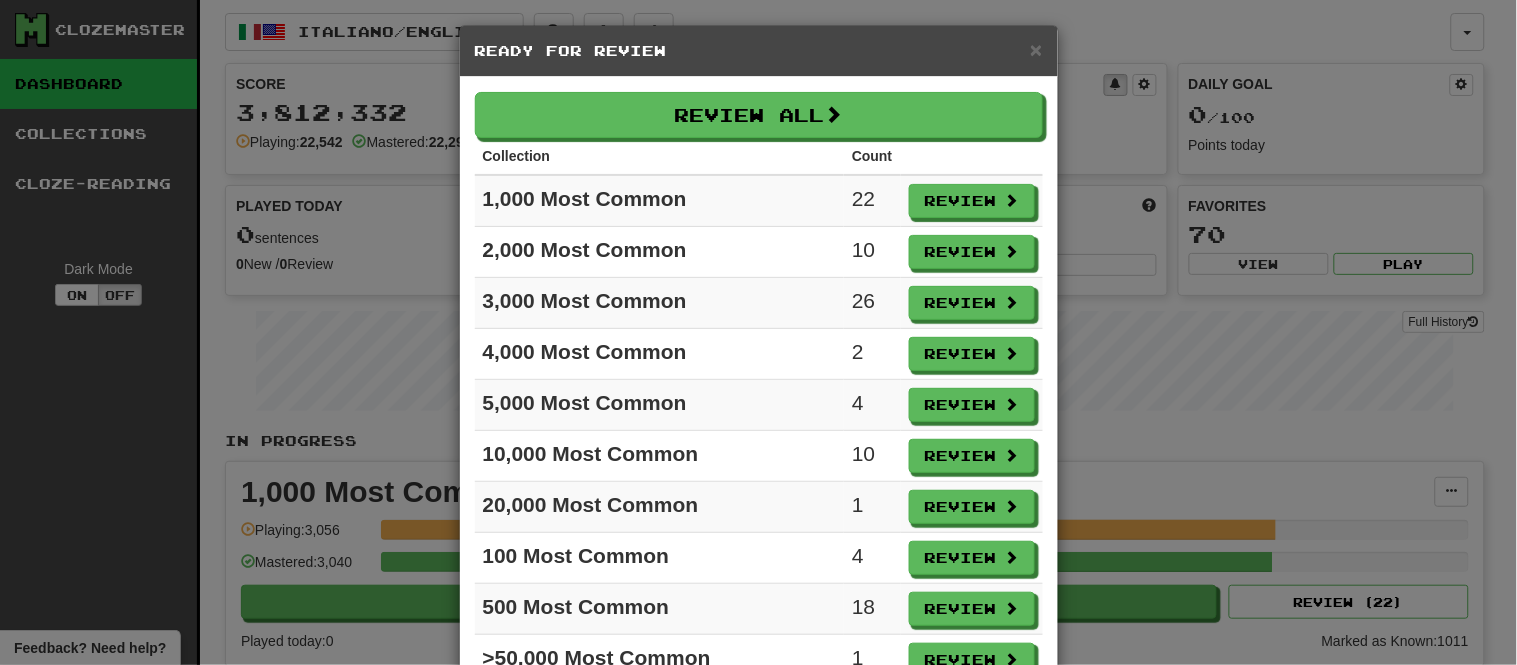 scroll, scrollTop: 0, scrollLeft: 0, axis: both 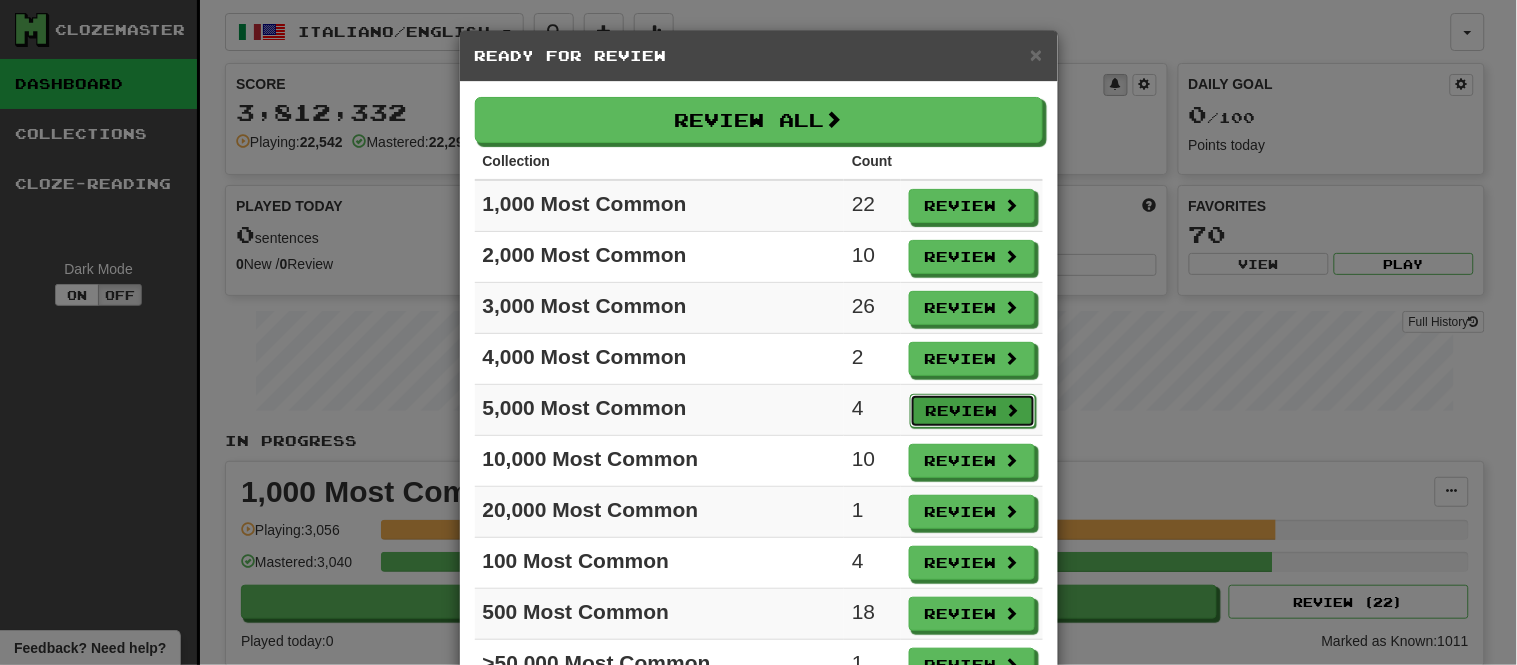 click on "Review" at bounding box center [973, 411] 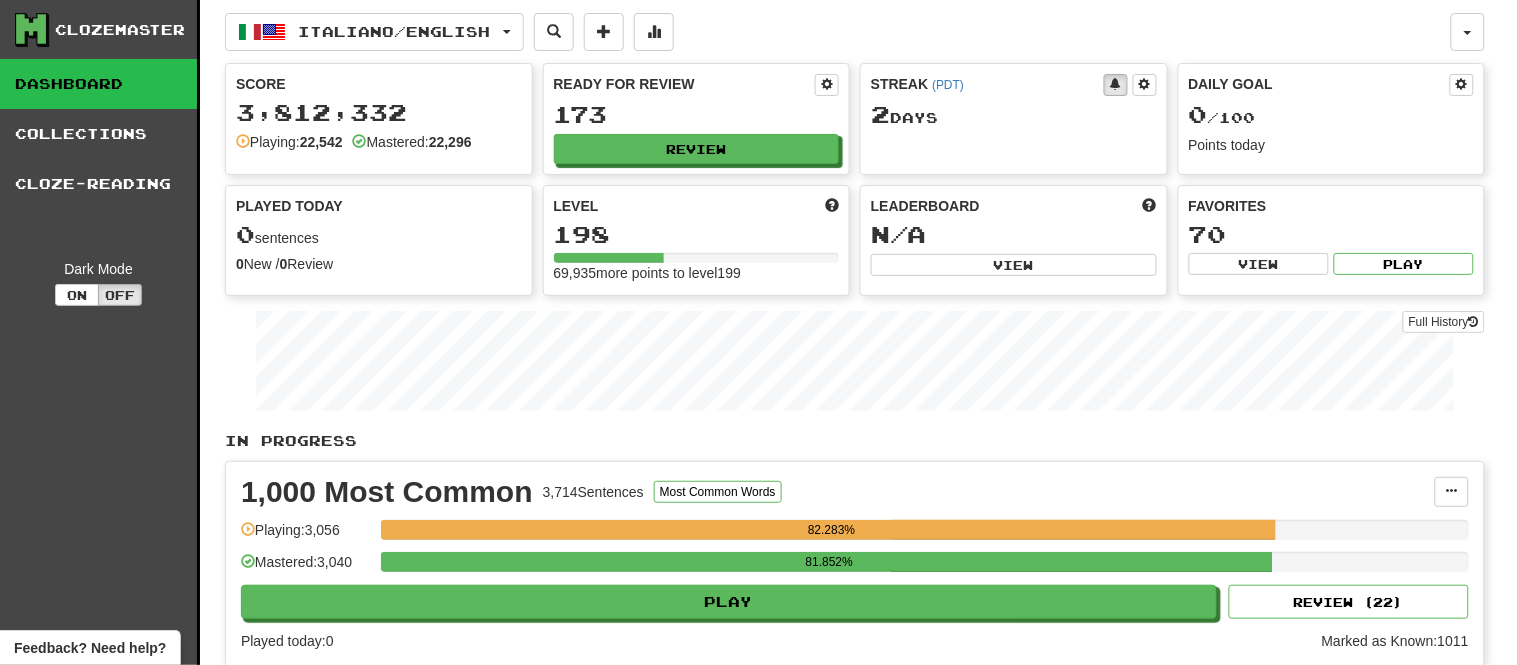select on "**" 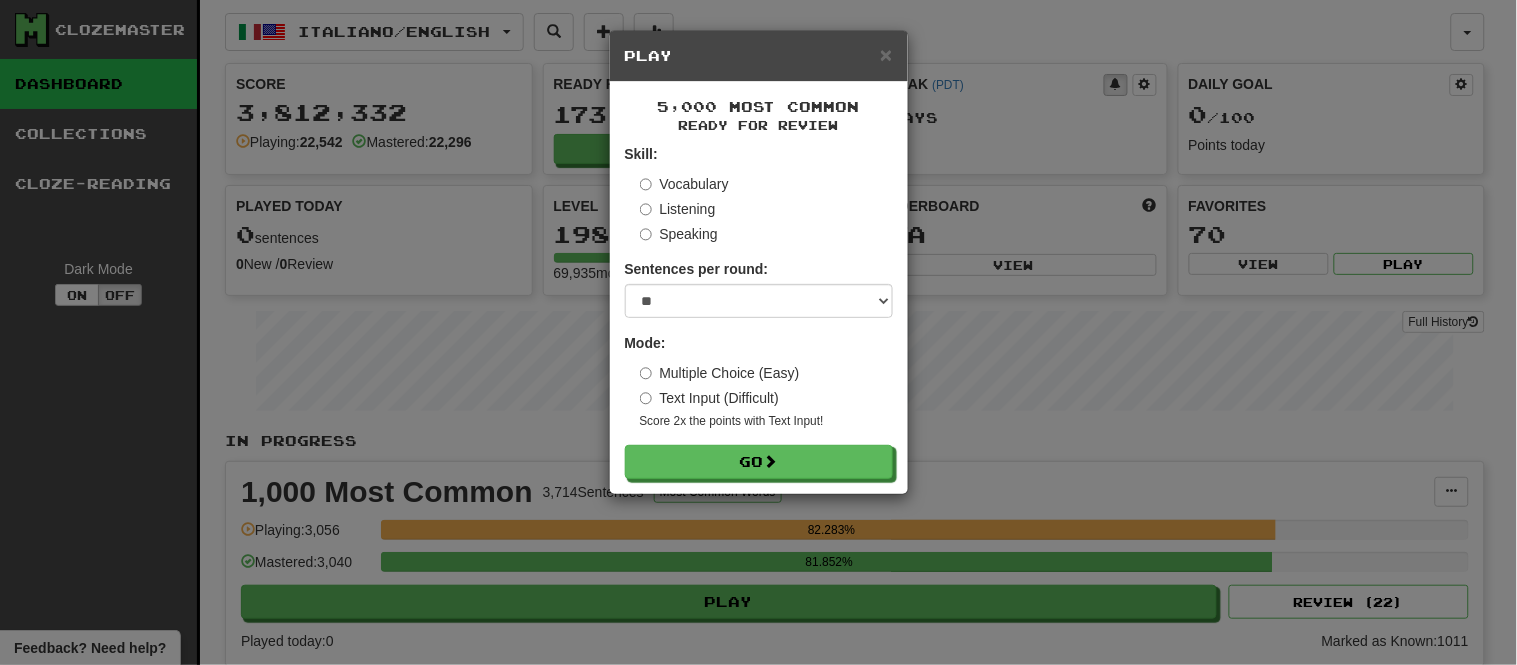 click on "Multiple Choice (Easy)" at bounding box center [720, 373] 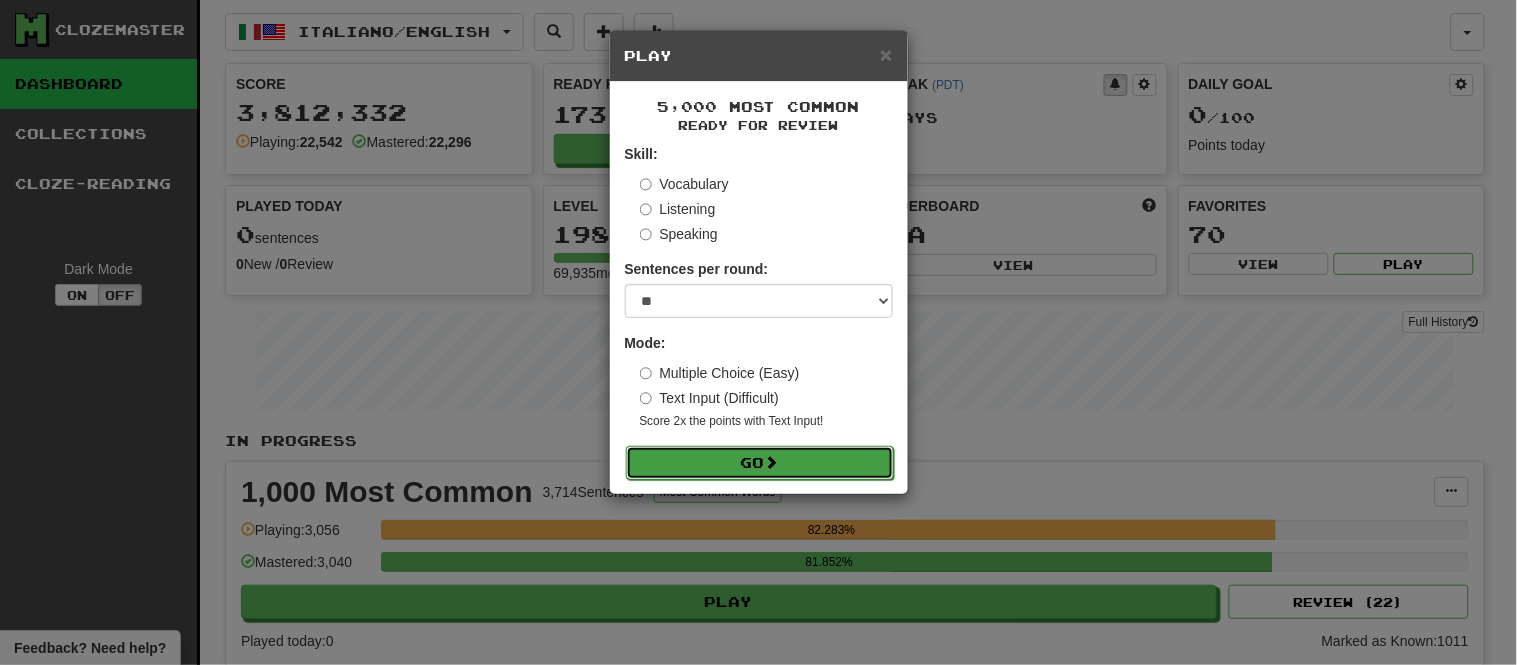 click on "Go" at bounding box center [760, 463] 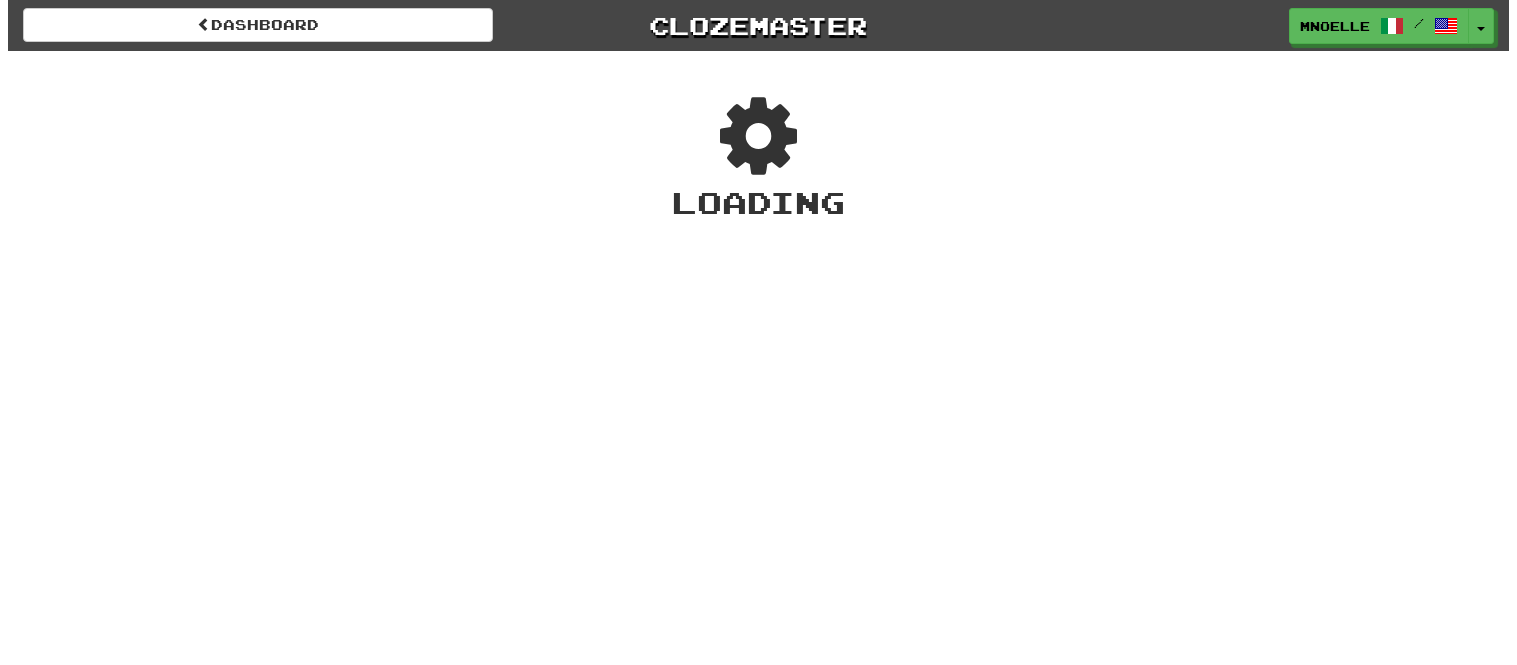 scroll, scrollTop: 0, scrollLeft: 0, axis: both 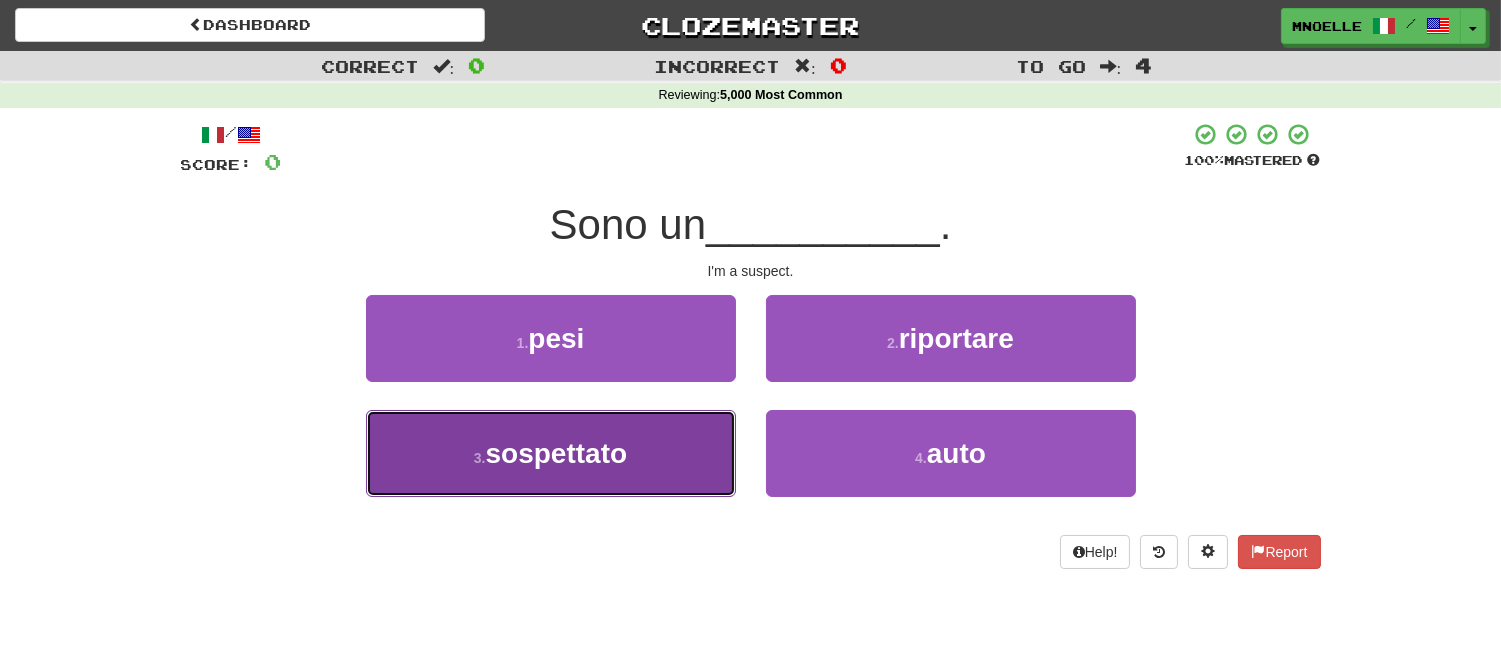 click on "3 .  sospettato" at bounding box center [551, 453] 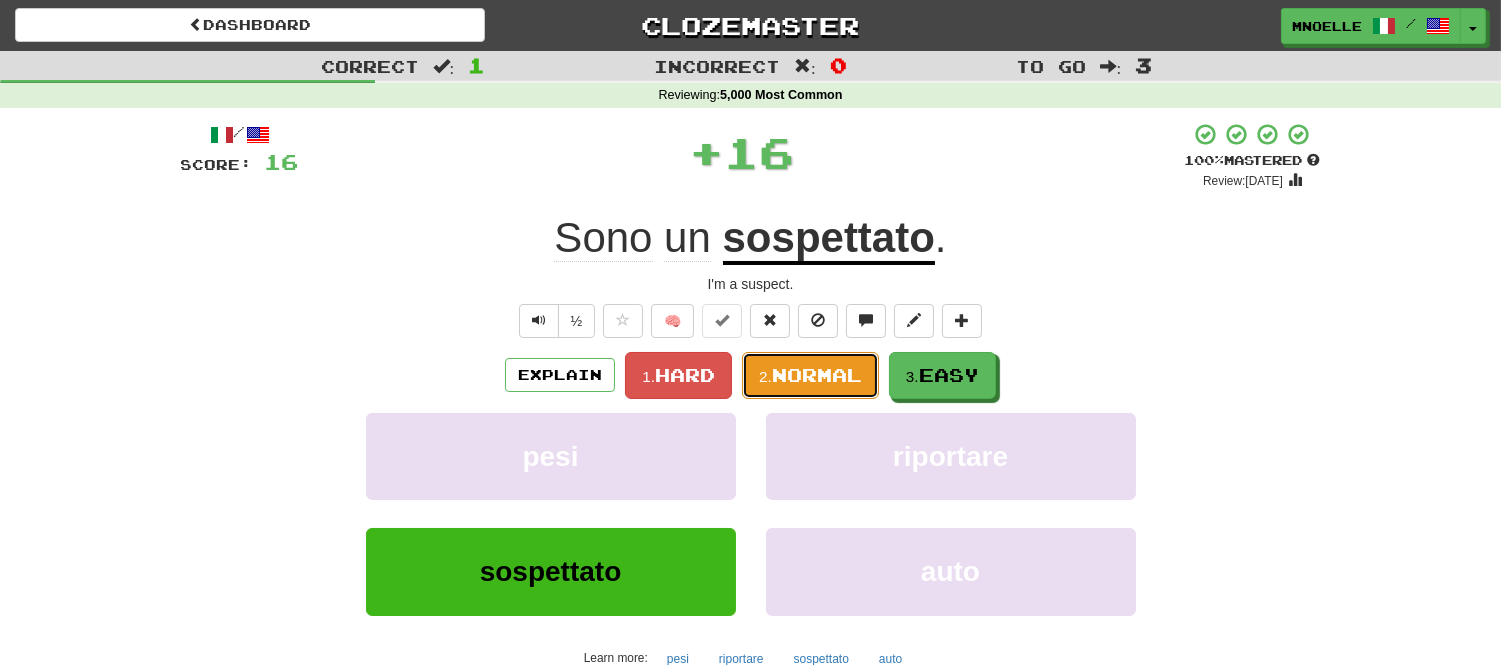 click on "Normal" at bounding box center (817, 375) 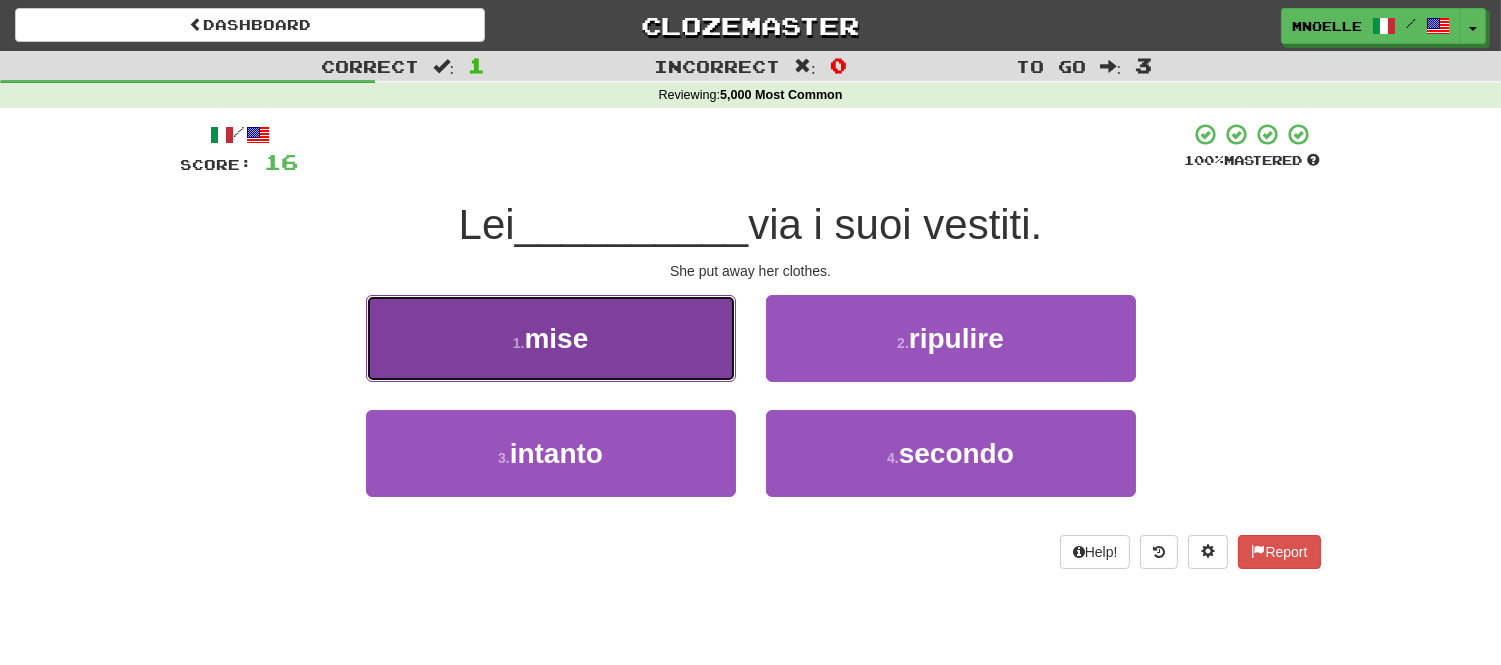 click on "1 .  mise" at bounding box center (551, 338) 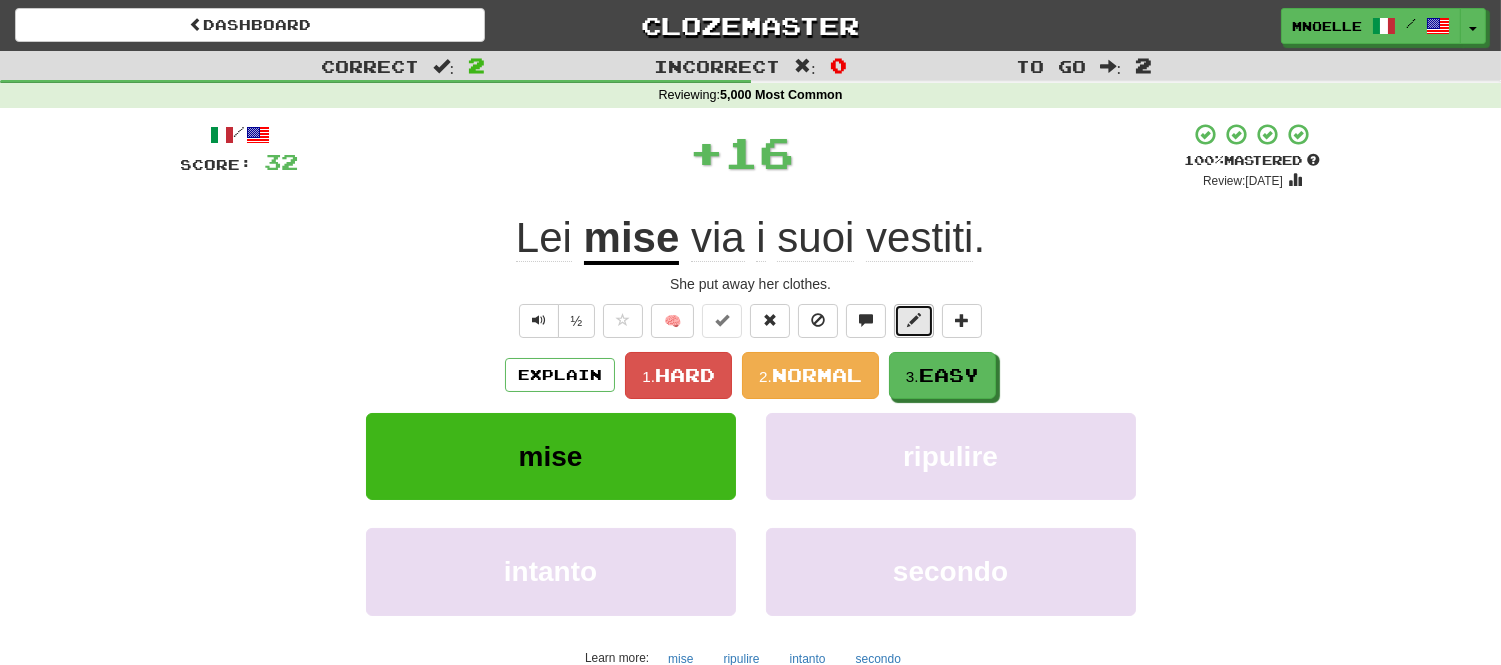 click at bounding box center [914, 321] 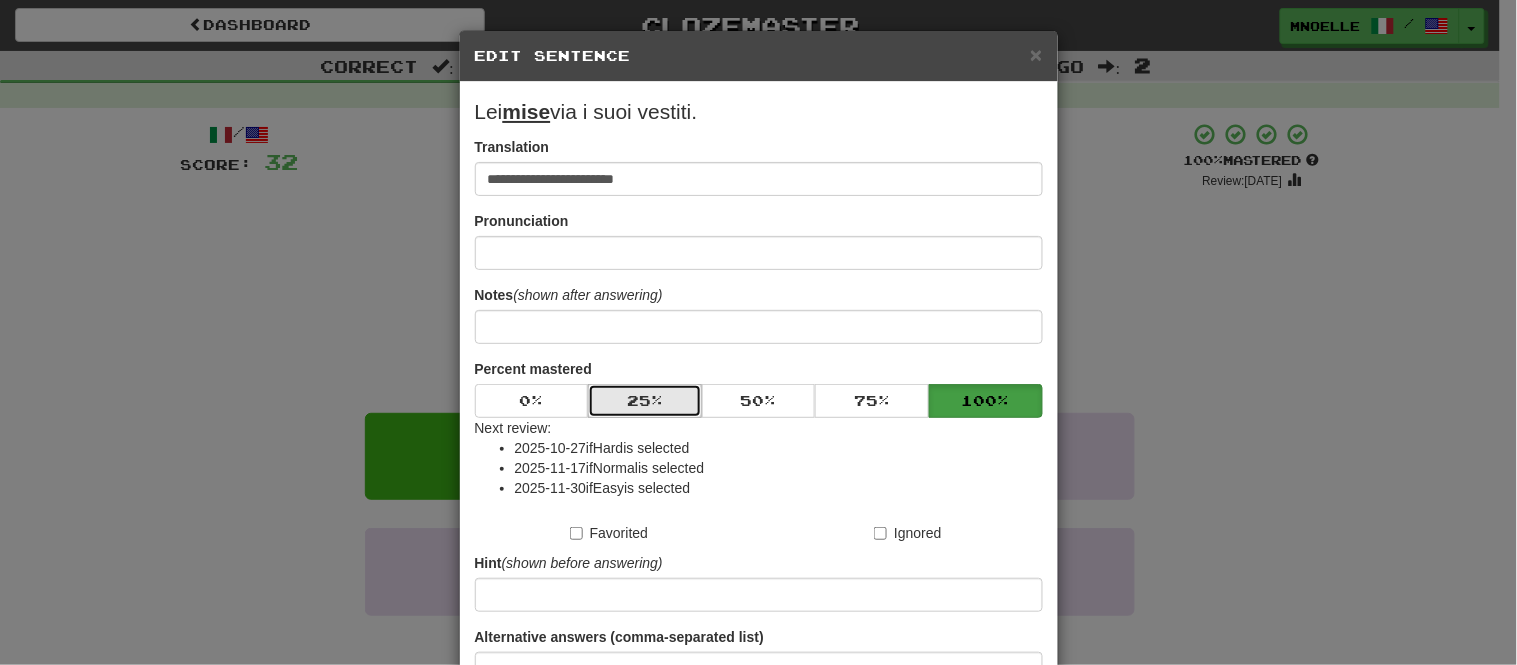 click on "25 %" at bounding box center (645, 401) 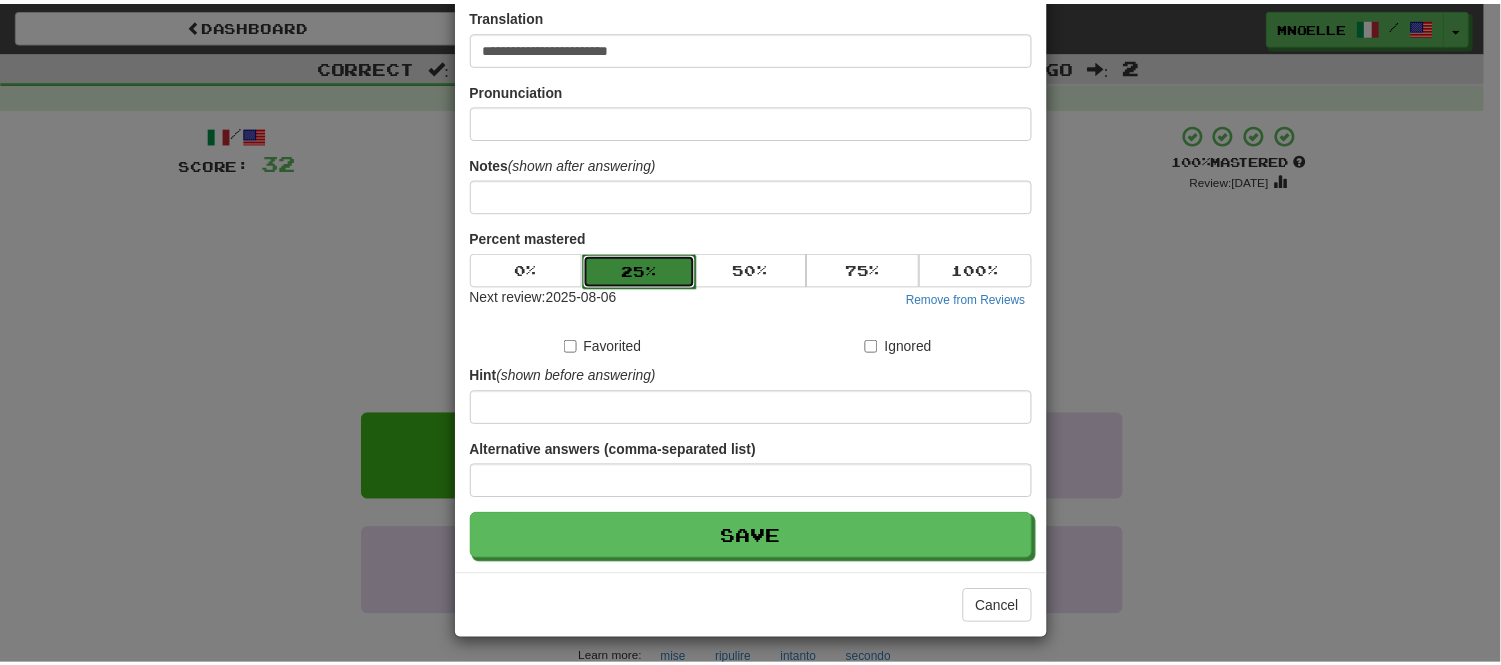 scroll, scrollTop: 137, scrollLeft: 0, axis: vertical 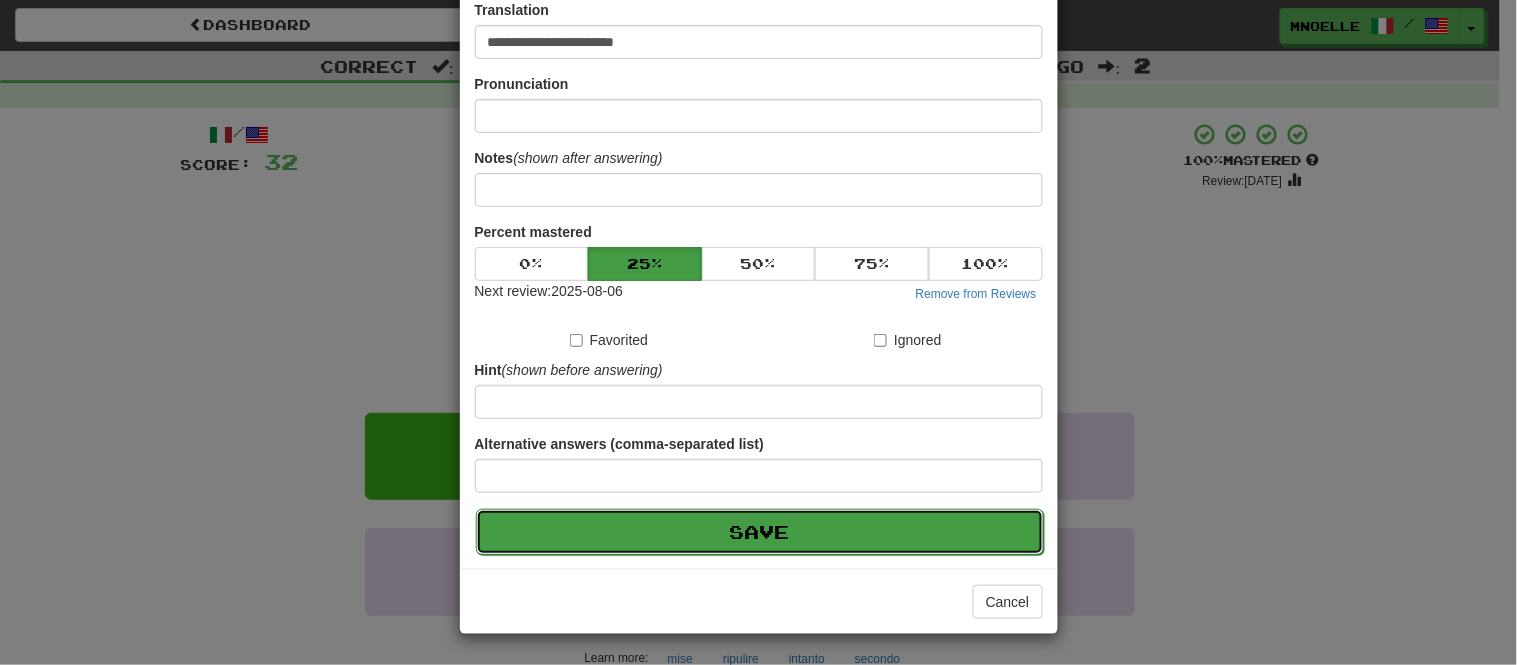 click on "Save" at bounding box center (760, 532) 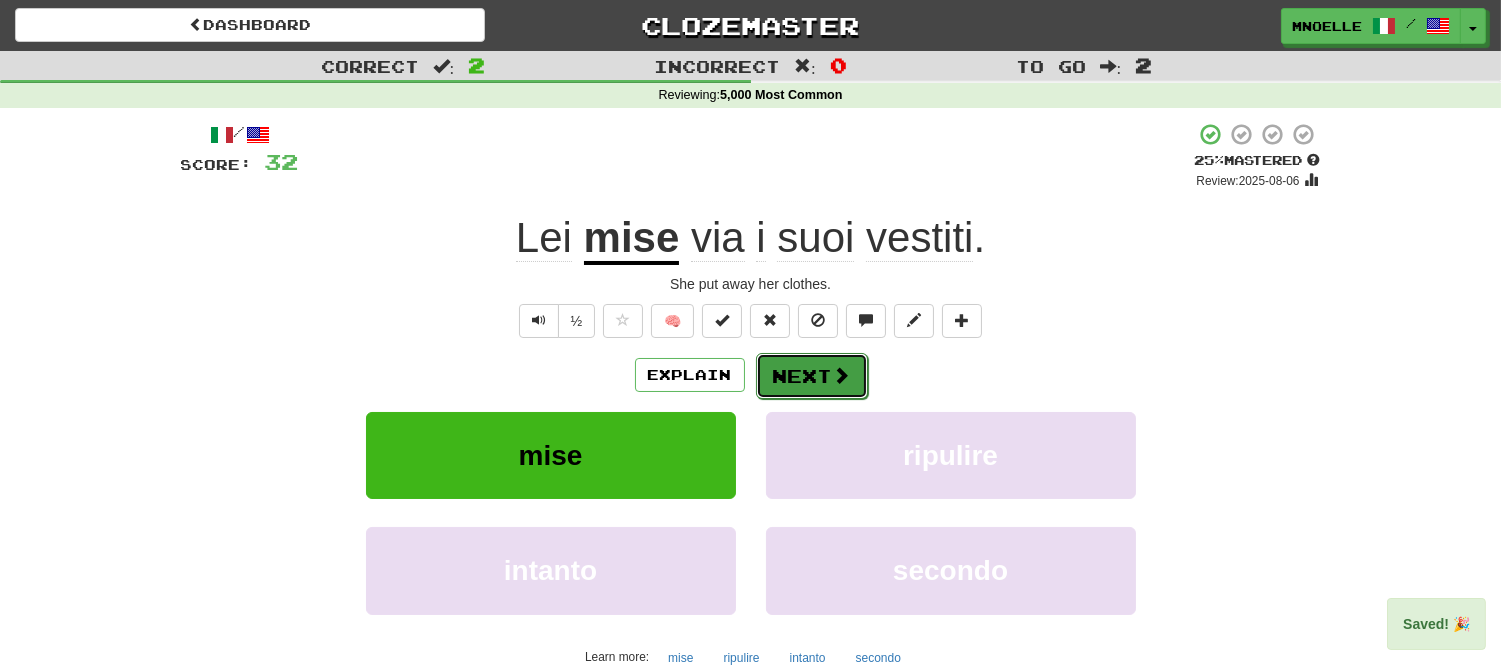 click on "Next" at bounding box center (812, 376) 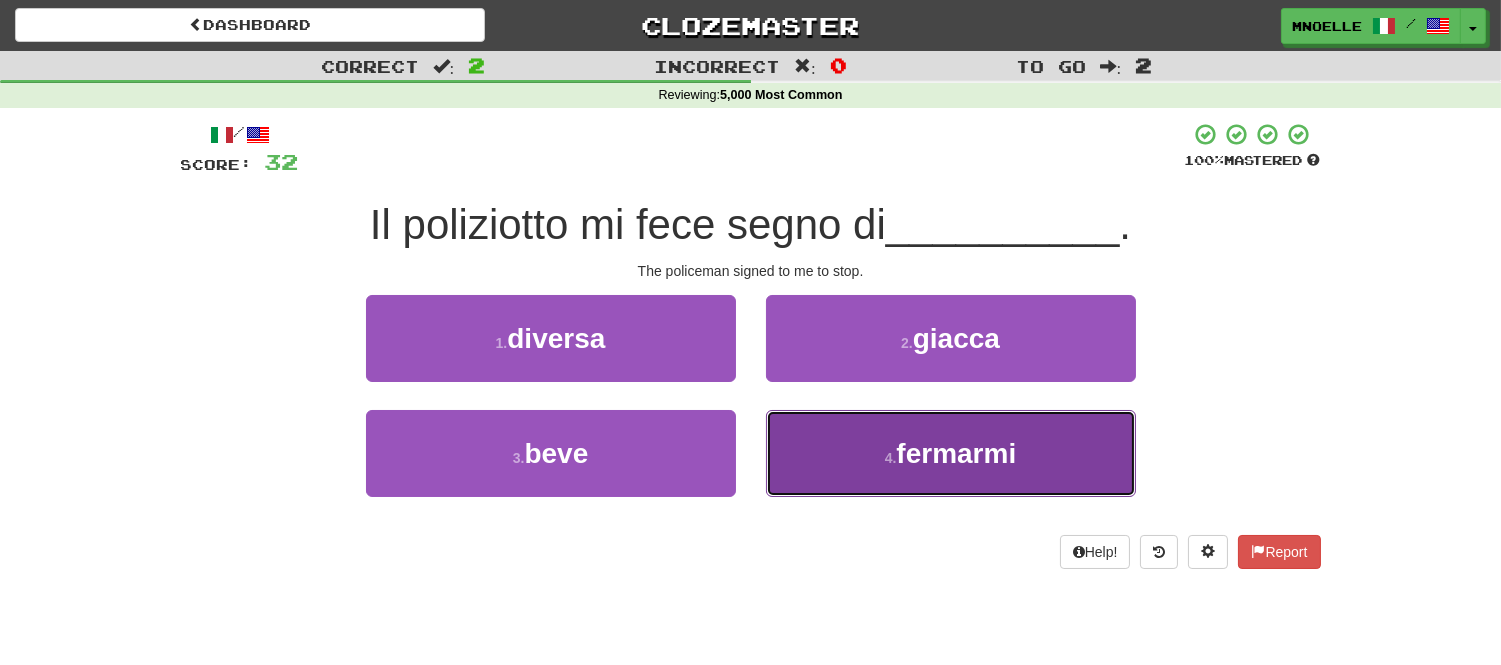 click on "4 .  fermarmi" at bounding box center [951, 453] 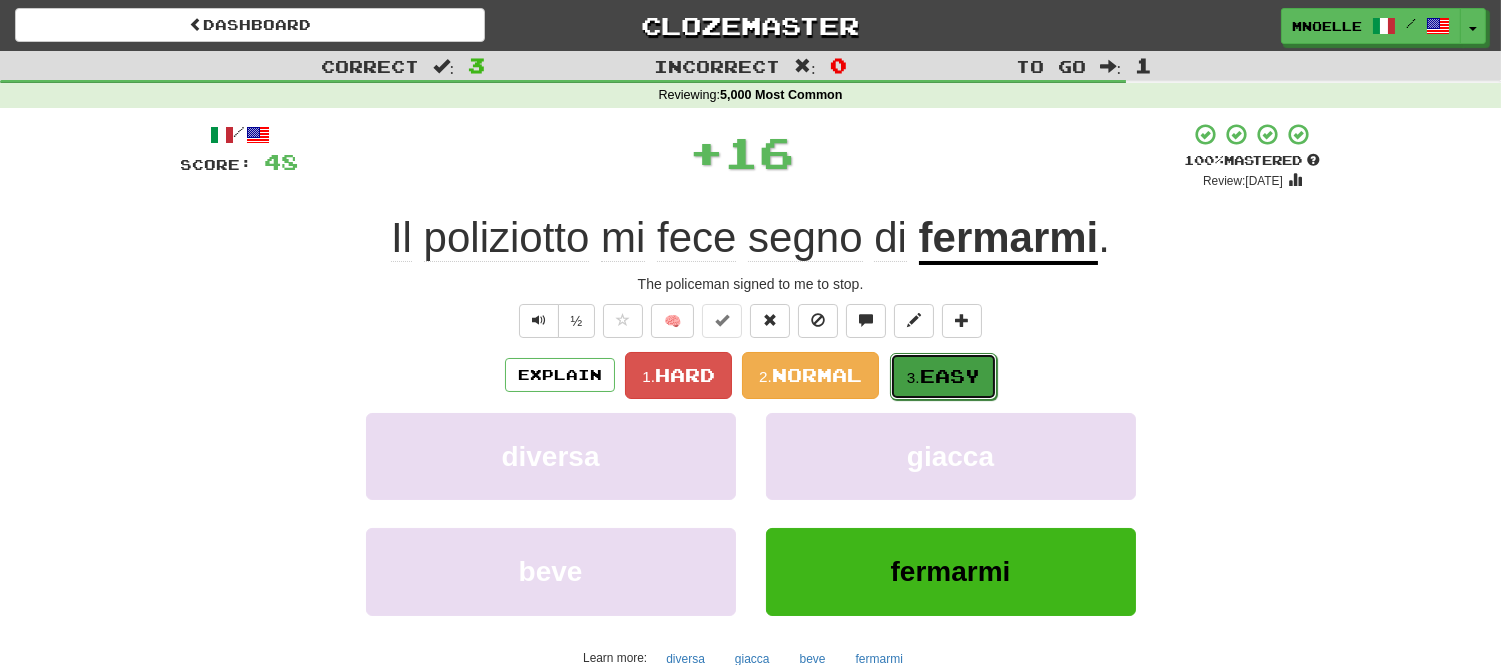 click on "Easy" at bounding box center (950, 376) 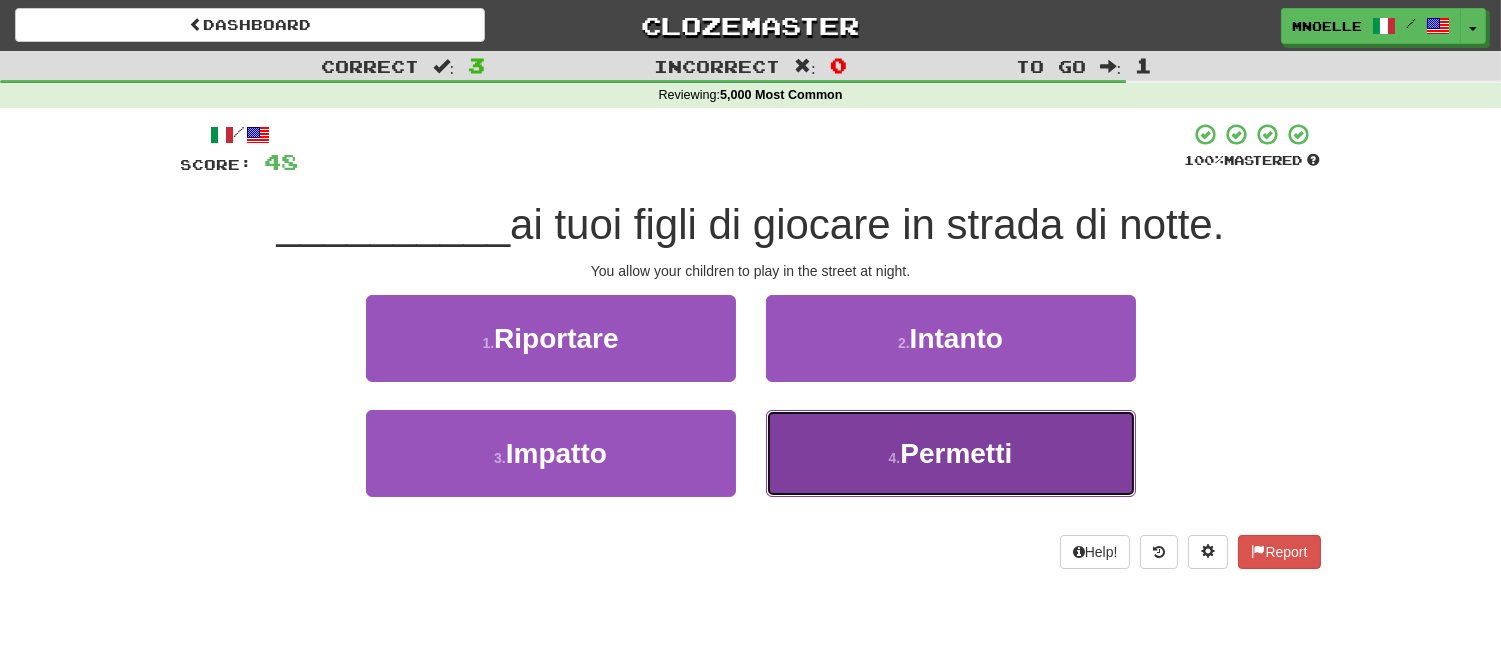 click on "4 .  Permetti" at bounding box center (951, 453) 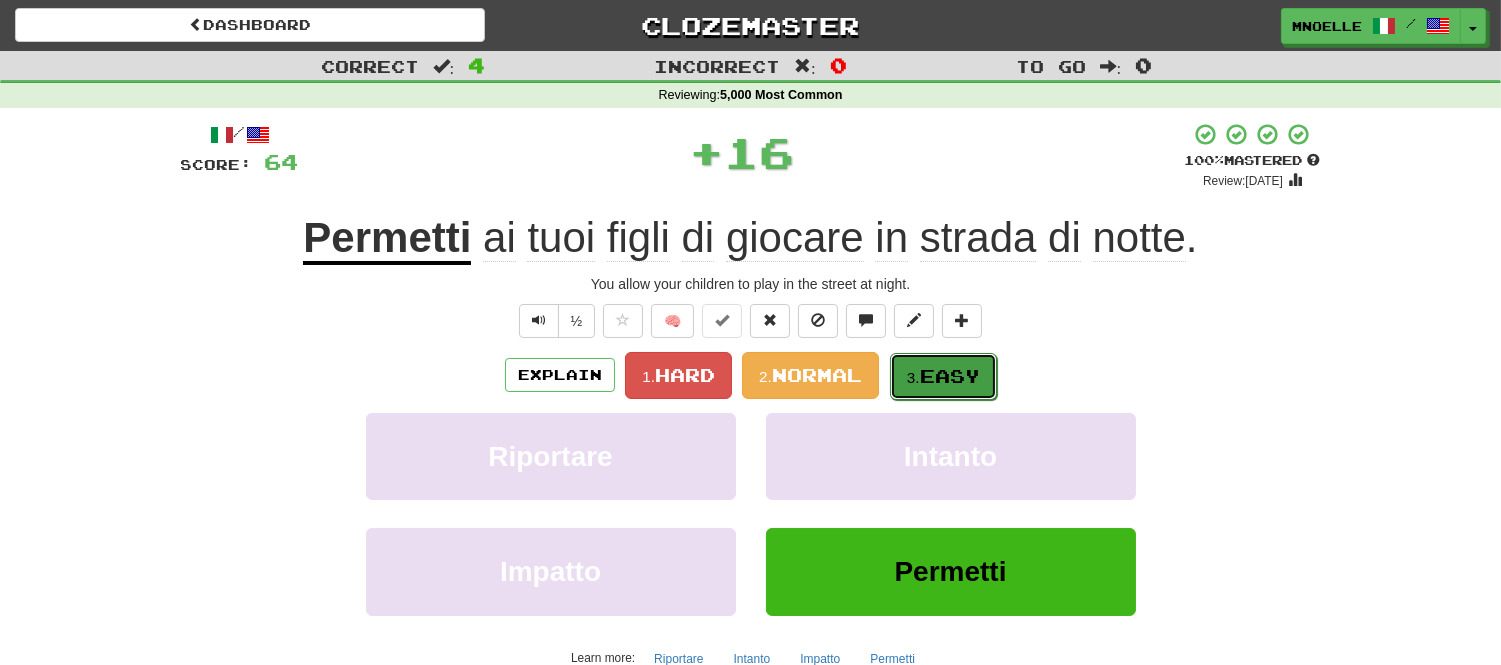 click on "Easy" at bounding box center (950, 376) 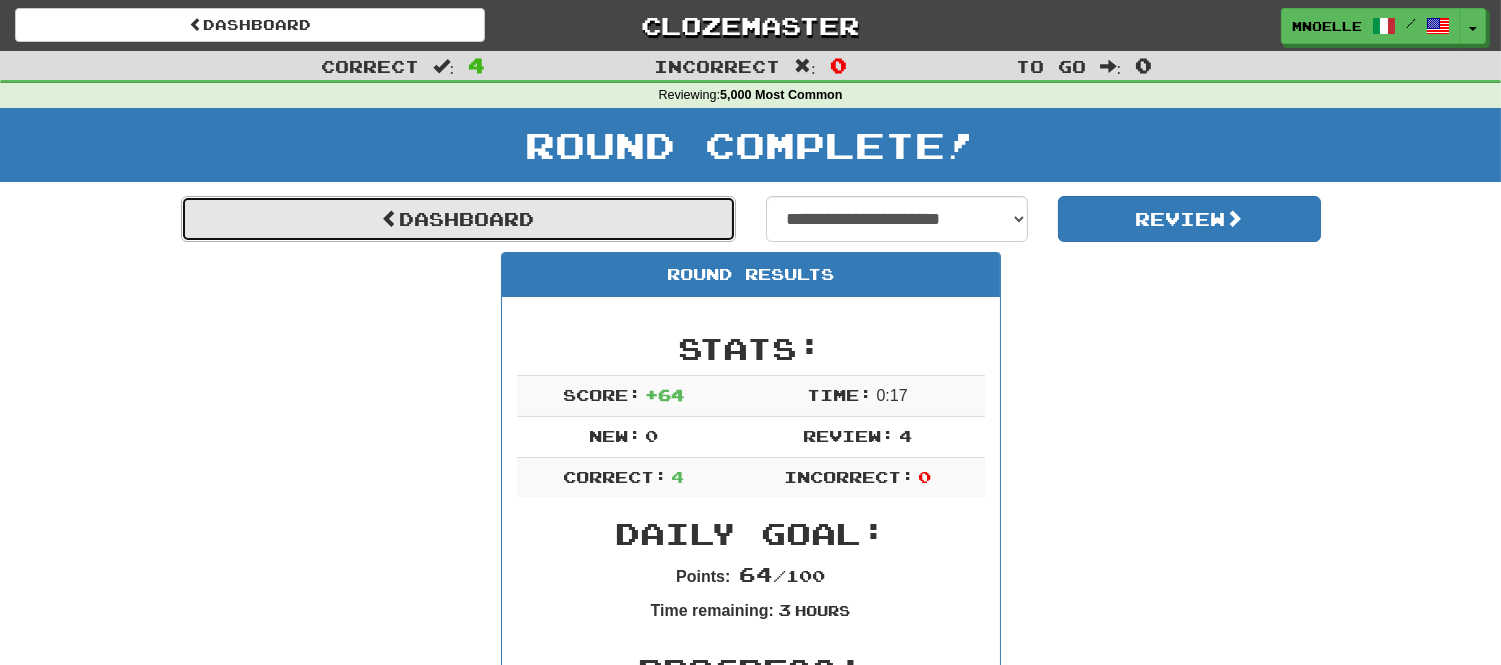 click on "Dashboard" at bounding box center (458, 219) 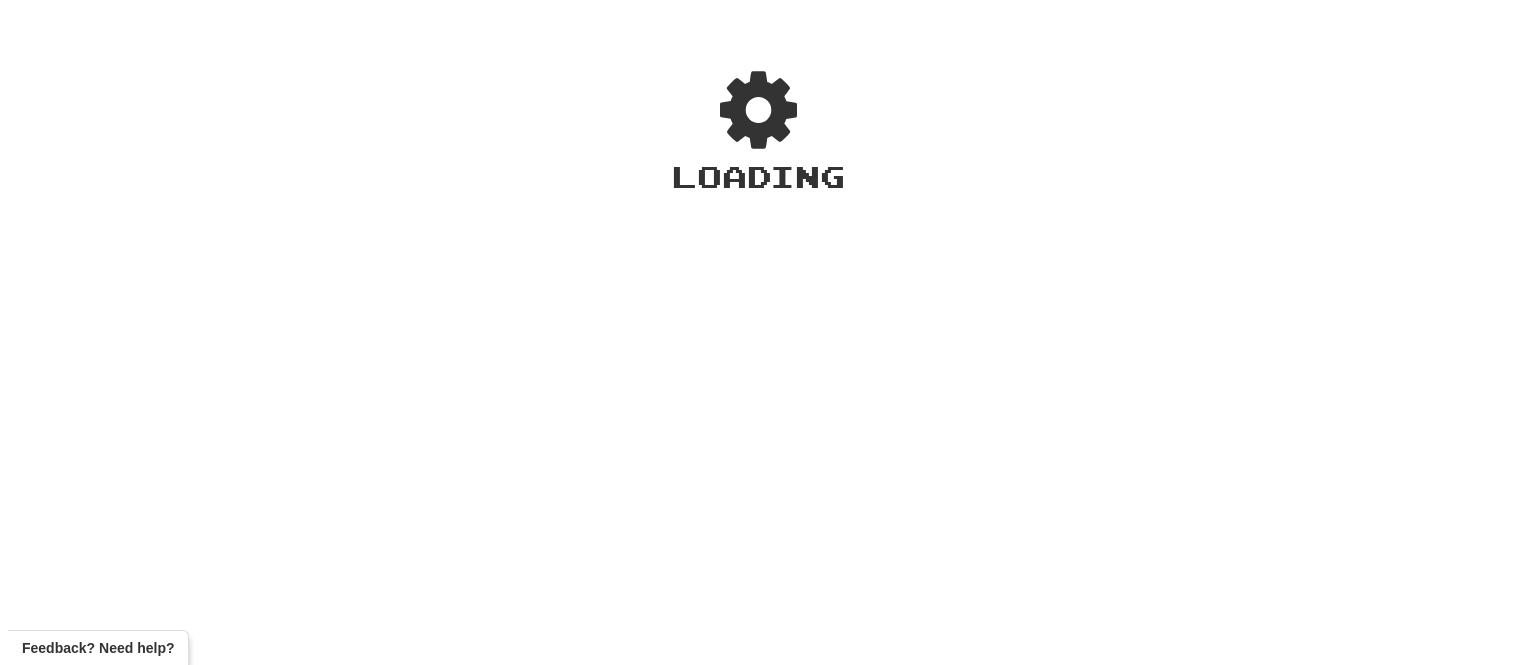 scroll, scrollTop: 0, scrollLeft: 0, axis: both 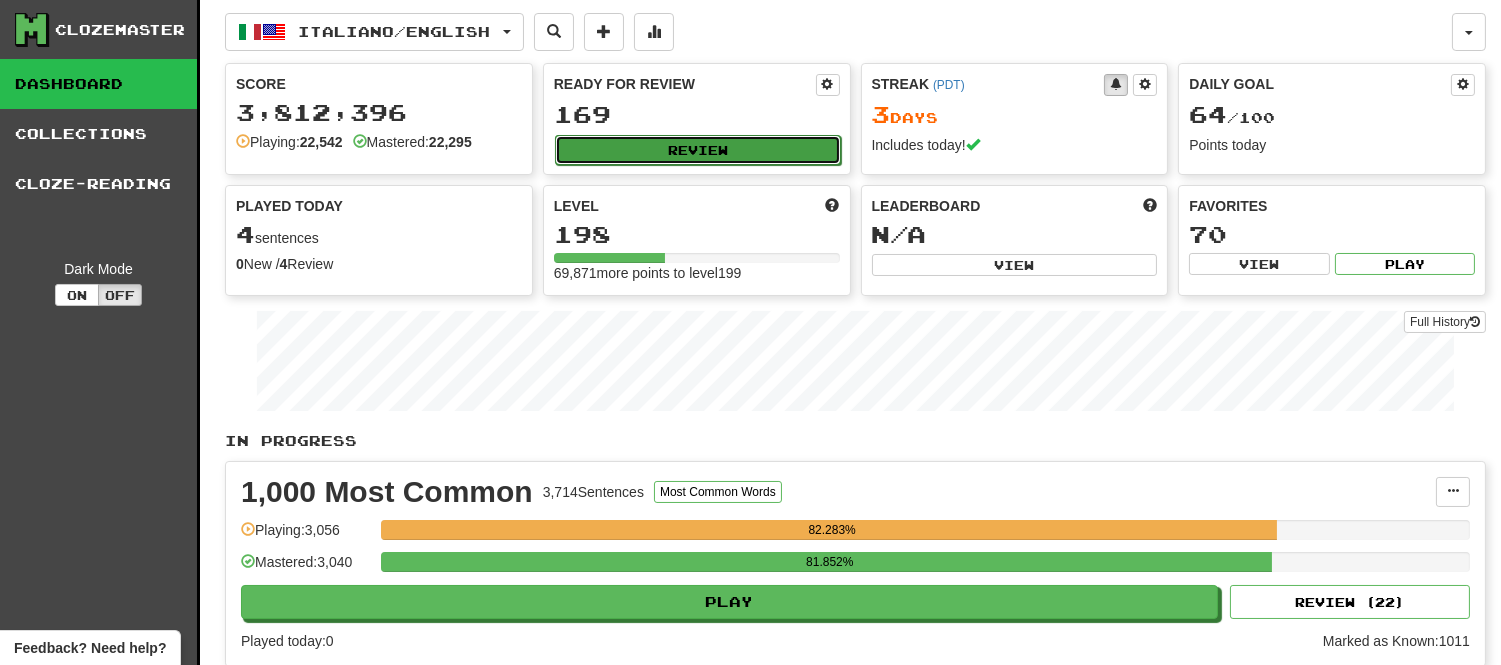 click on "Review" at bounding box center (698, 150) 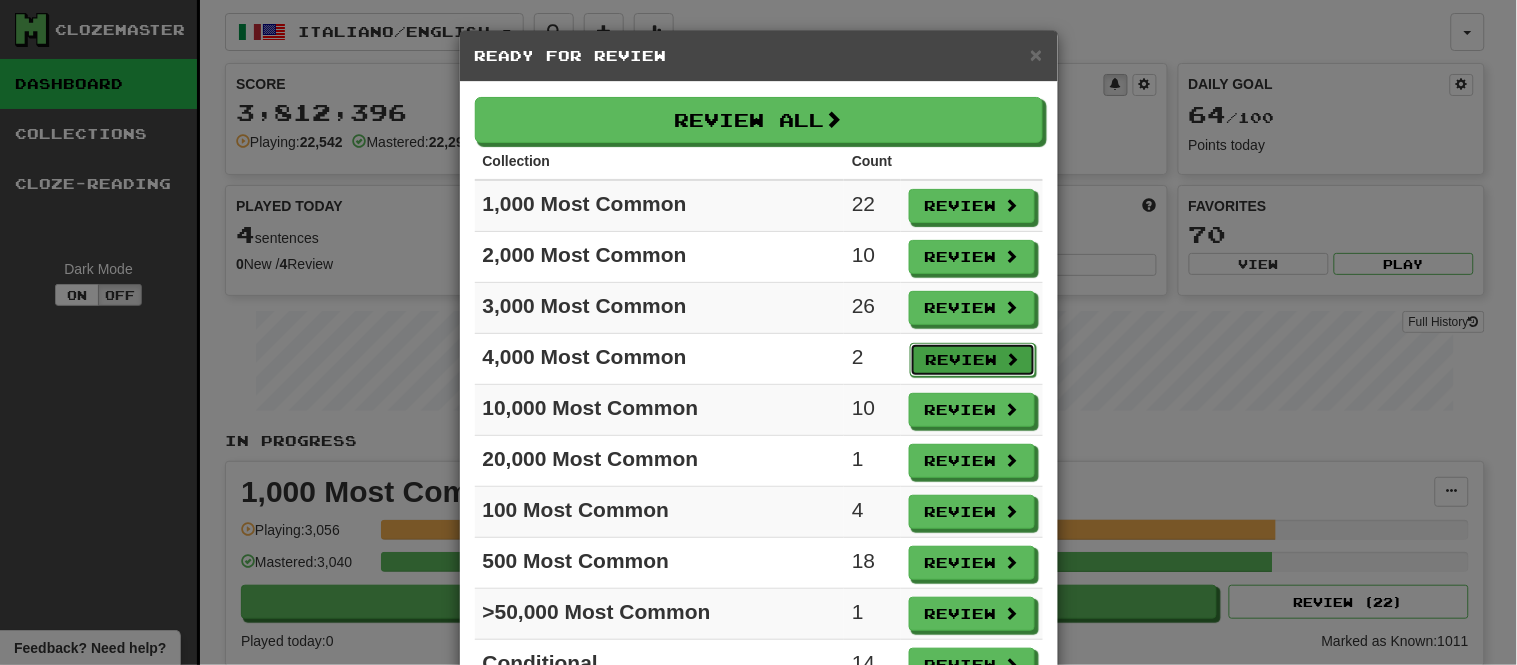 click on "Review" at bounding box center (973, 360) 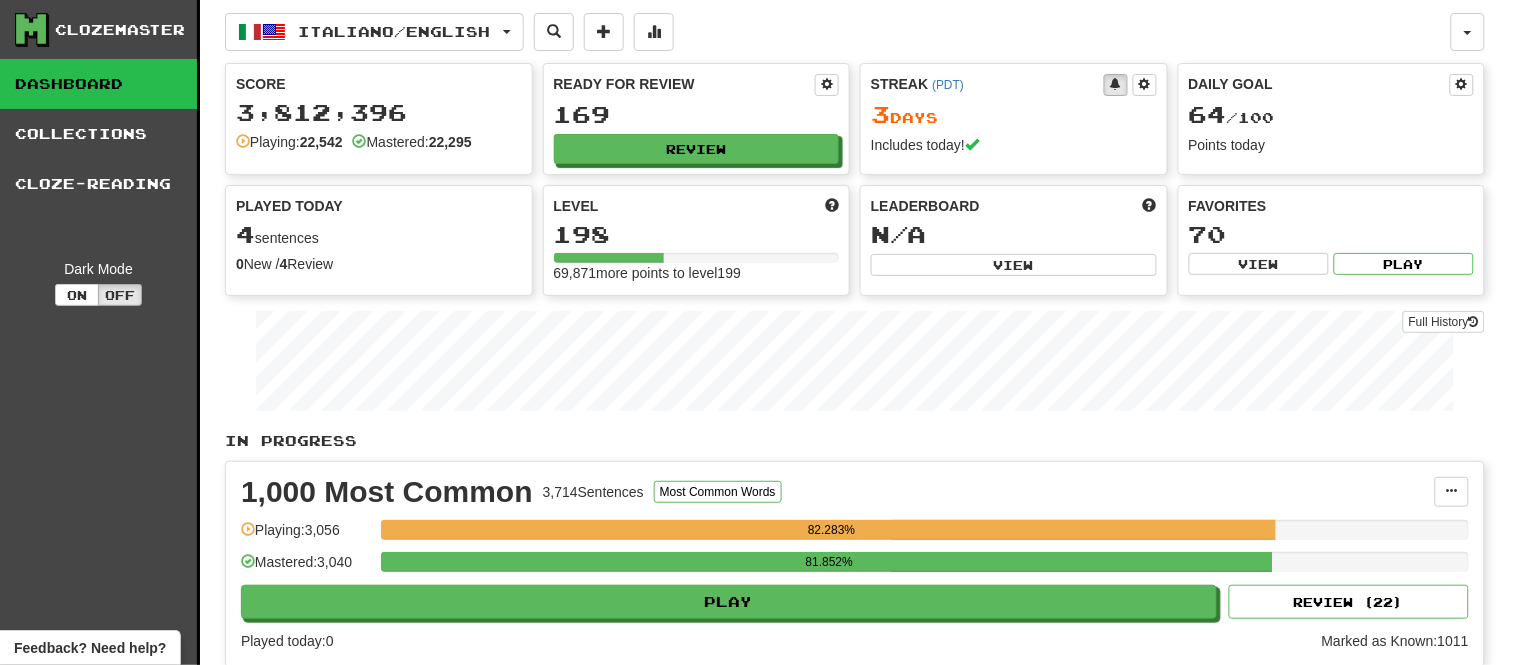 select on "**" 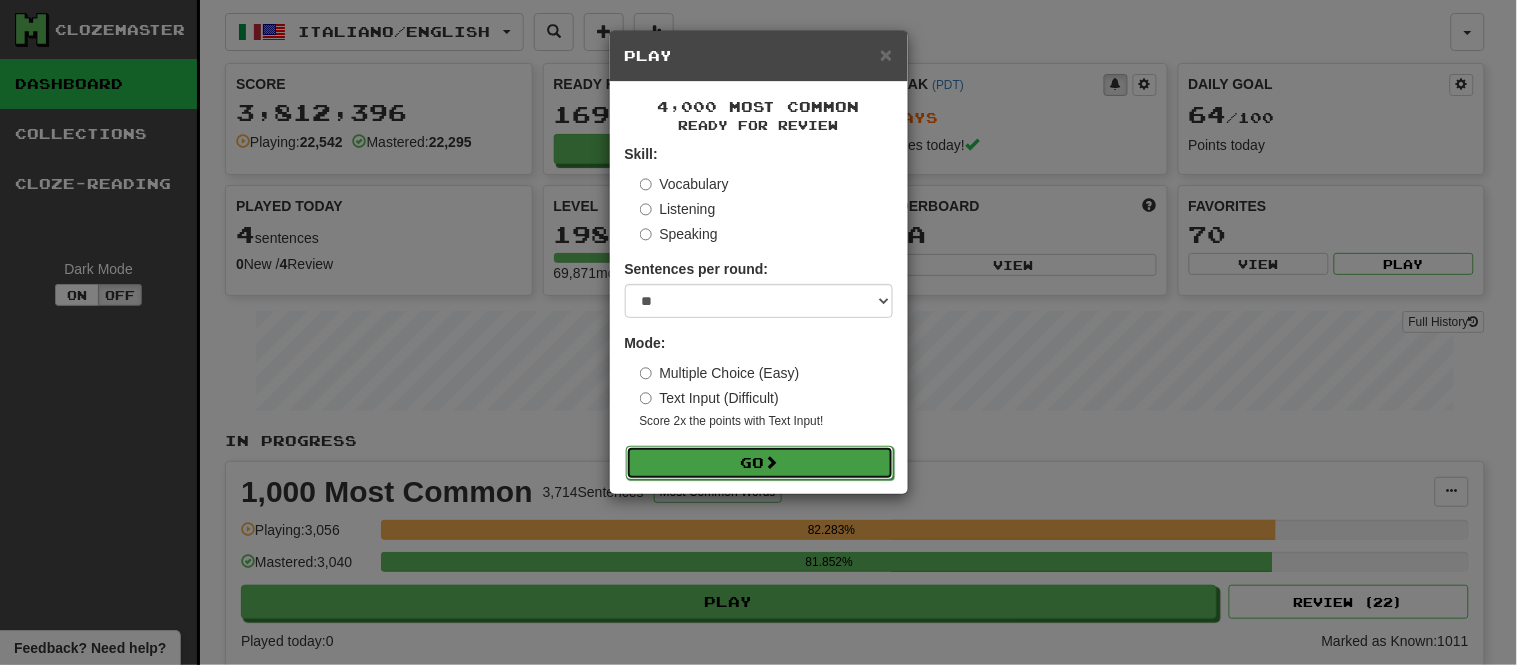 click on "Go" at bounding box center [760, 463] 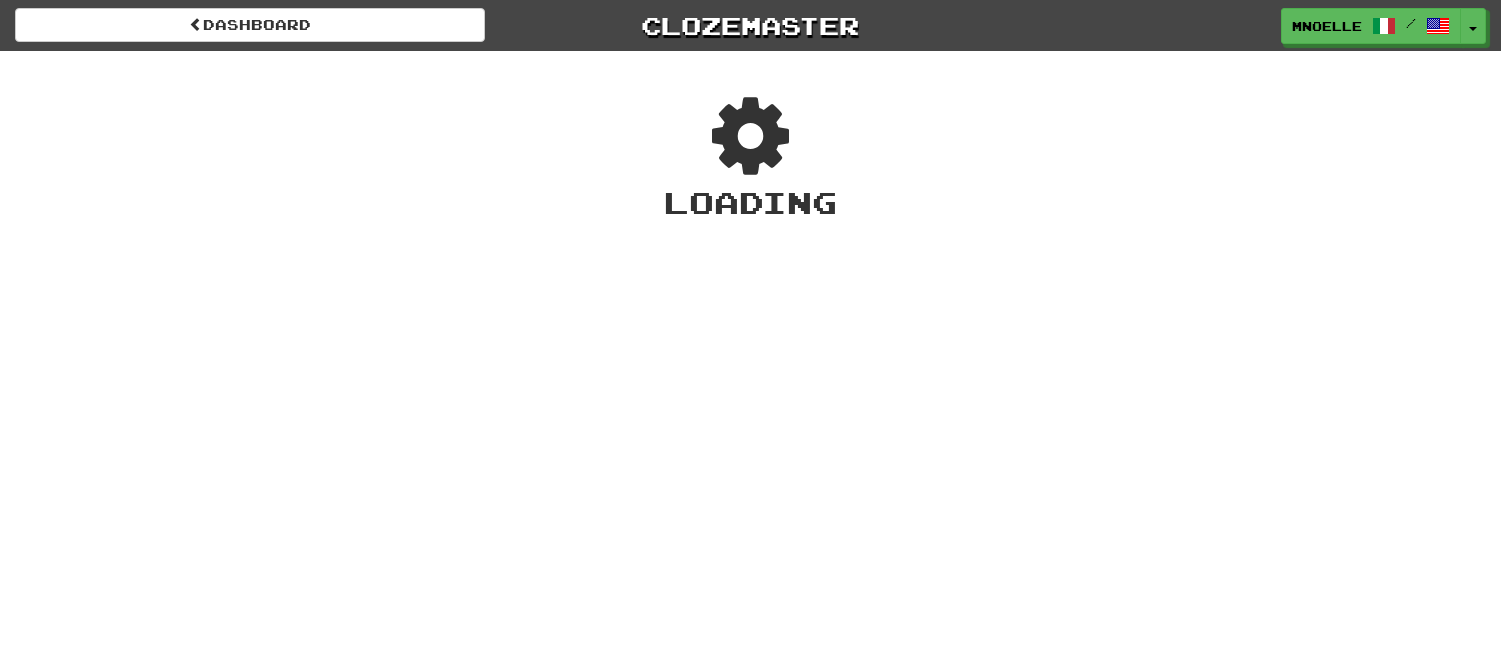 scroll, scrollTop: 0, scrollLeft: 0, axis: both 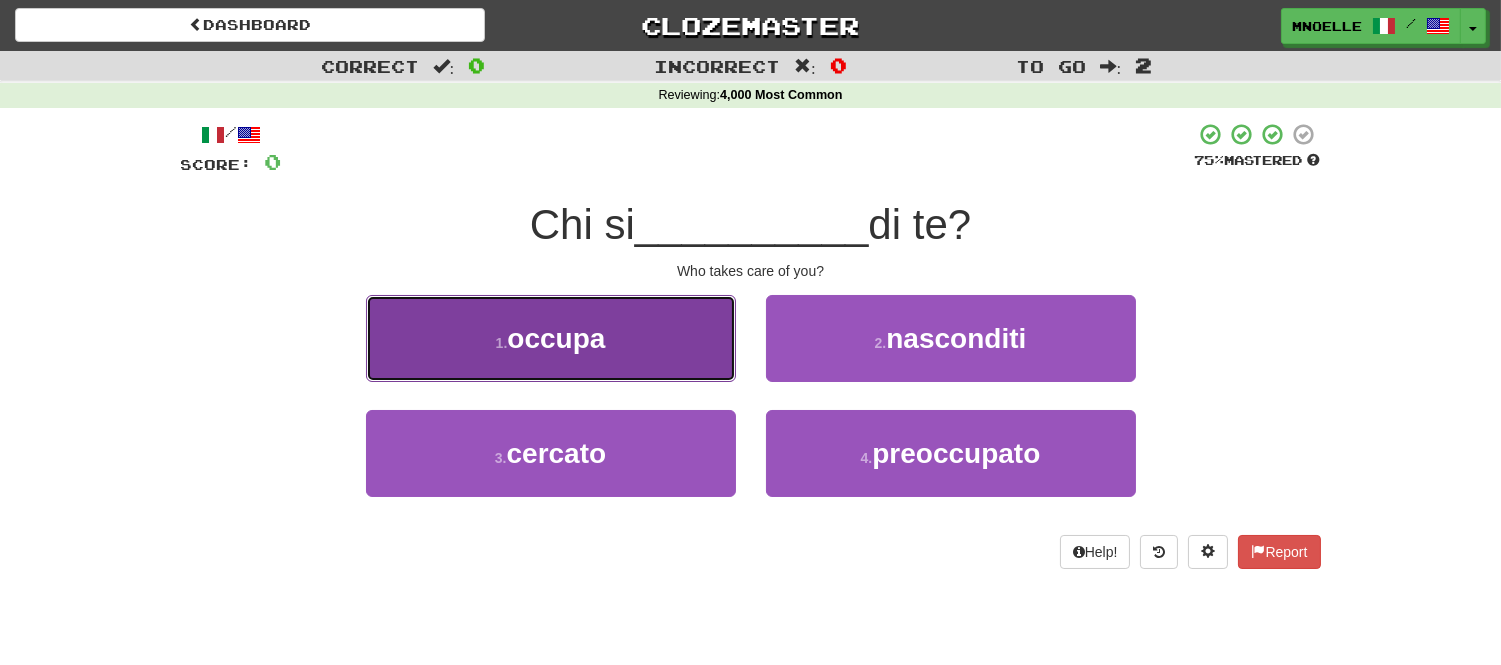 click on "1 .  occupa" at bounding box center (551, 338) 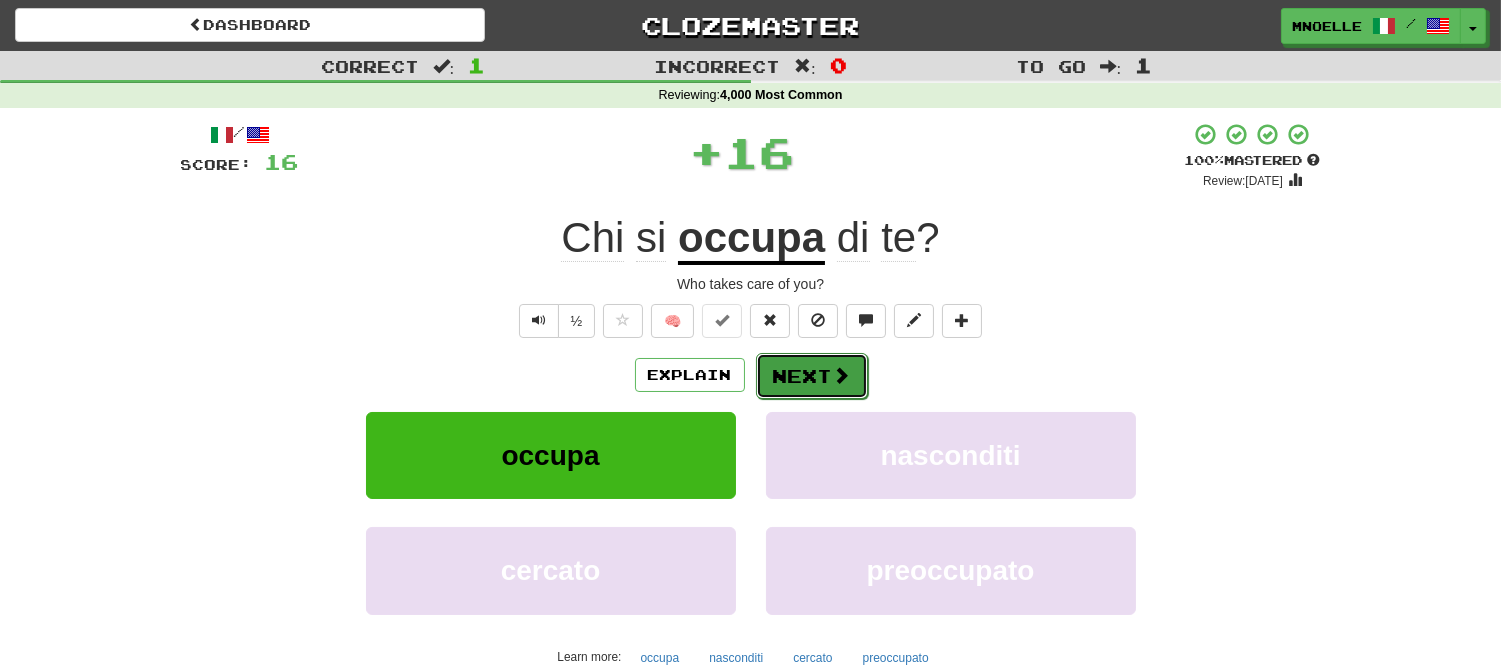 click on "Next" at bounding box center [812, 376] 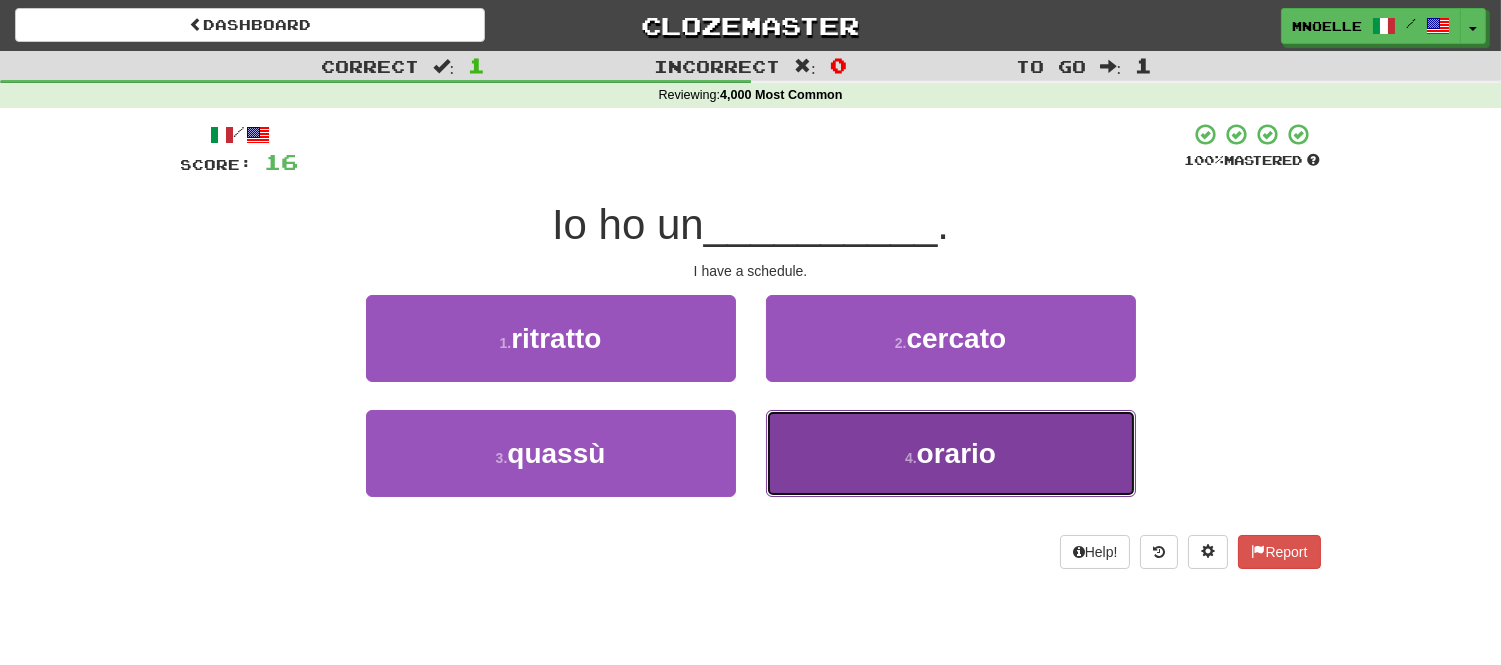 click on "4 .  orario" at bounding box center [951, 453] 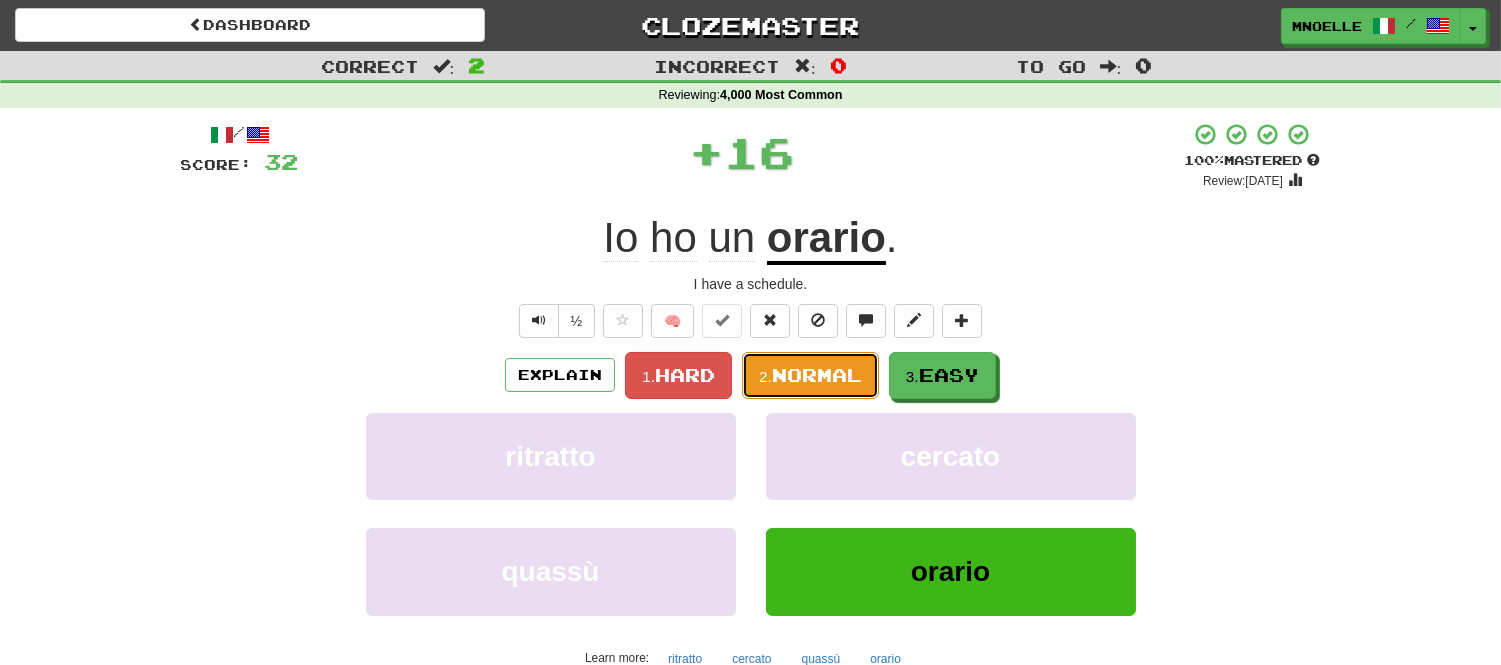 click on "Normal" at bounding box center (817, 375) 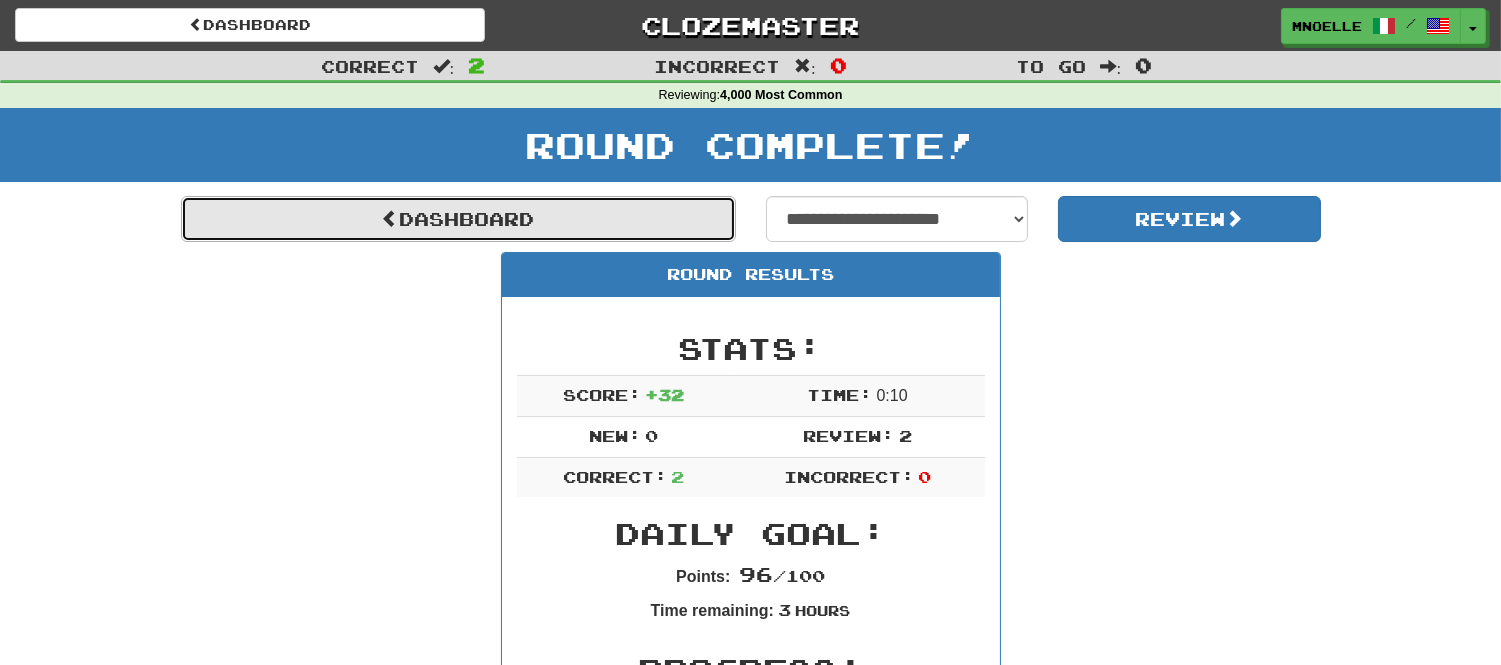 click on "Dashboard" at bounding box center [458, 219] 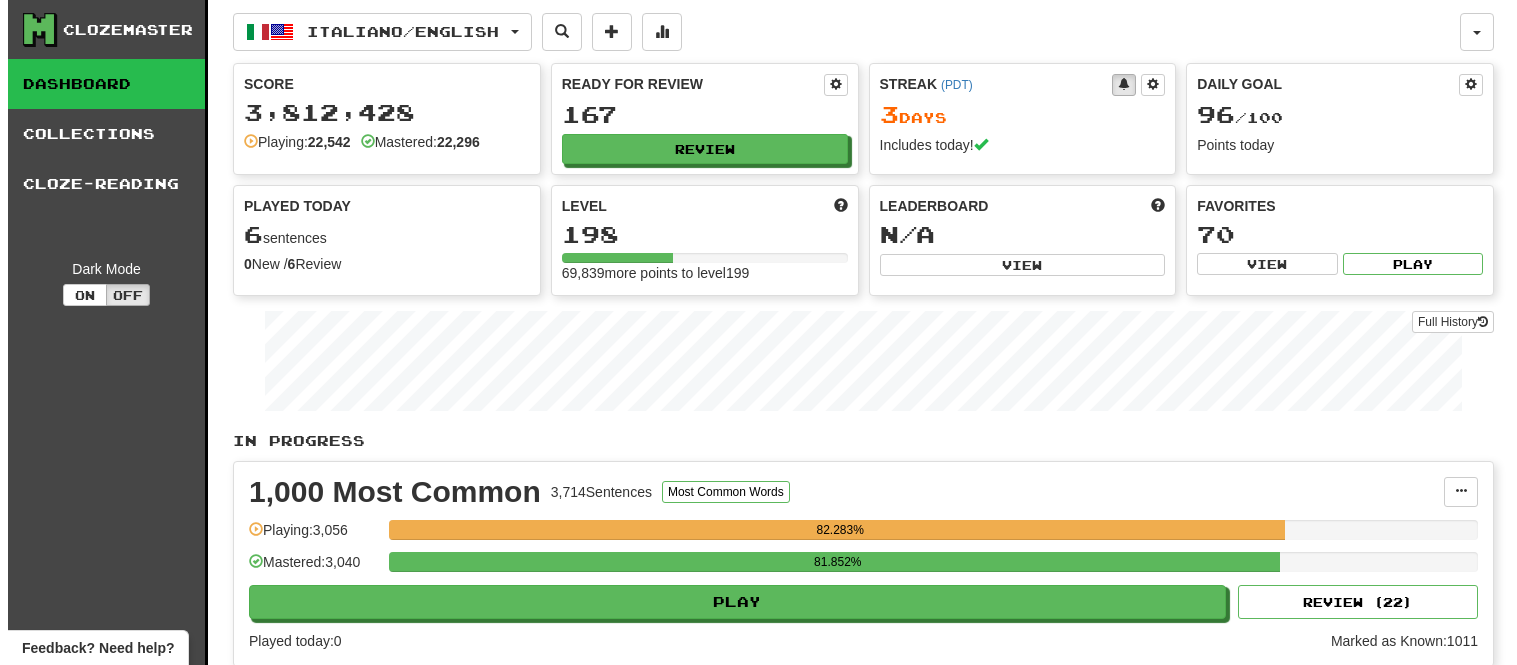 scroll, scrollTop: 0, scrollLeft: 0, axis: both 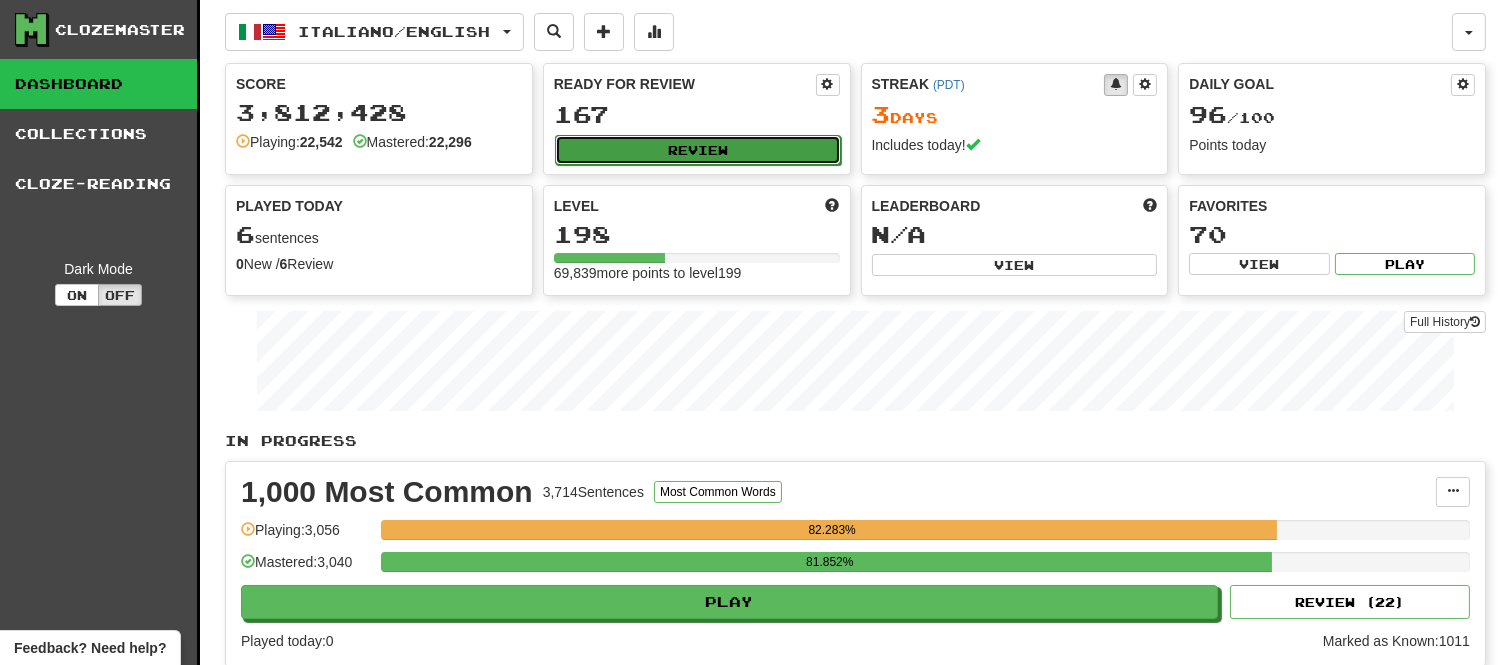 click on "Review" at bounding box center (698, 150) 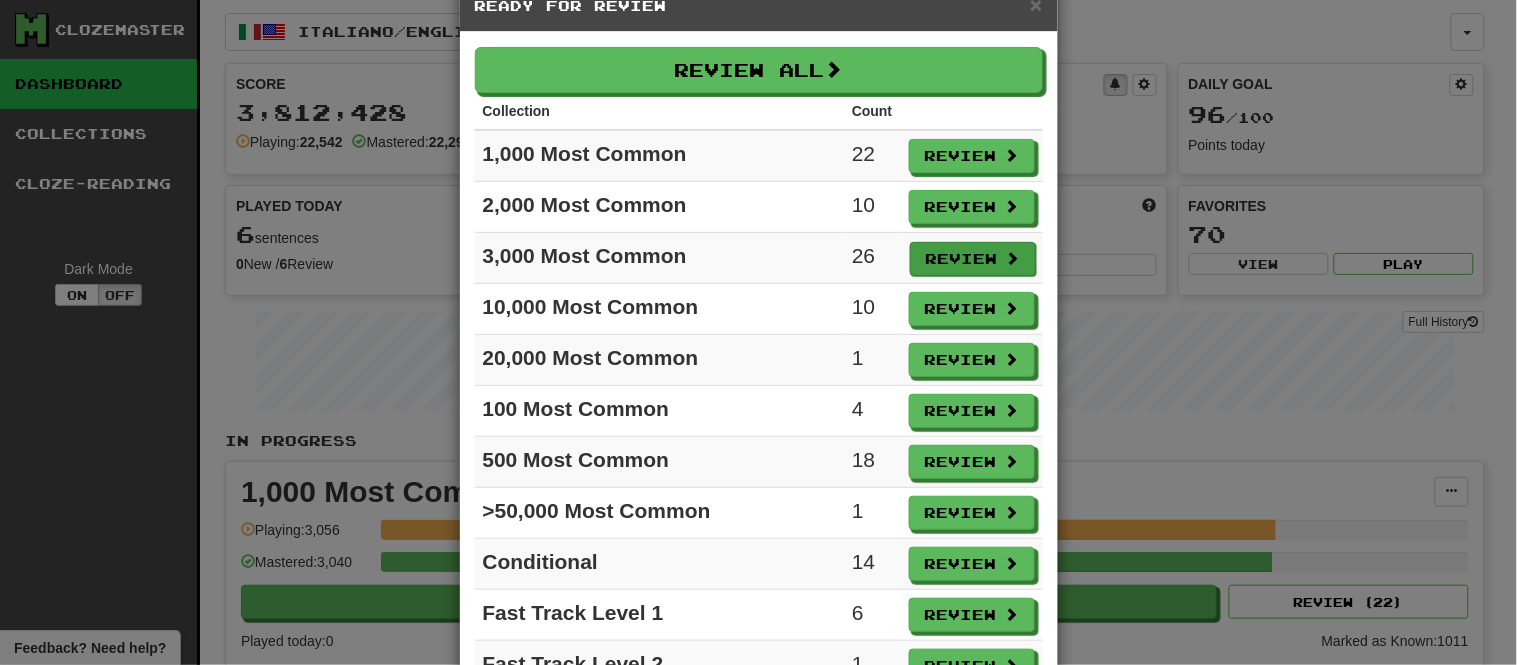 scroll, scrollTop: 0, scrollLeft: 0, axis: both 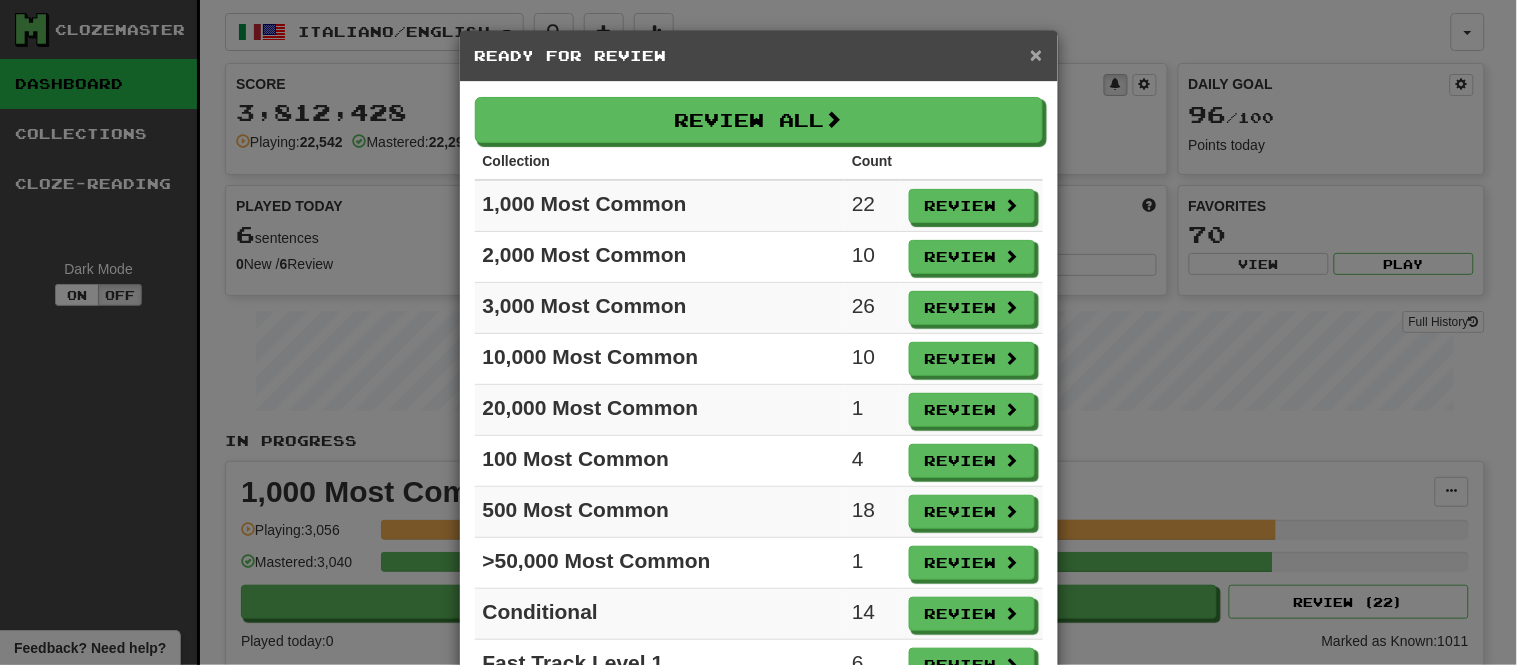 click on "×" at bounding box center [1036, 54] 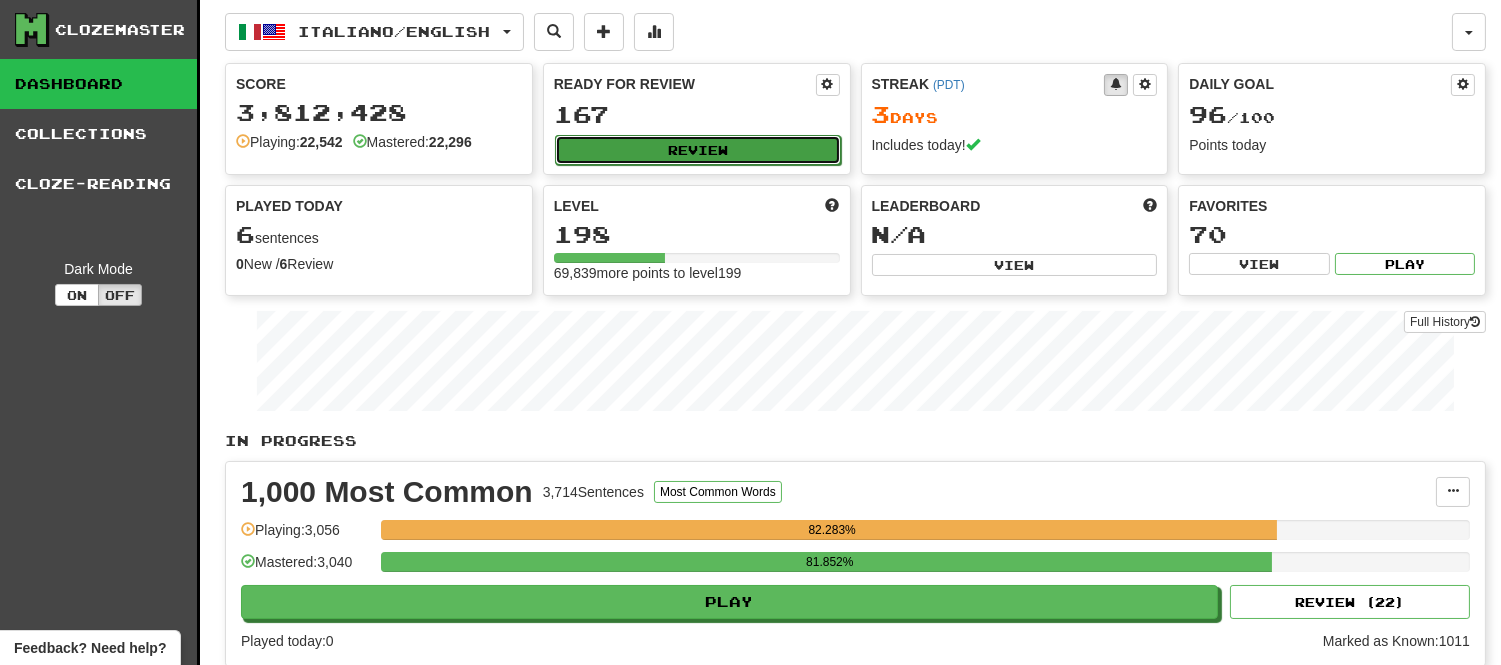 click on "Review" at bounding box center [698, 150] 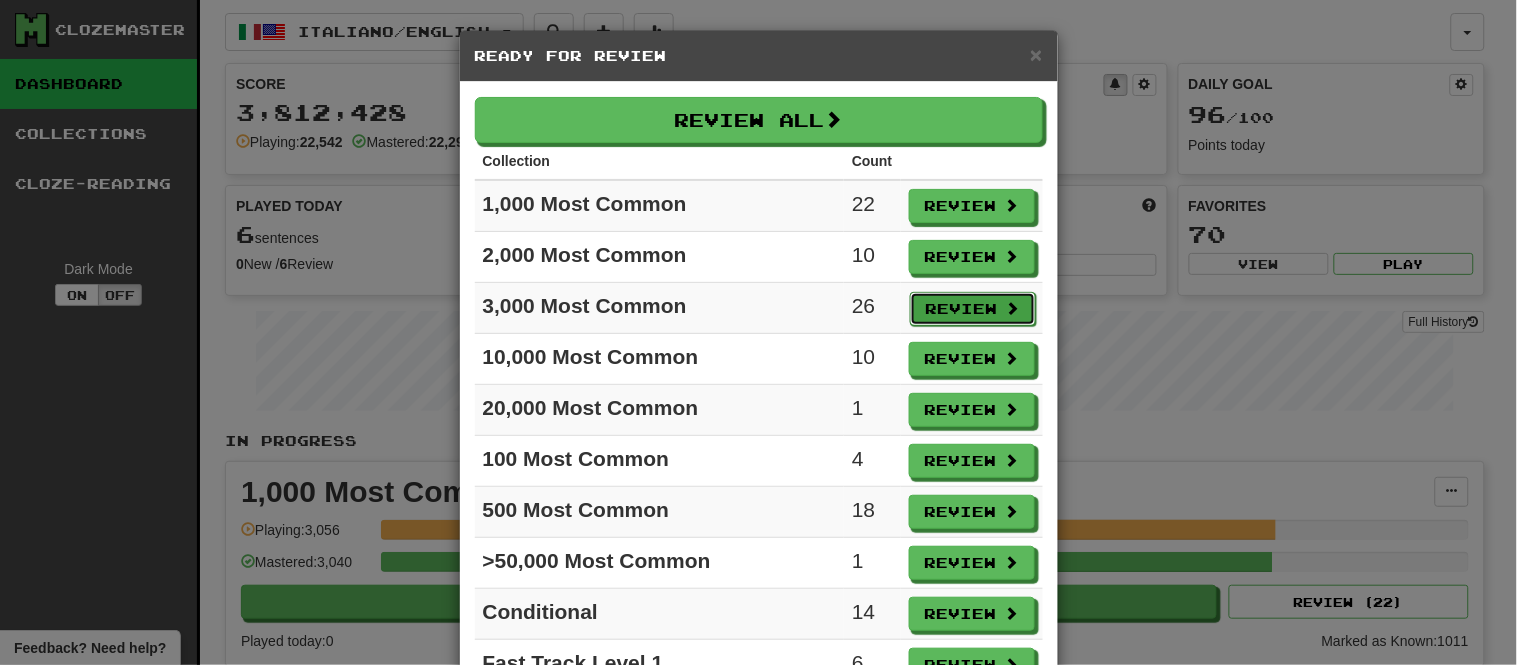 click on "Review" at bounding box center (973, 309) 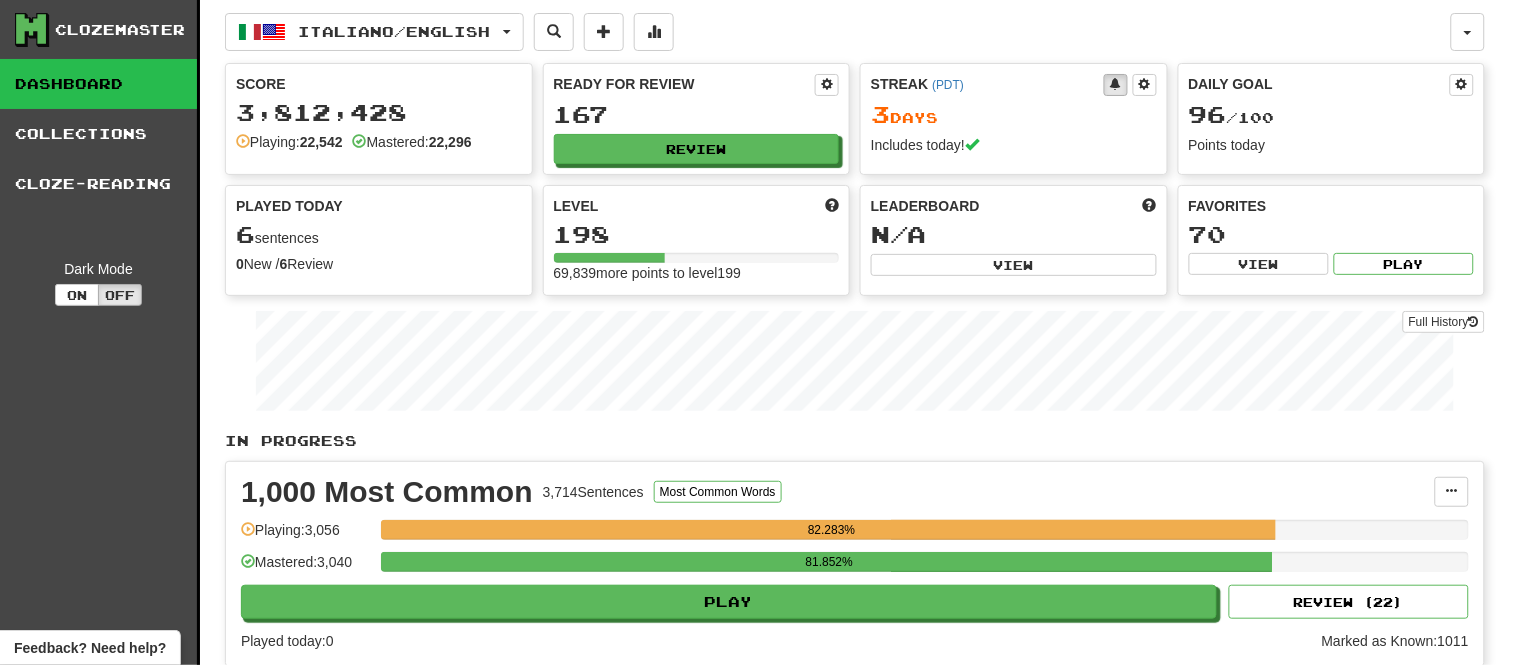 select on "**" 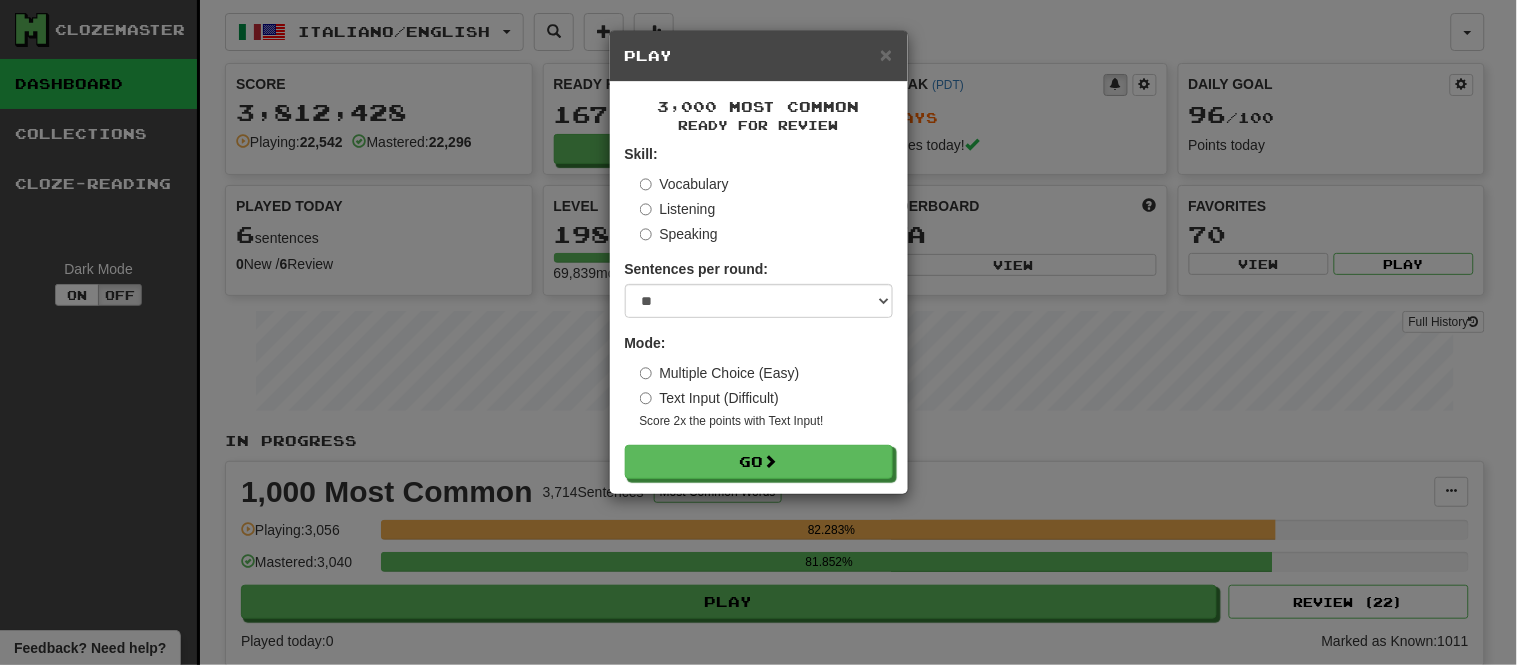 click on "Text Input (Difficult)" at bounding box center (710, 398) 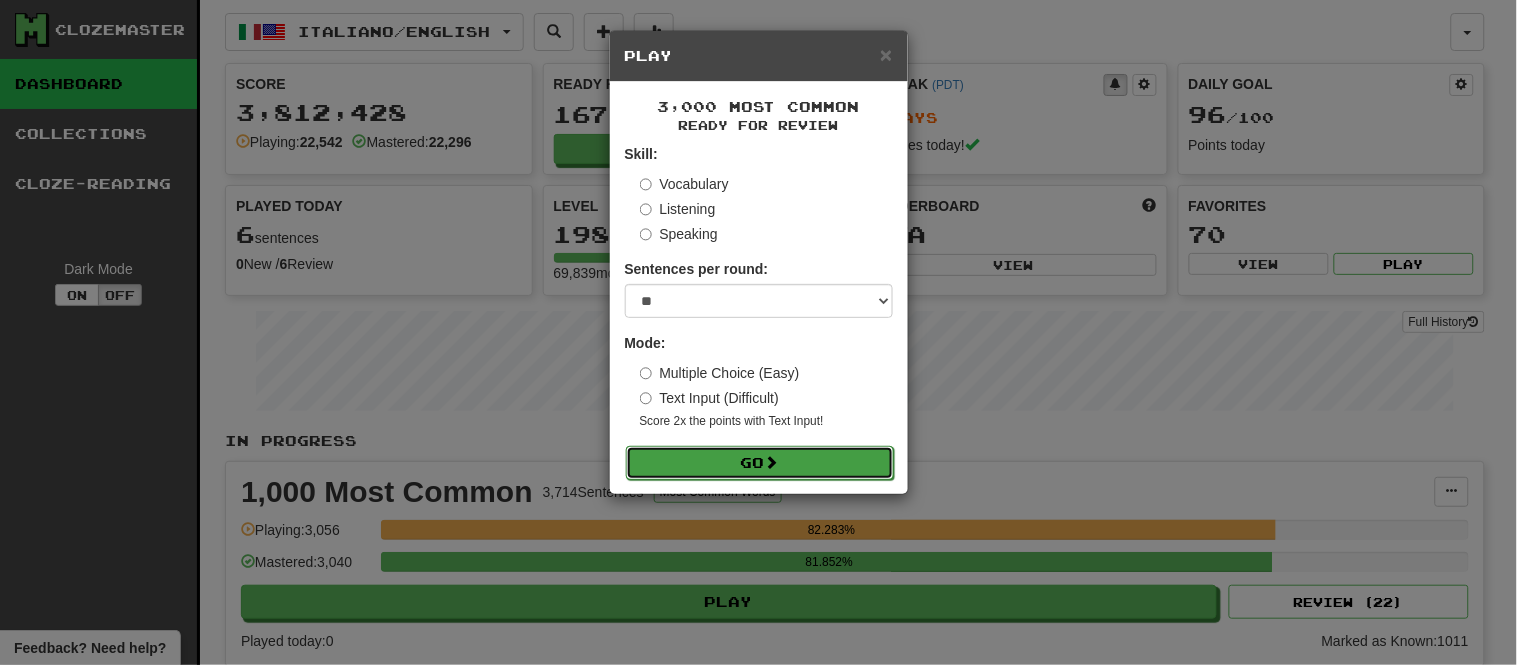 click on "Go" at bounding box center [760, 463] 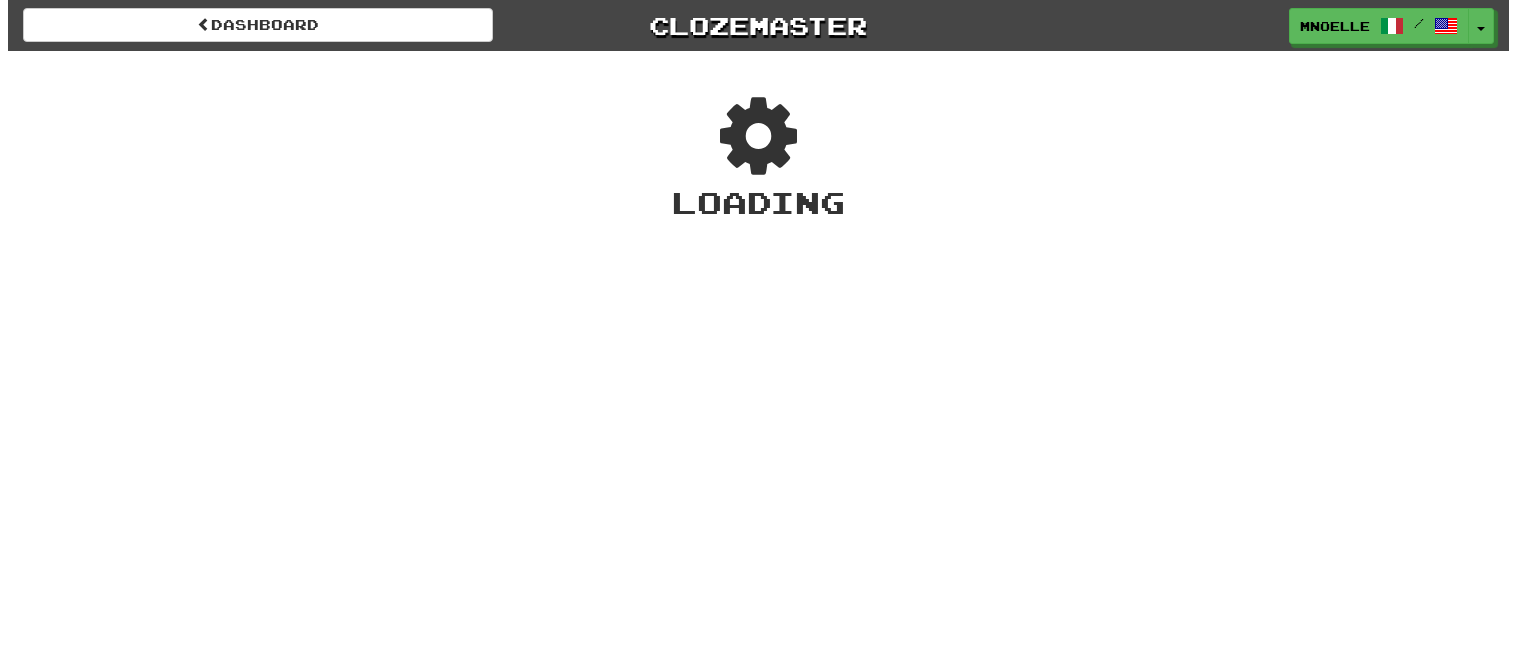 scroll, scrollTop: 0, scrollLeft: 0, axis: both 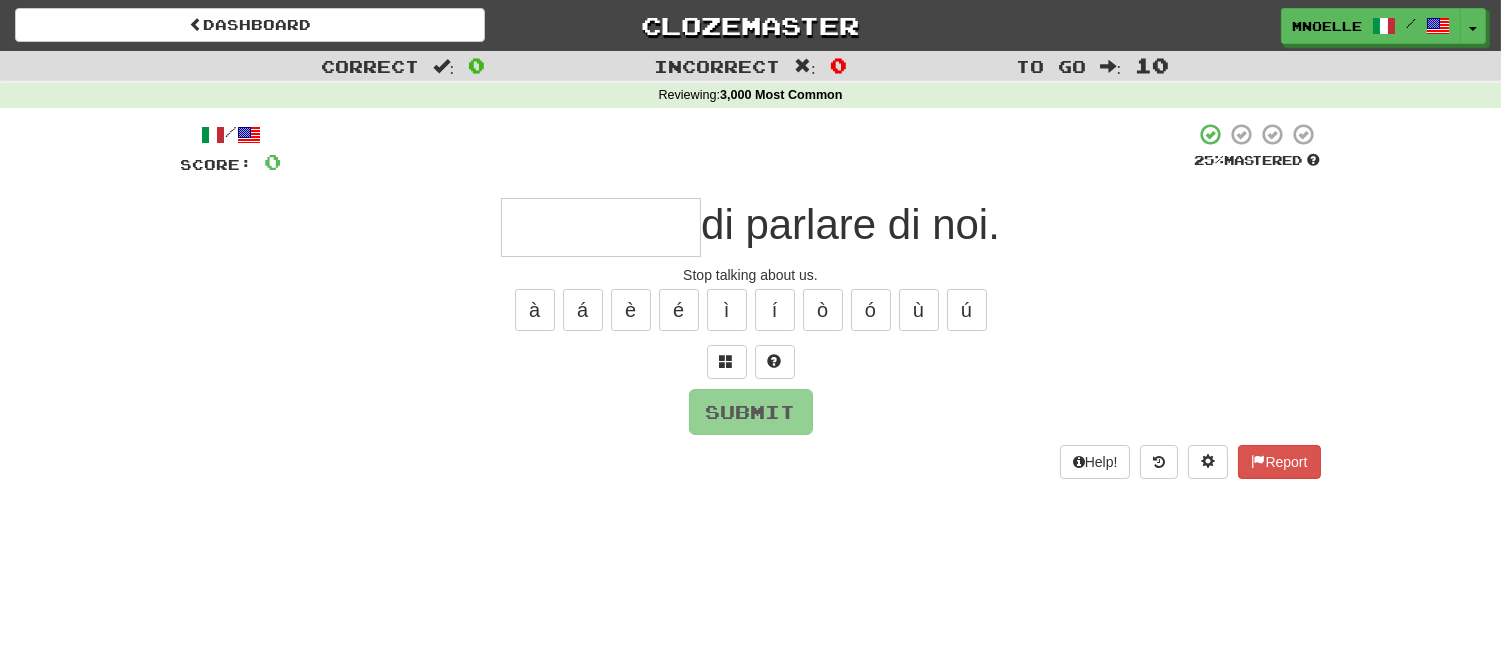 click at bounding box center [601, 227] 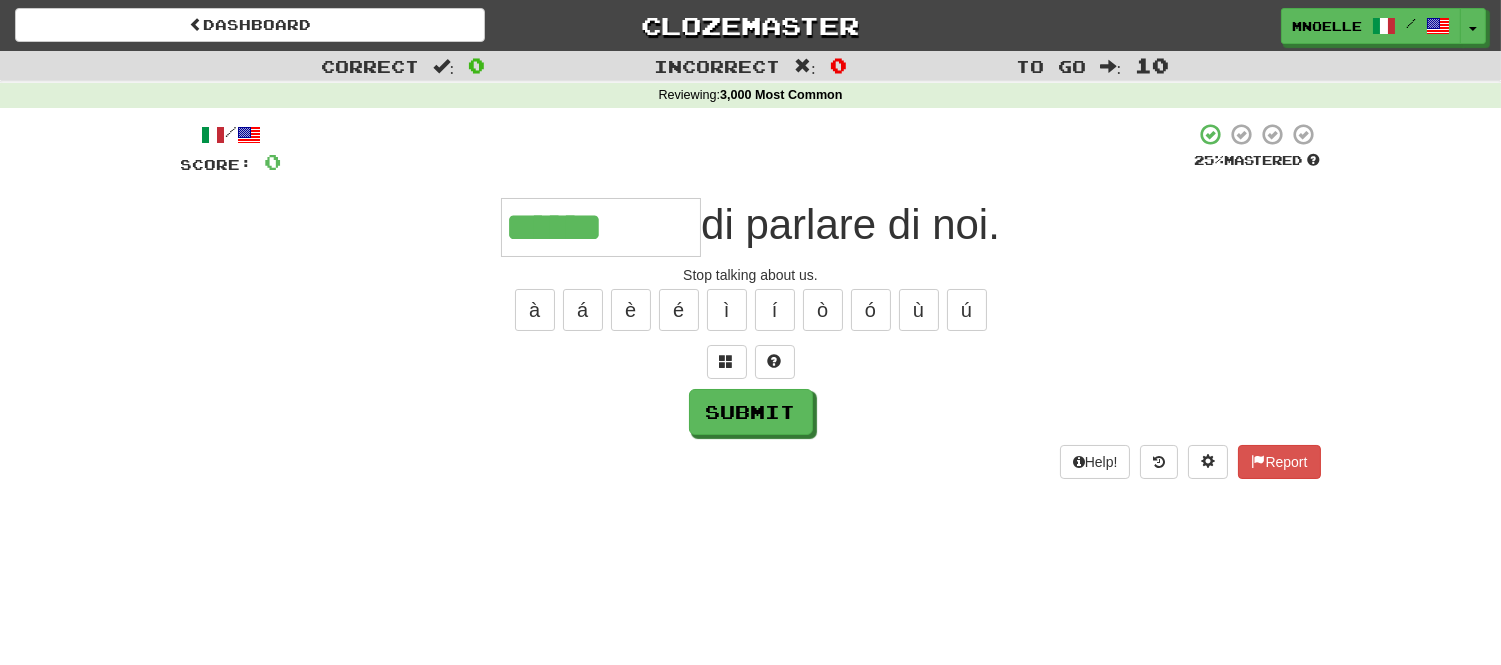 type on "******" 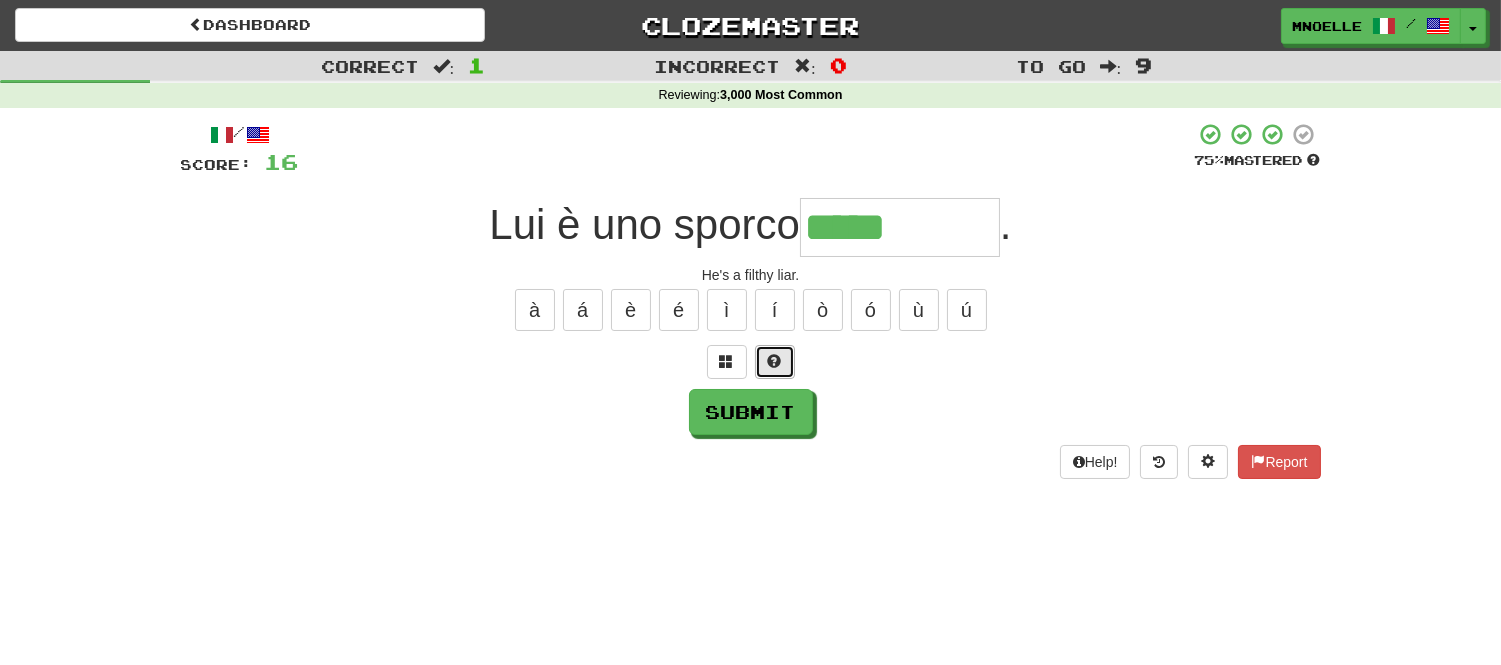 click at bounding box center [775, 361] 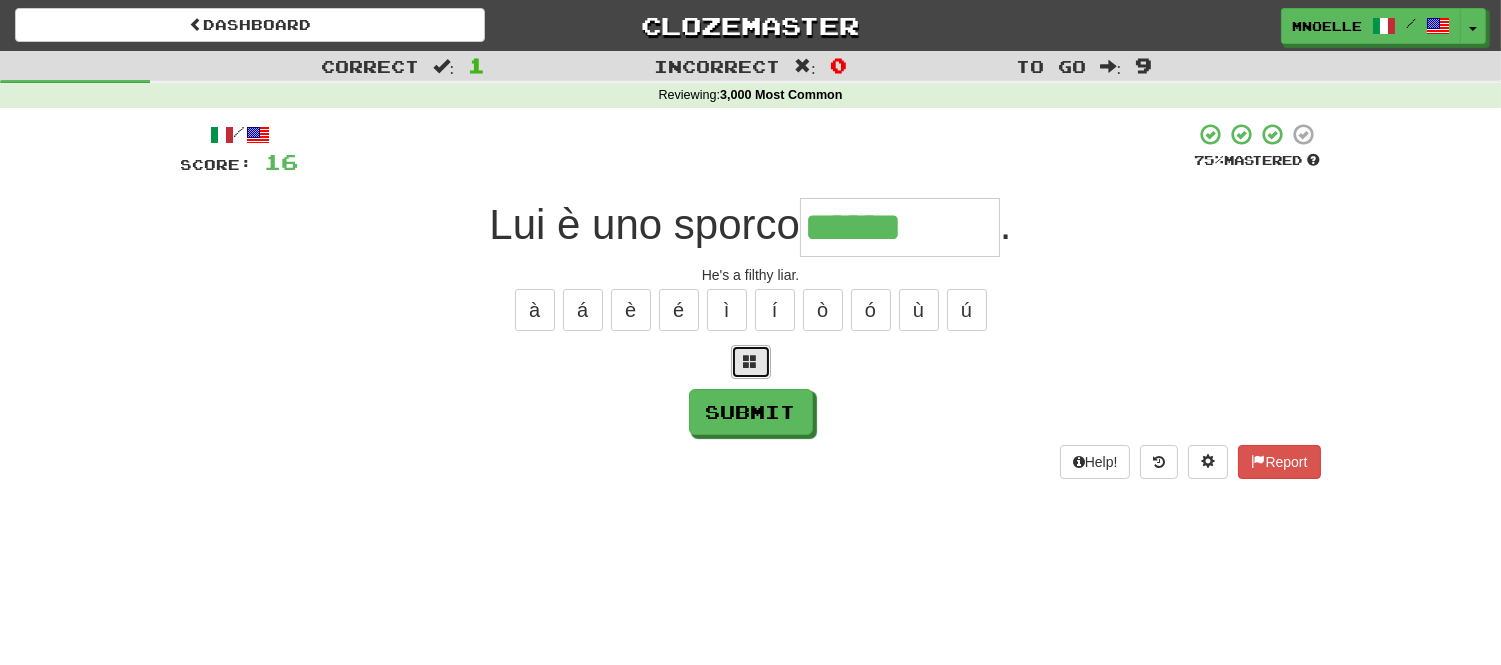 click at bounding box center [751, 362] 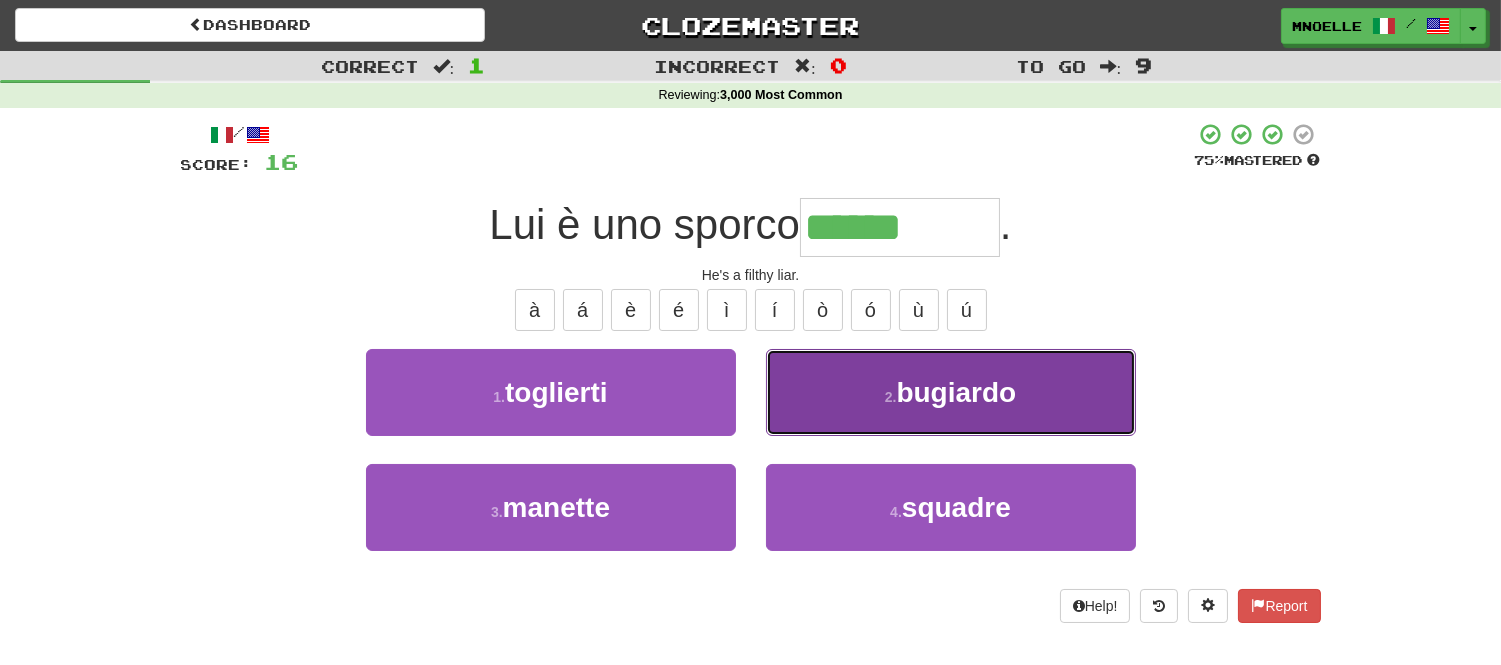 click on "2 .  bugiardo" at bounding box center (951, 392) 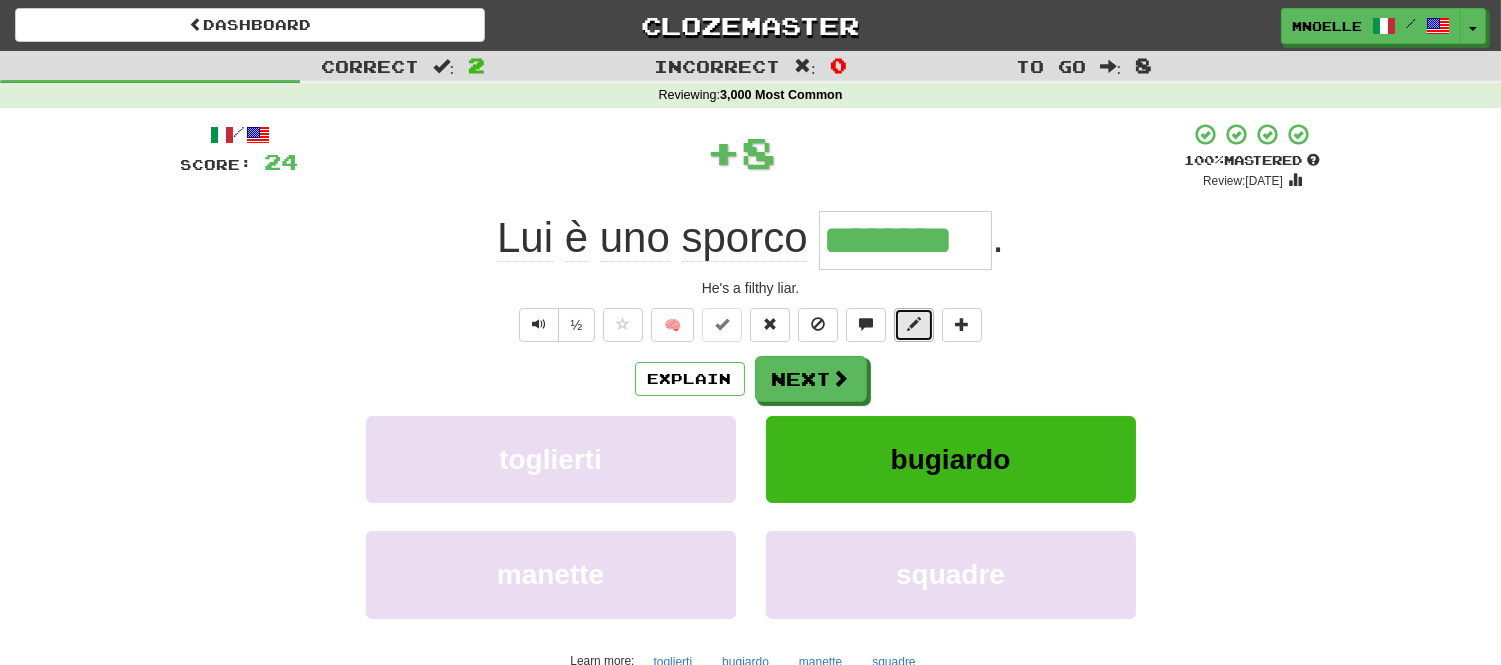 click at bounding box center [914, 325] 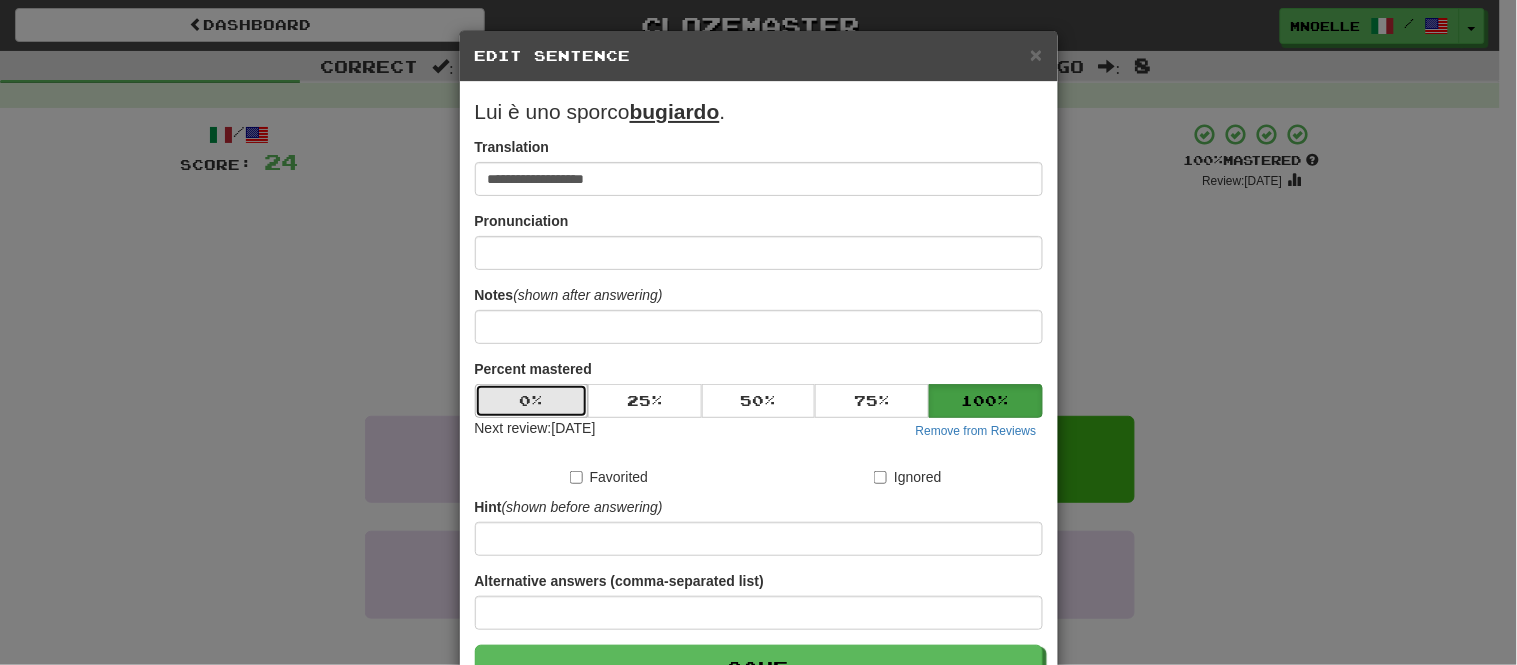 click on "0 %" at bounding box center [532, 401] 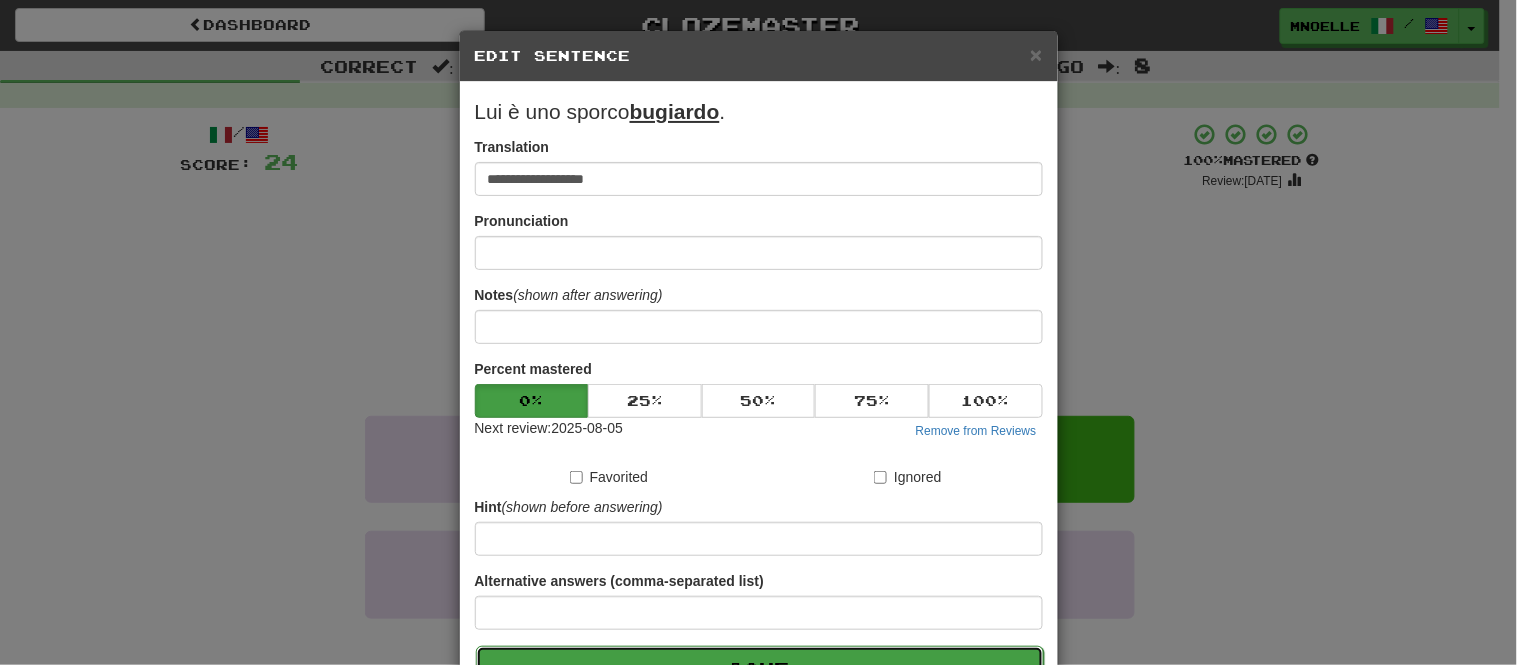click on "Save" at bounding box center [760, 669] 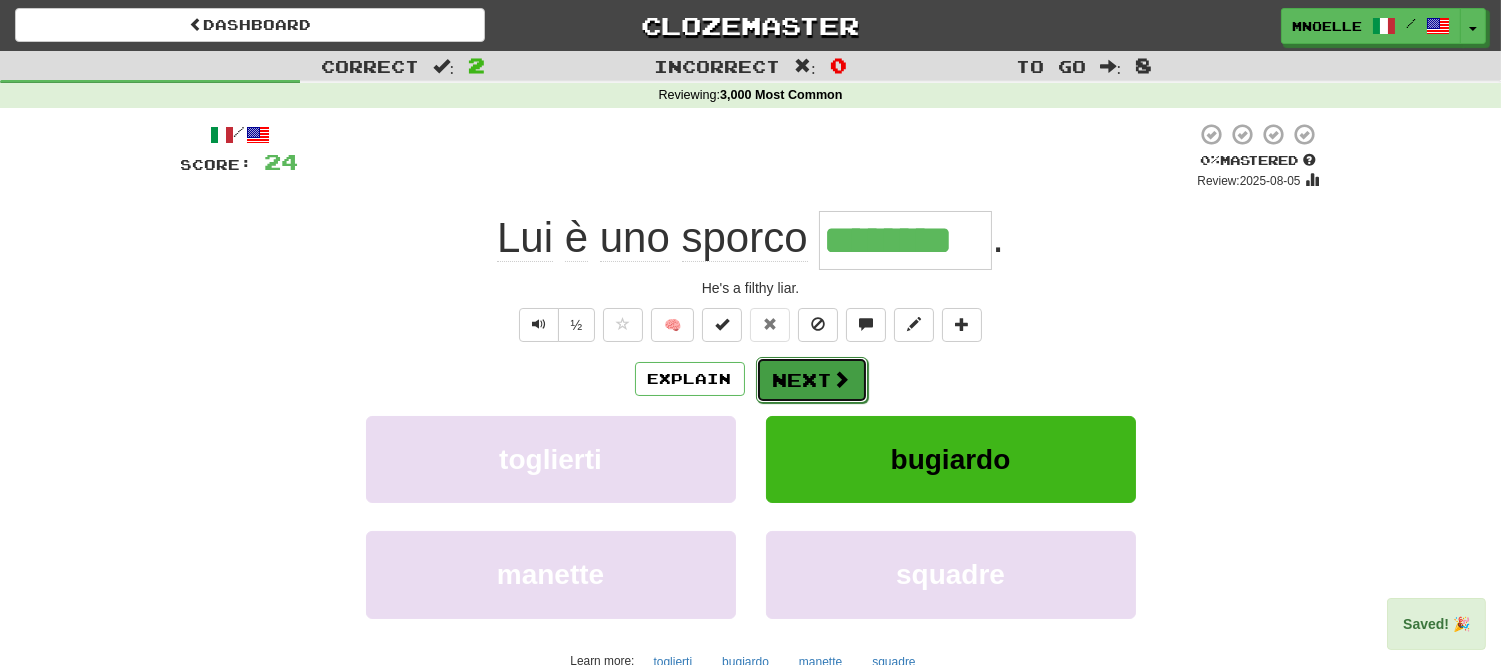 click on "Next" at bounding box center [812, 380] 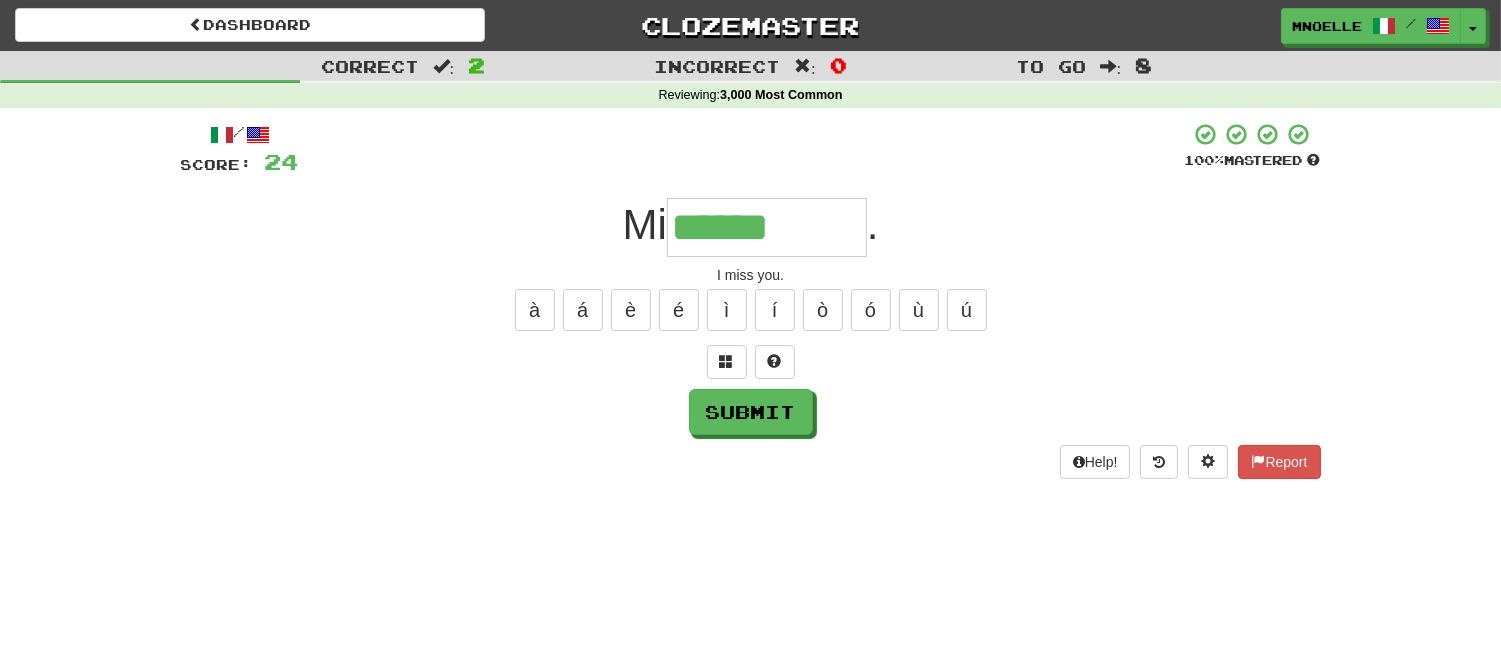 type on "******" 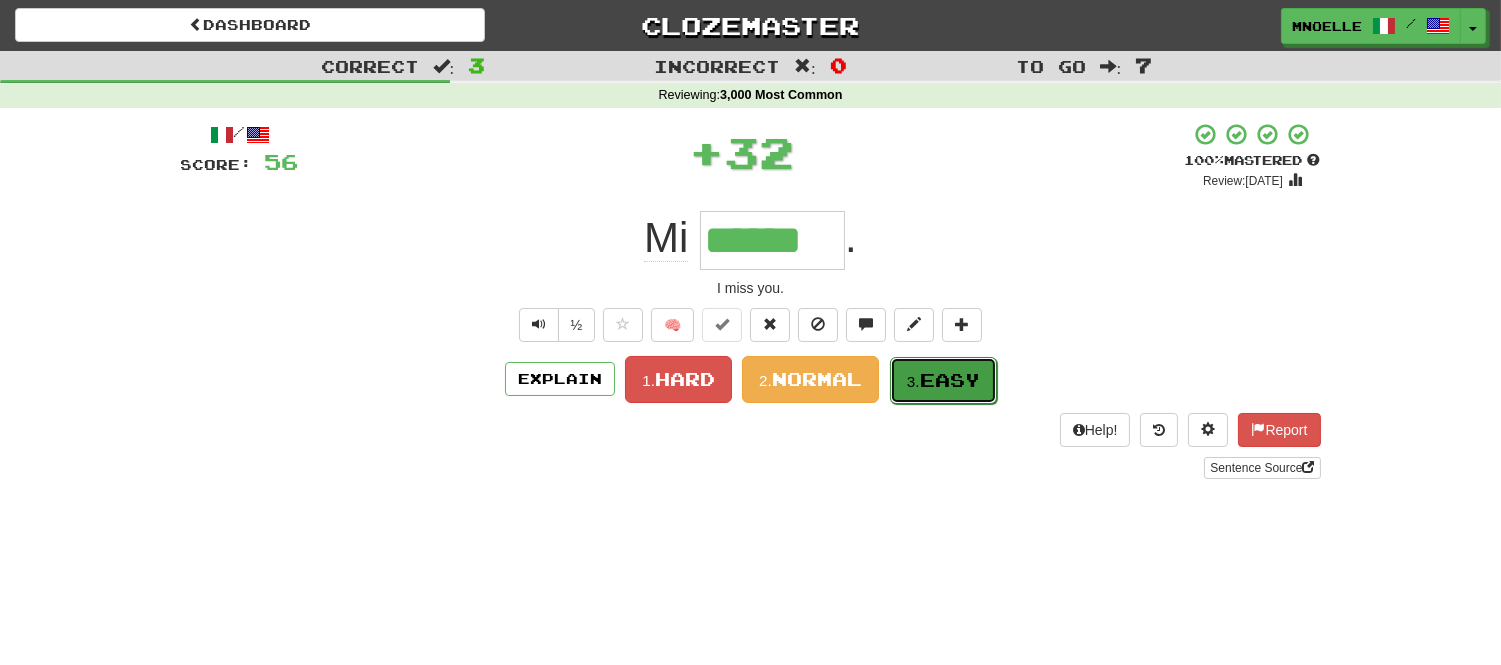 click on "Easy" at bounding box center [950, 380] 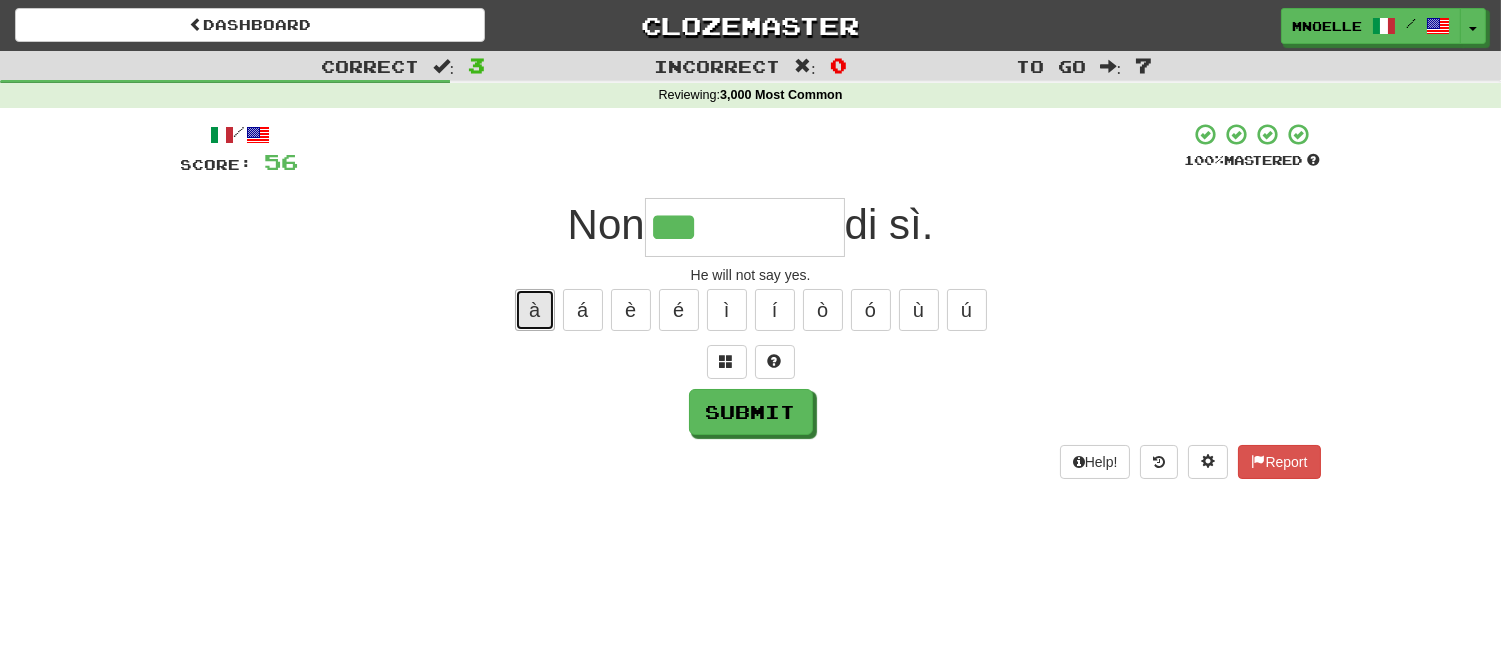 click on "à" at bounding box center [535, 310] 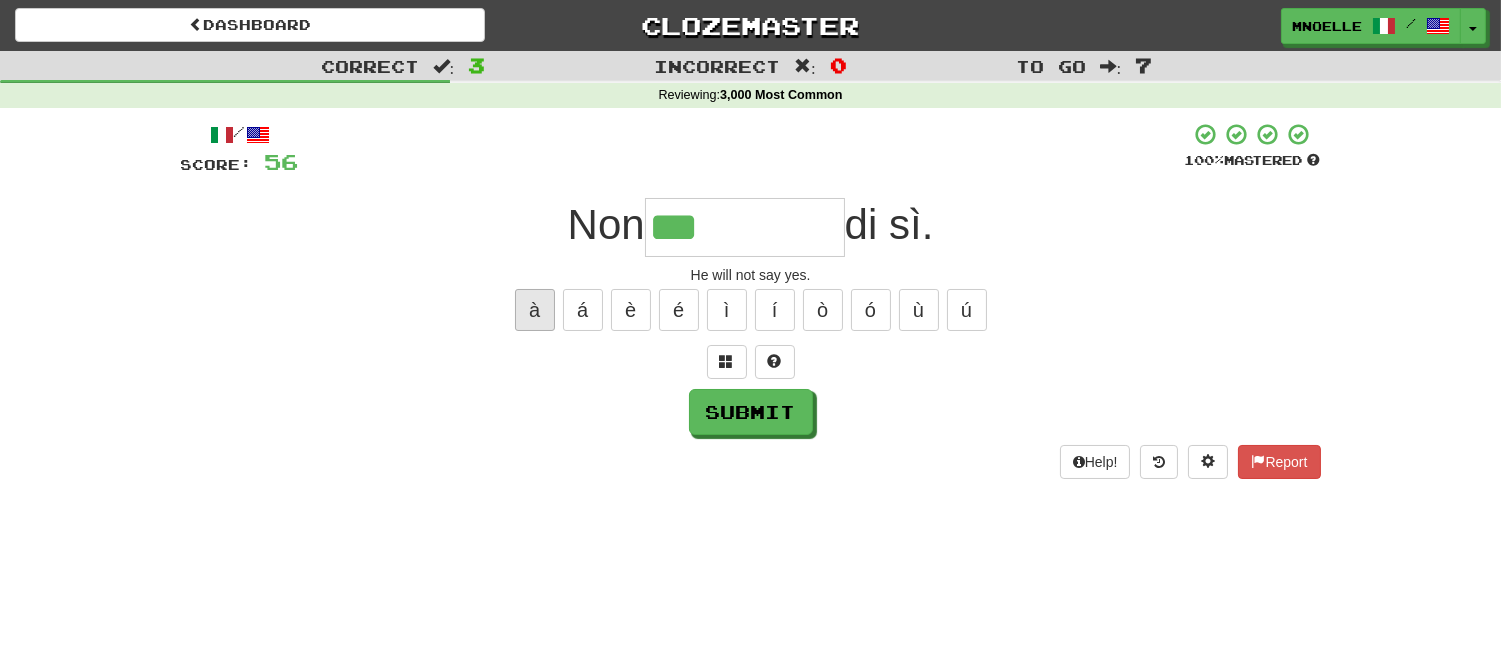 type on "****" 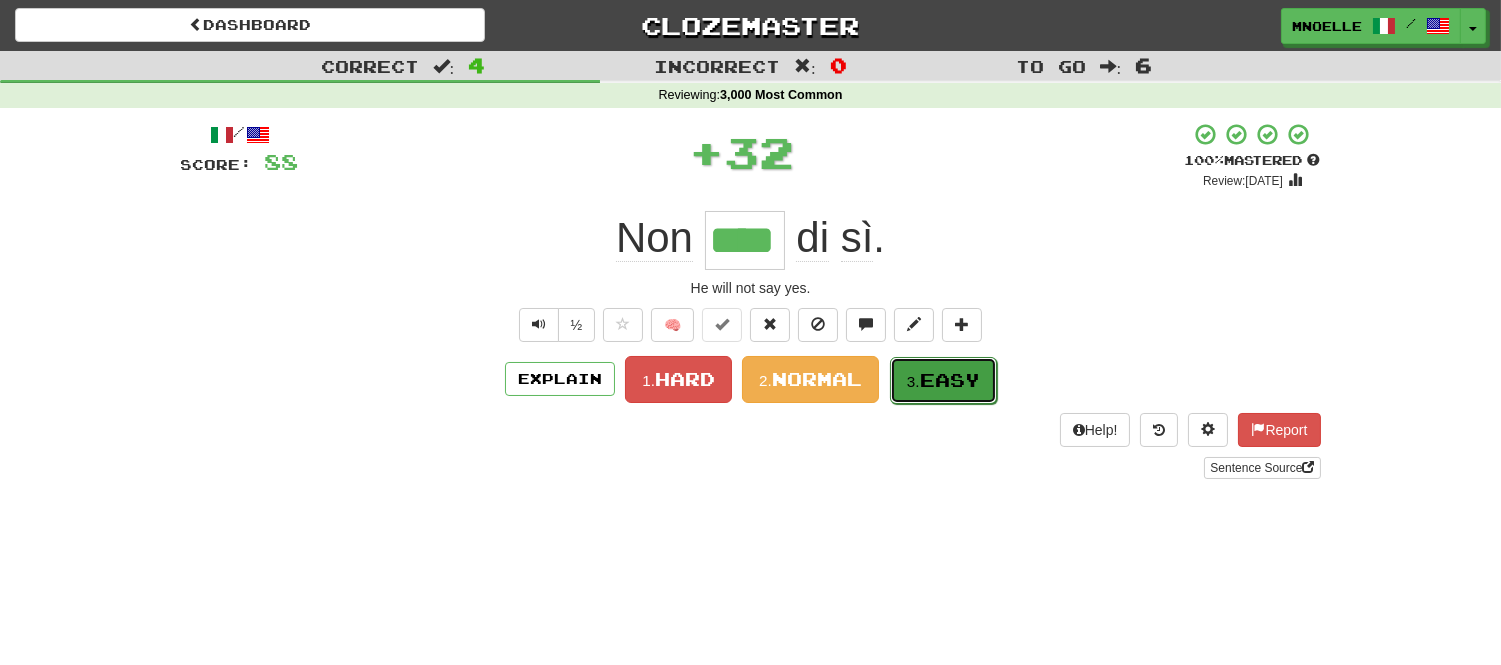 click on "3." at bounding box center [913, 381] 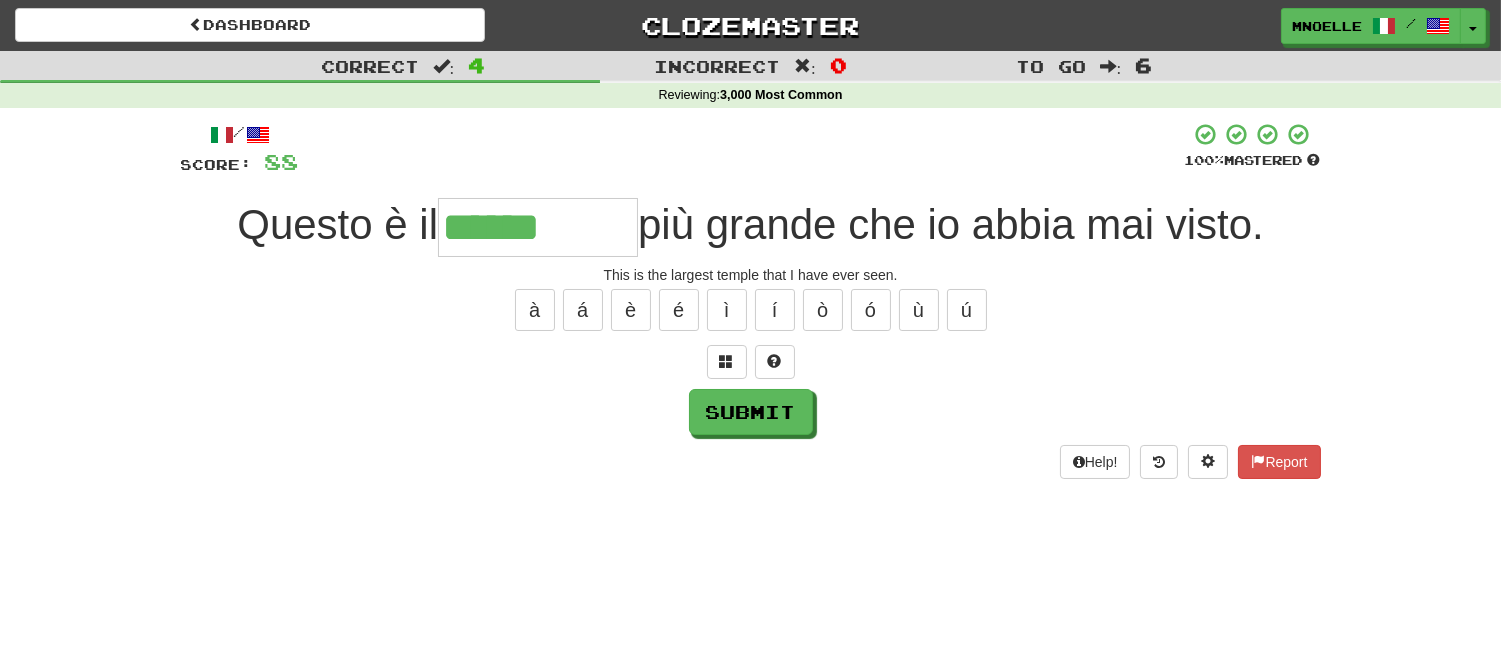 type on "******" 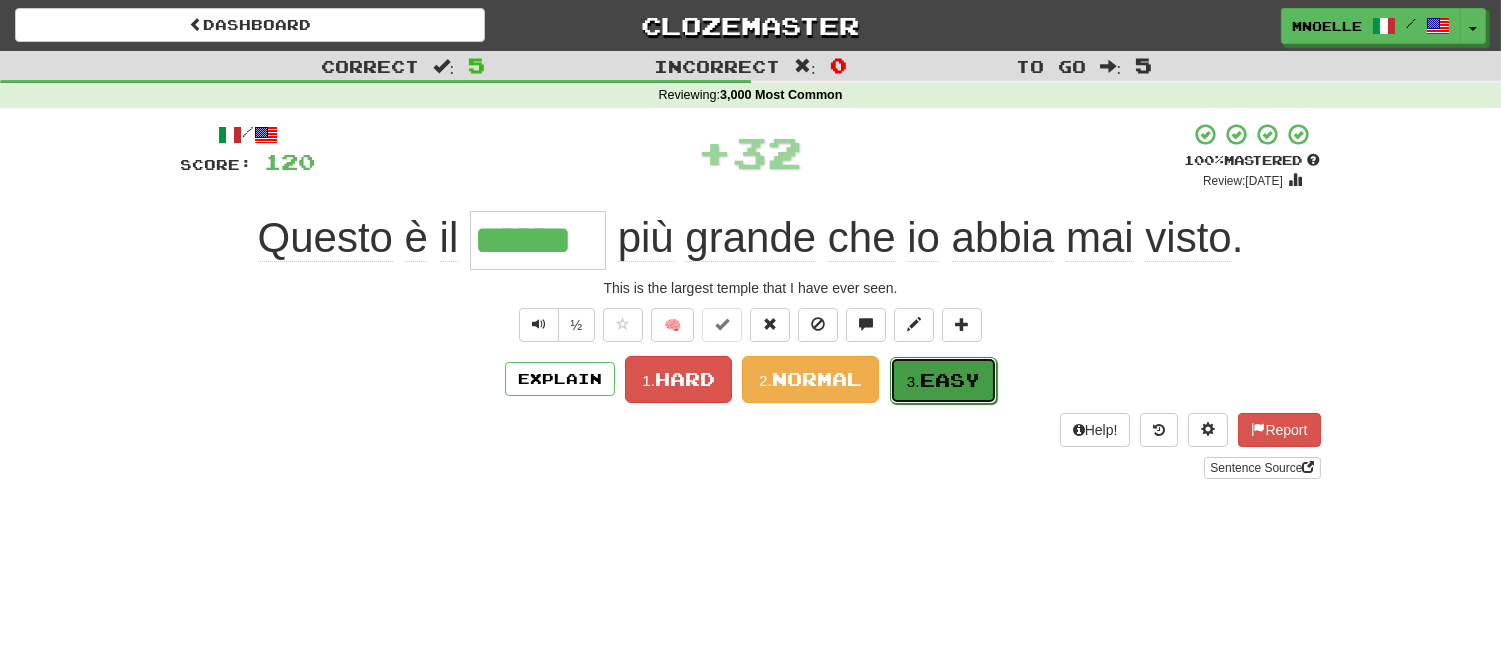 click on "Easy" at bounding box center (950, 380) 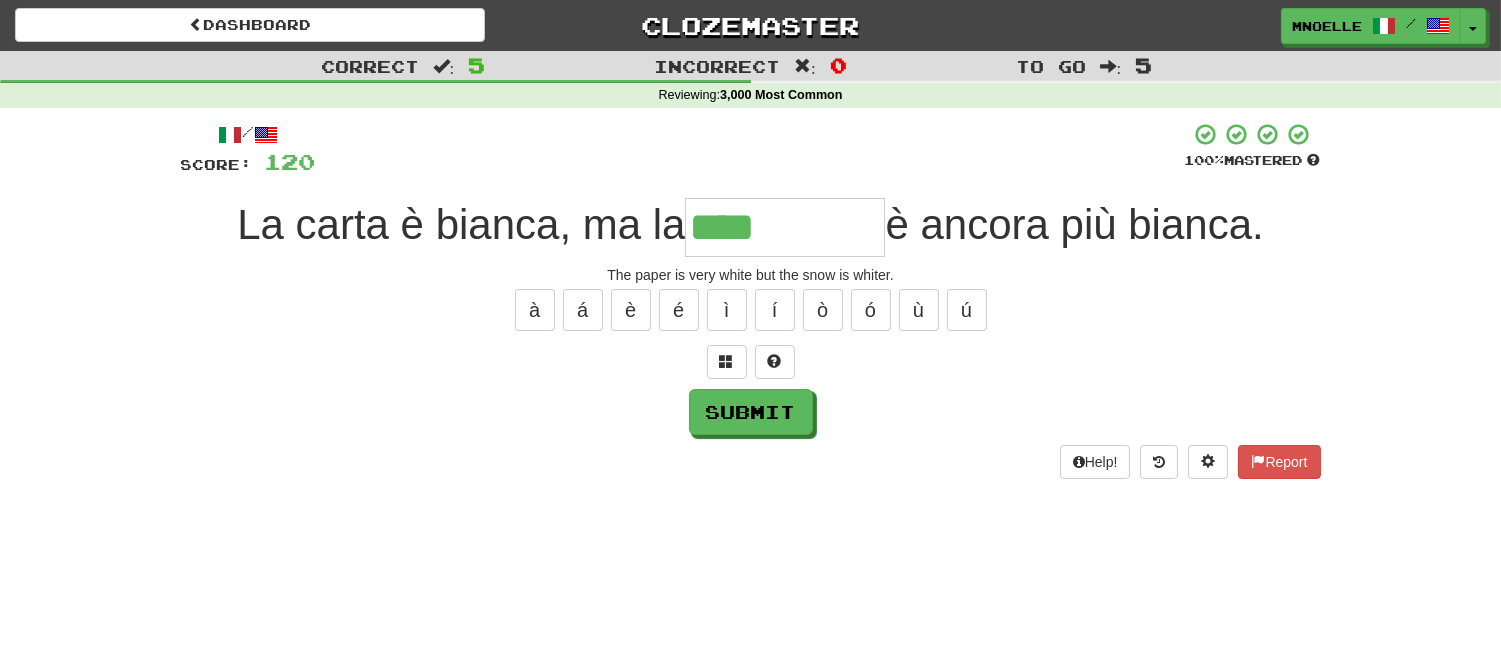 type on "****" 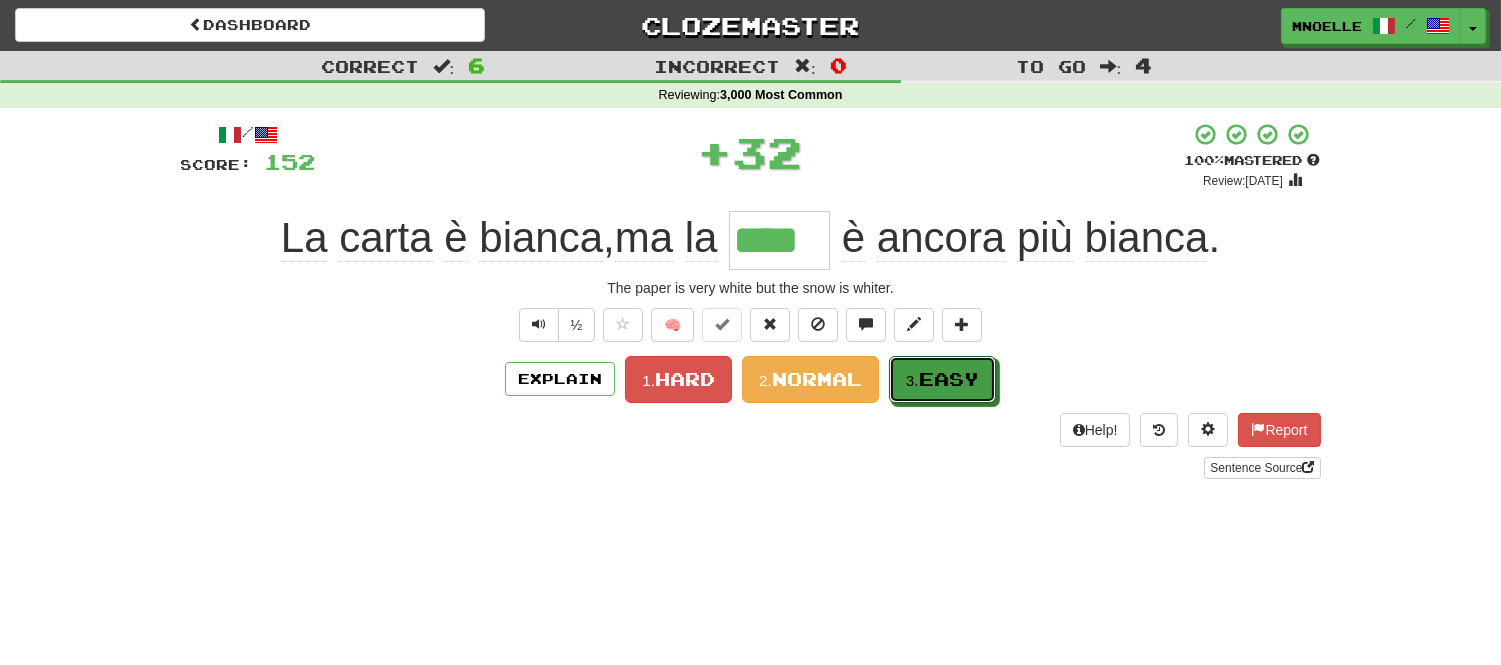 click on "Easy" at bounding box center [949, 379] 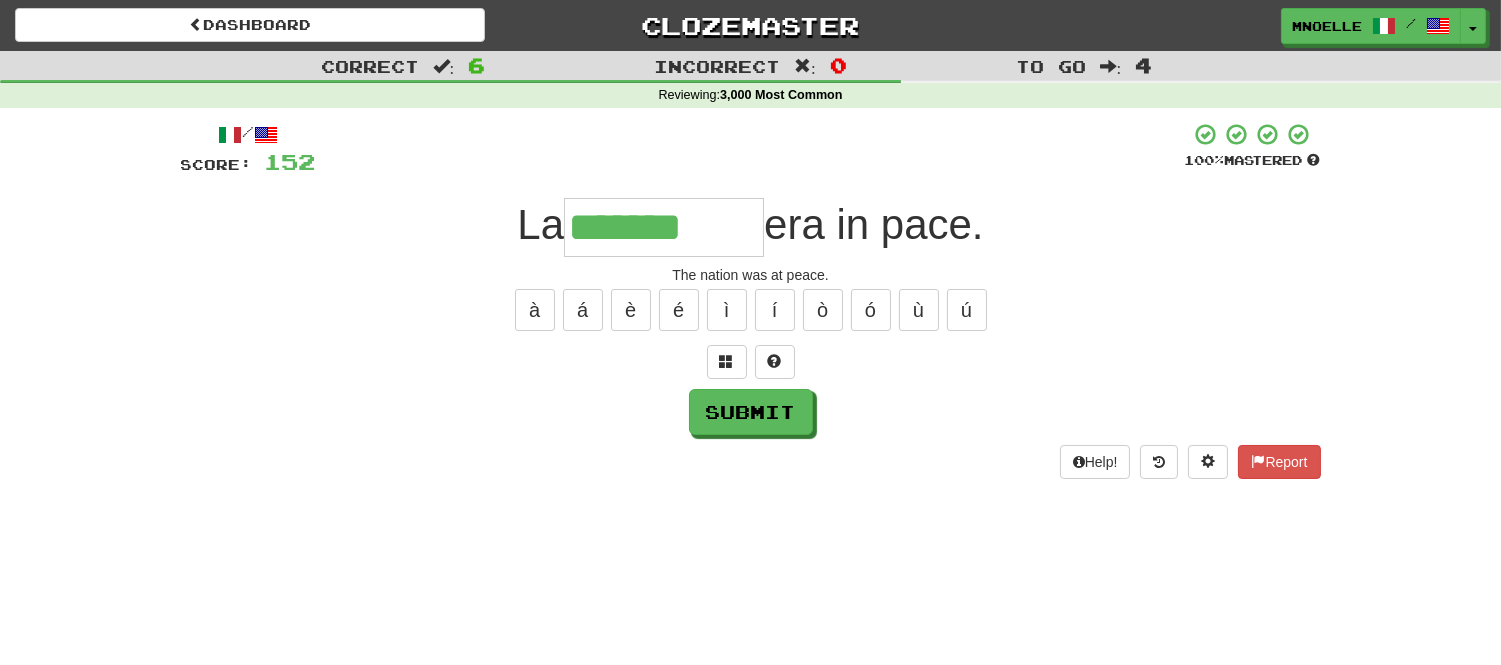 type on "*******" 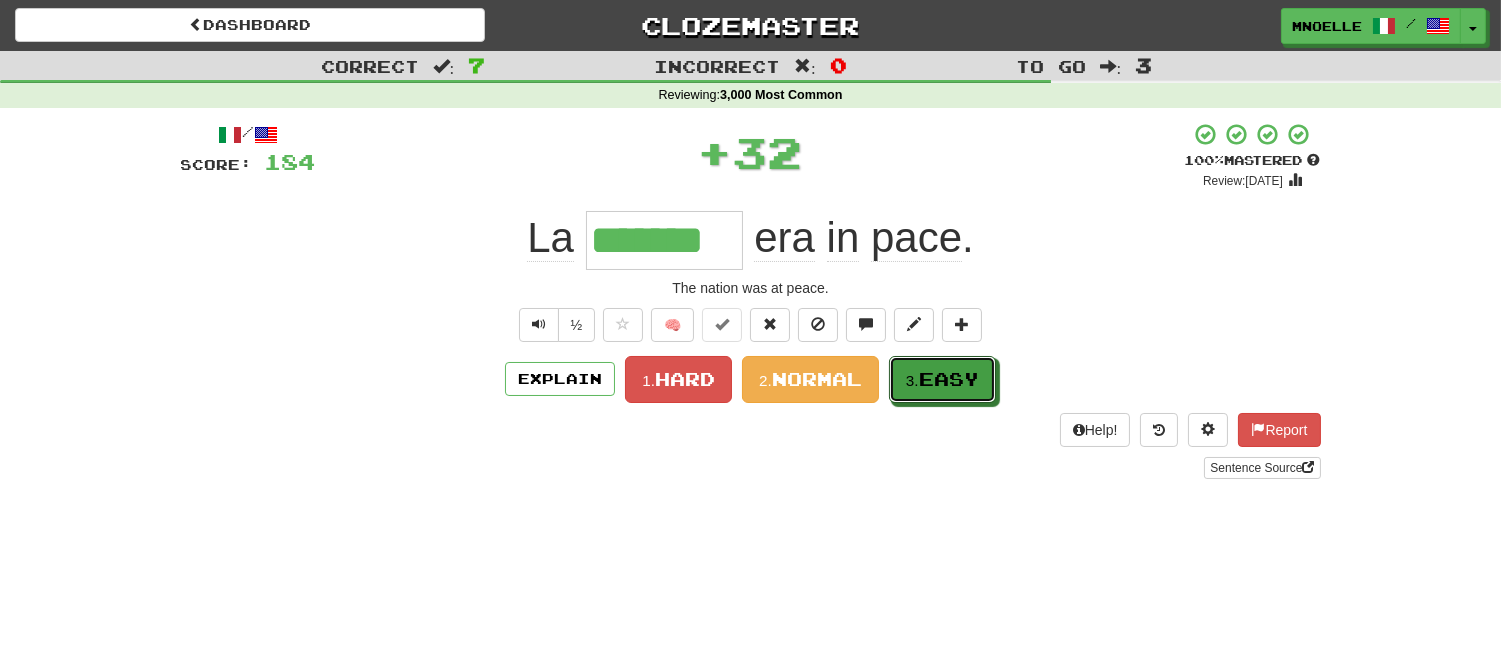 click on "Easy" at bounding box center (949, 379) 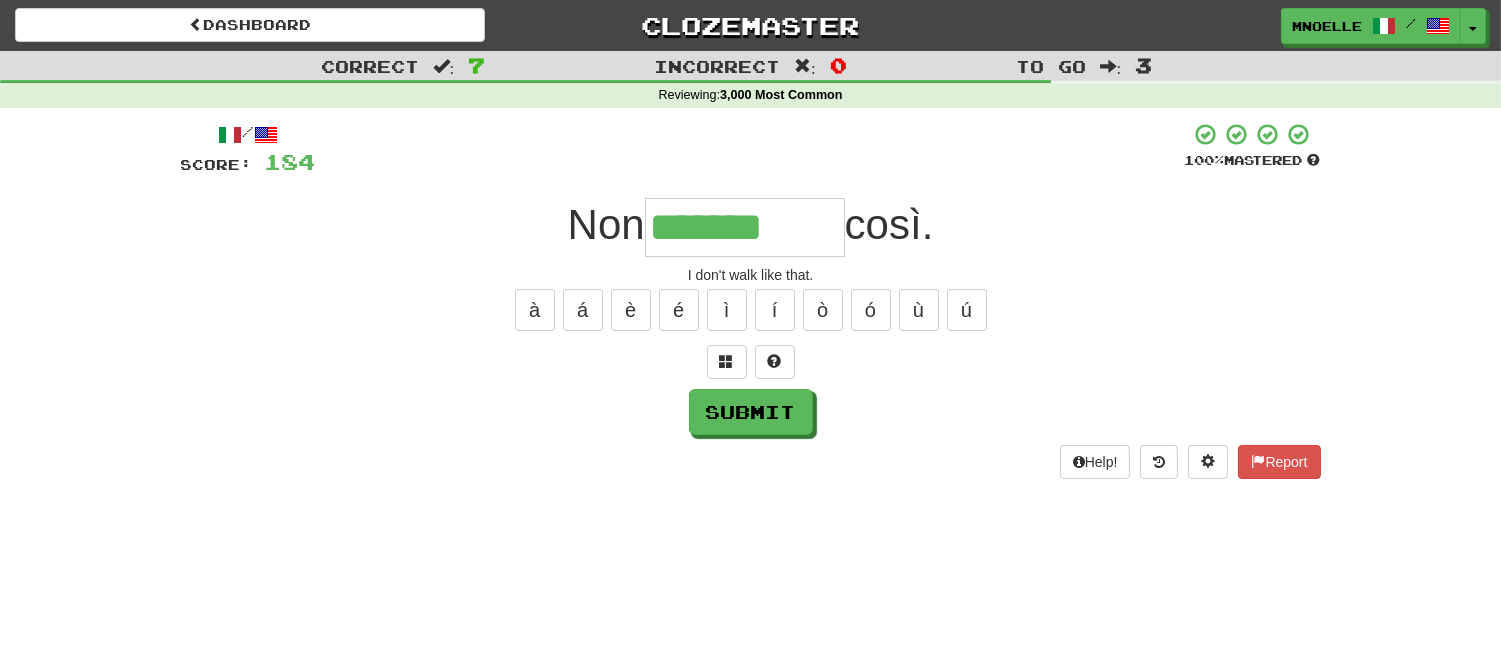 type on "*******" 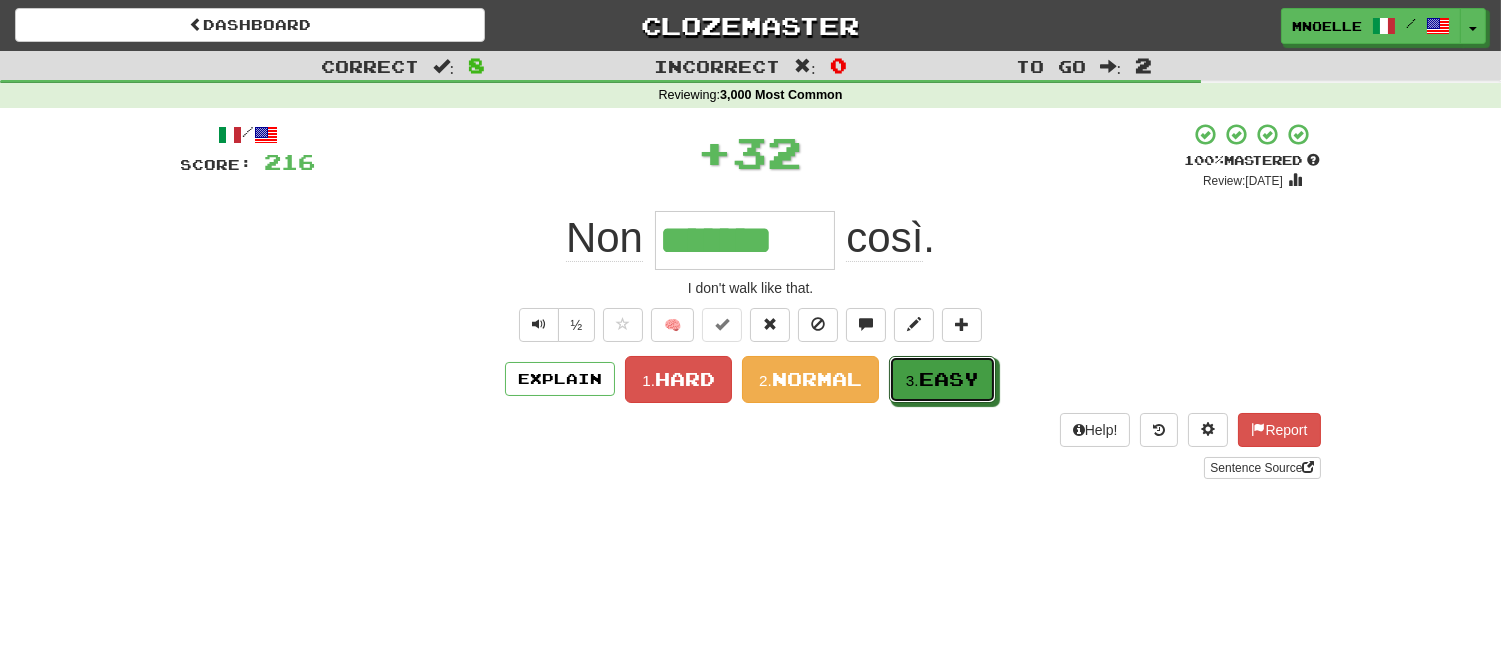 click on "Easy" at bounding box center [949, 379] 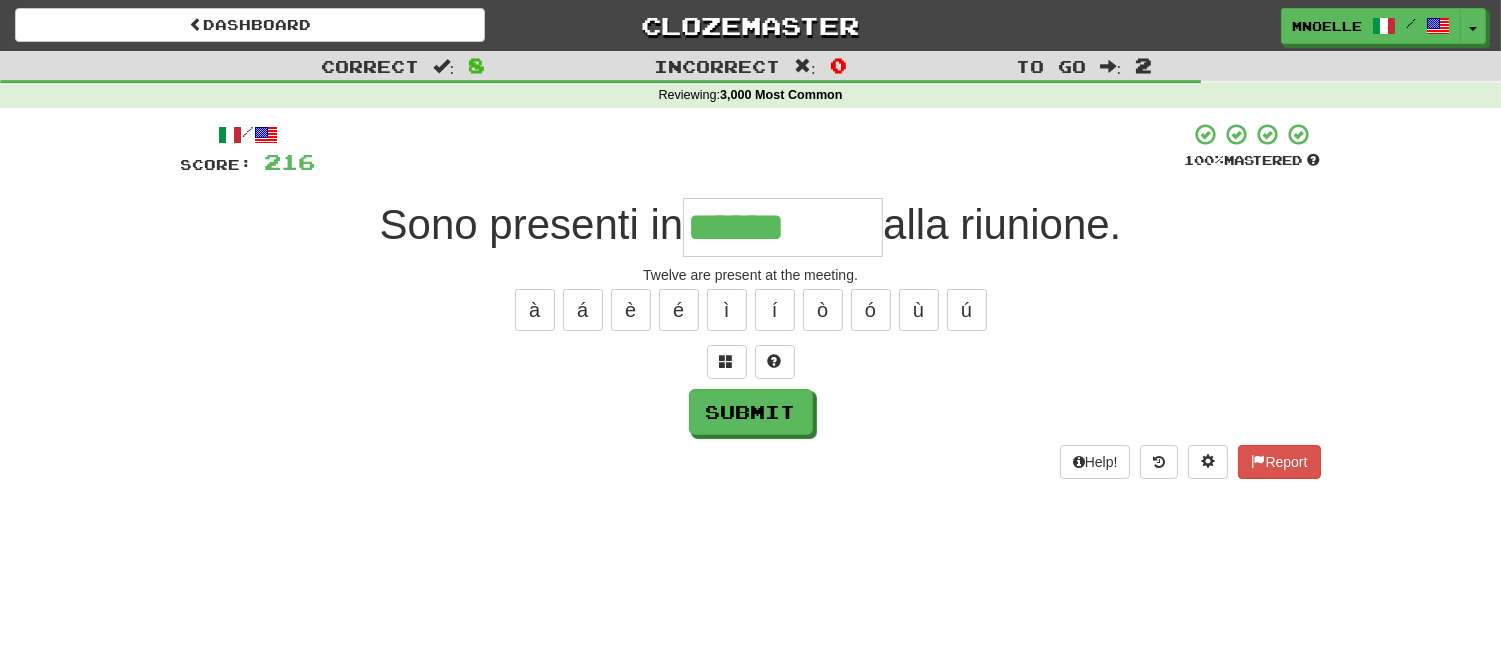 type on "******" 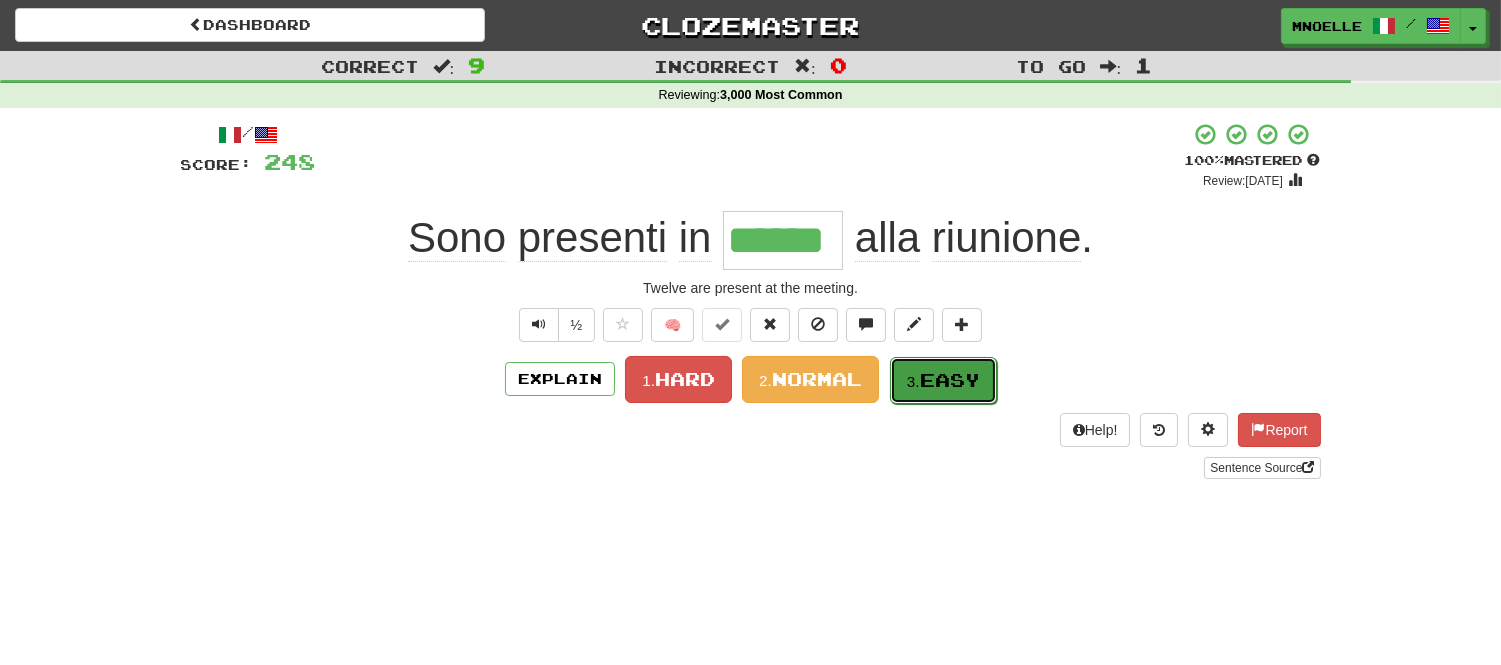 click on "Easy" at bounding box center (950, 380) 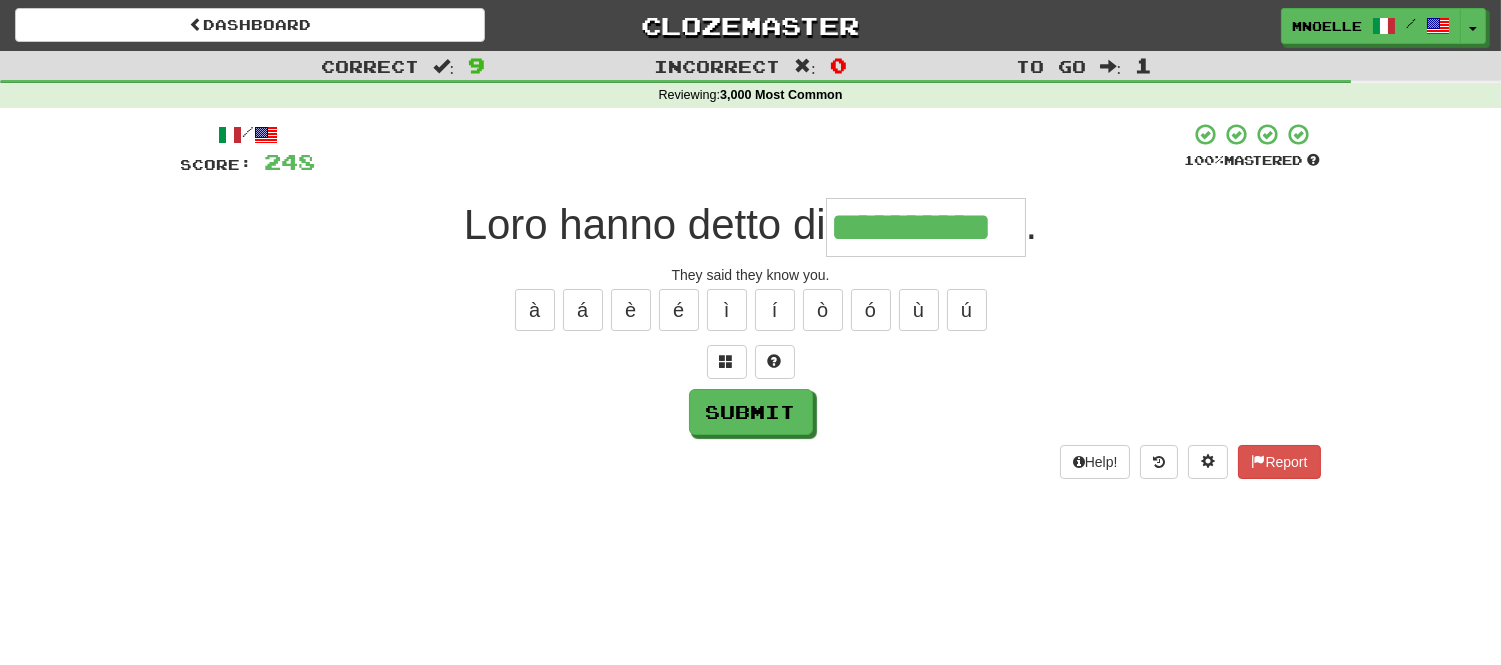 type on "**********" 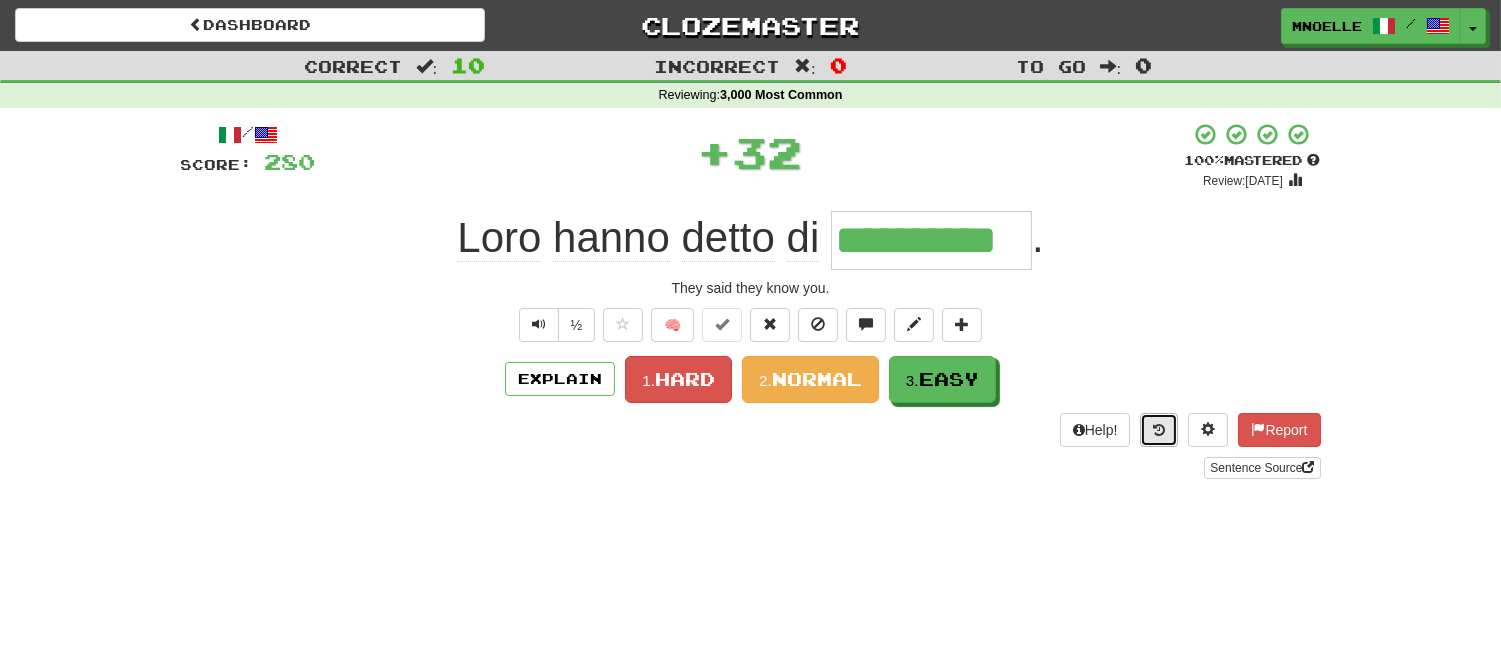 click at bounding box center (1159, 430) 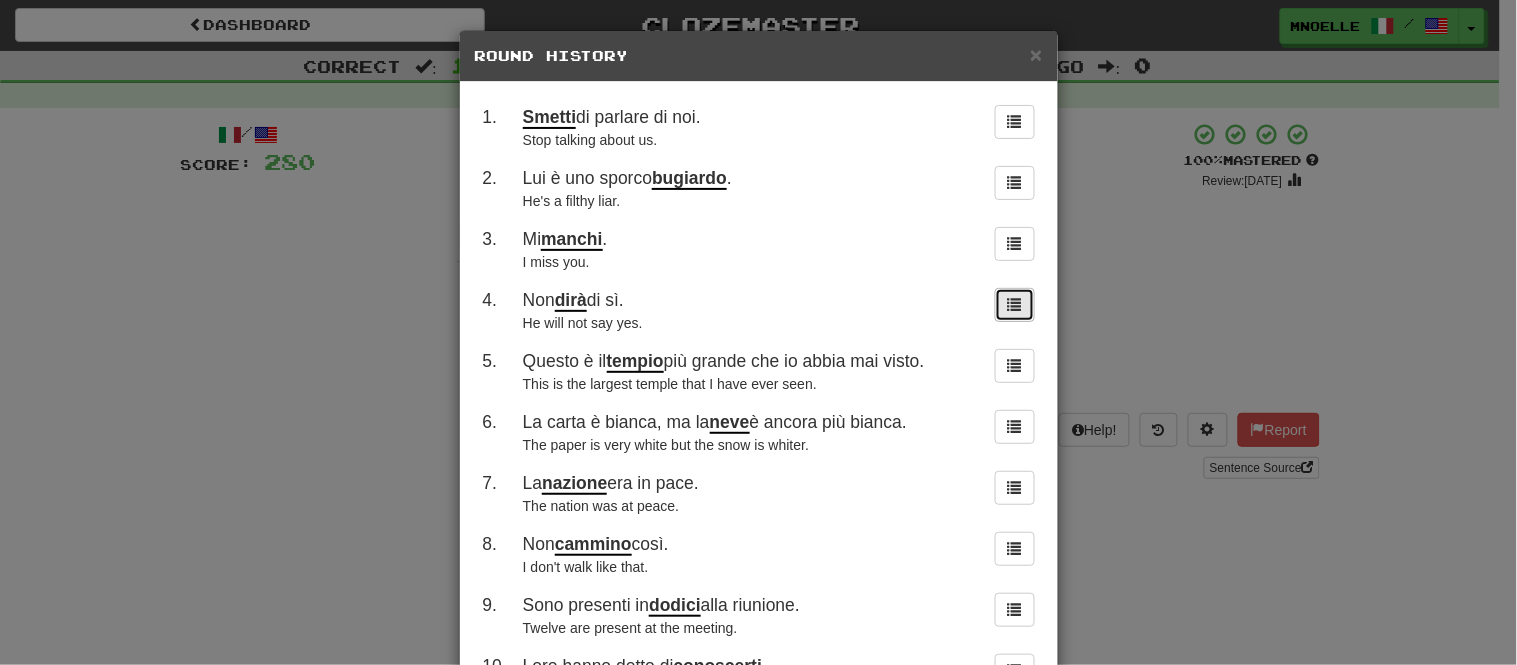 click at bounding box center [1015, 304] 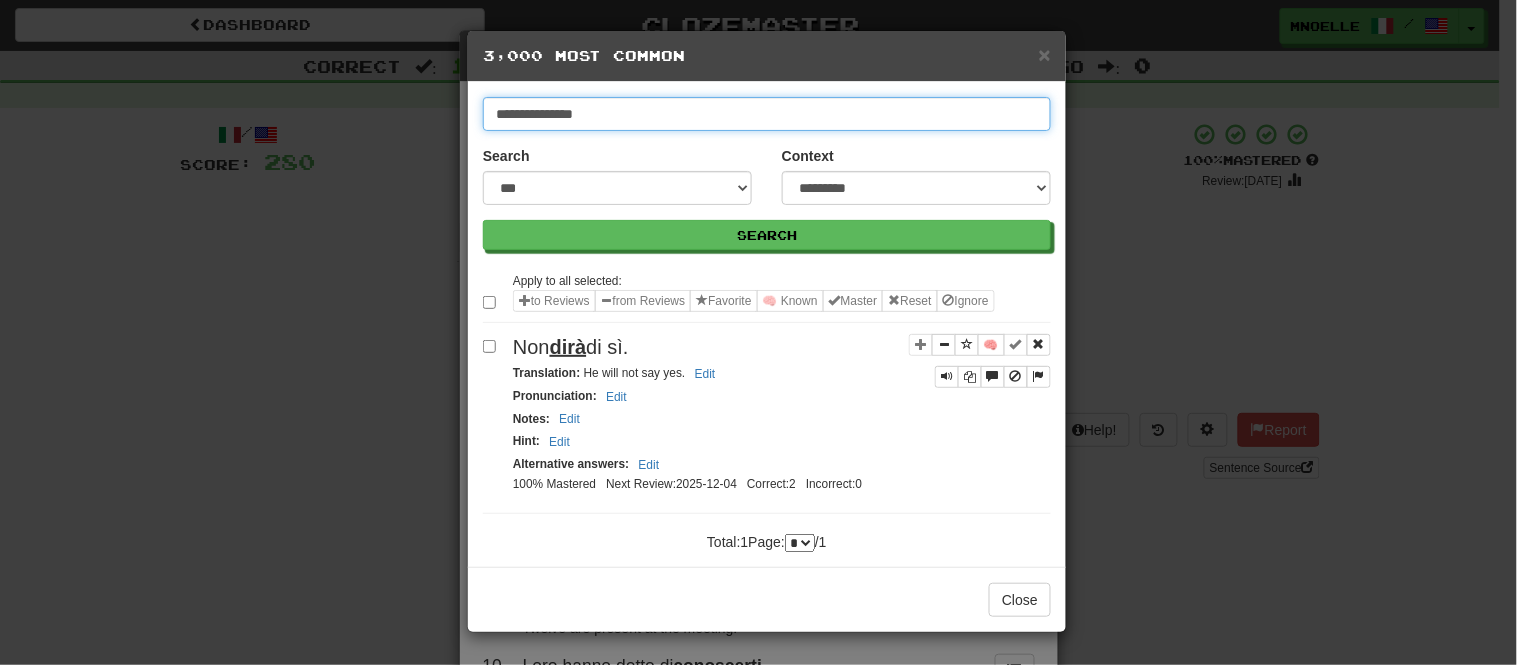 click on "**********" at bounding box center (767, 114) 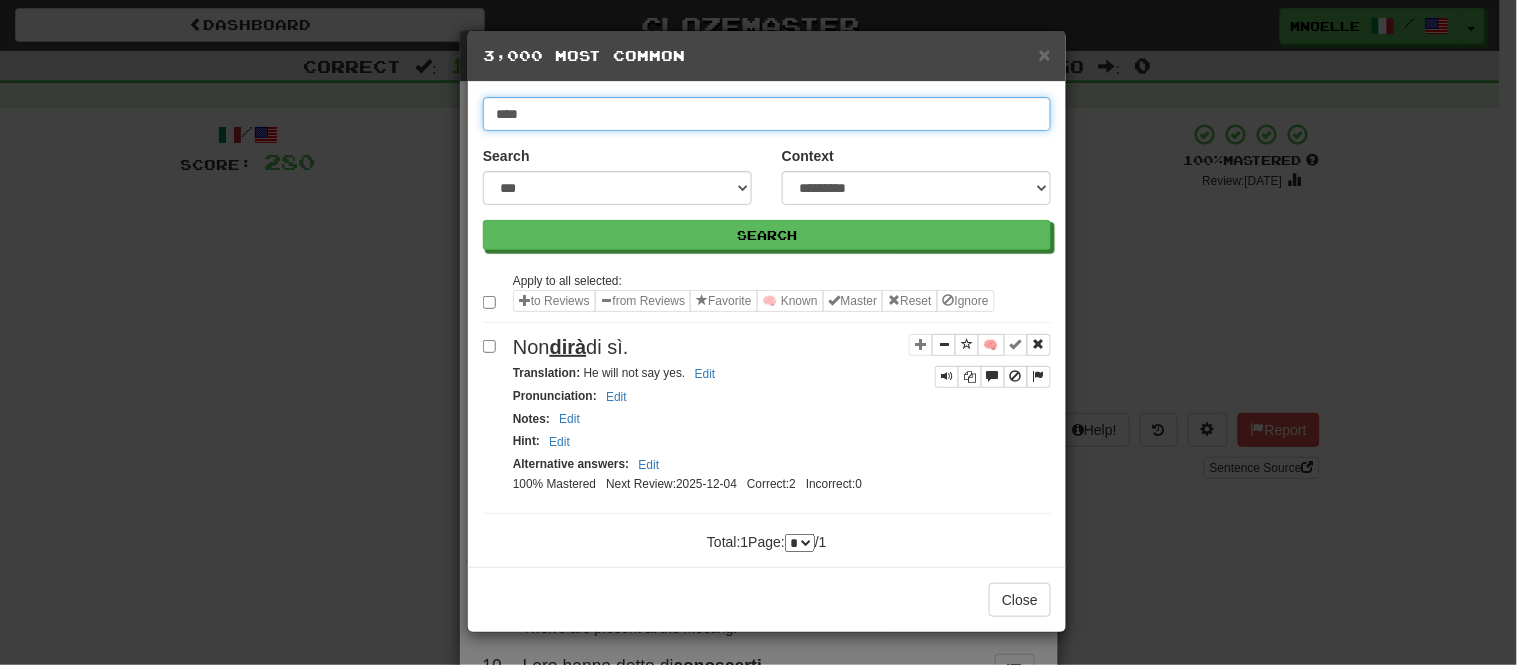 type on "****" 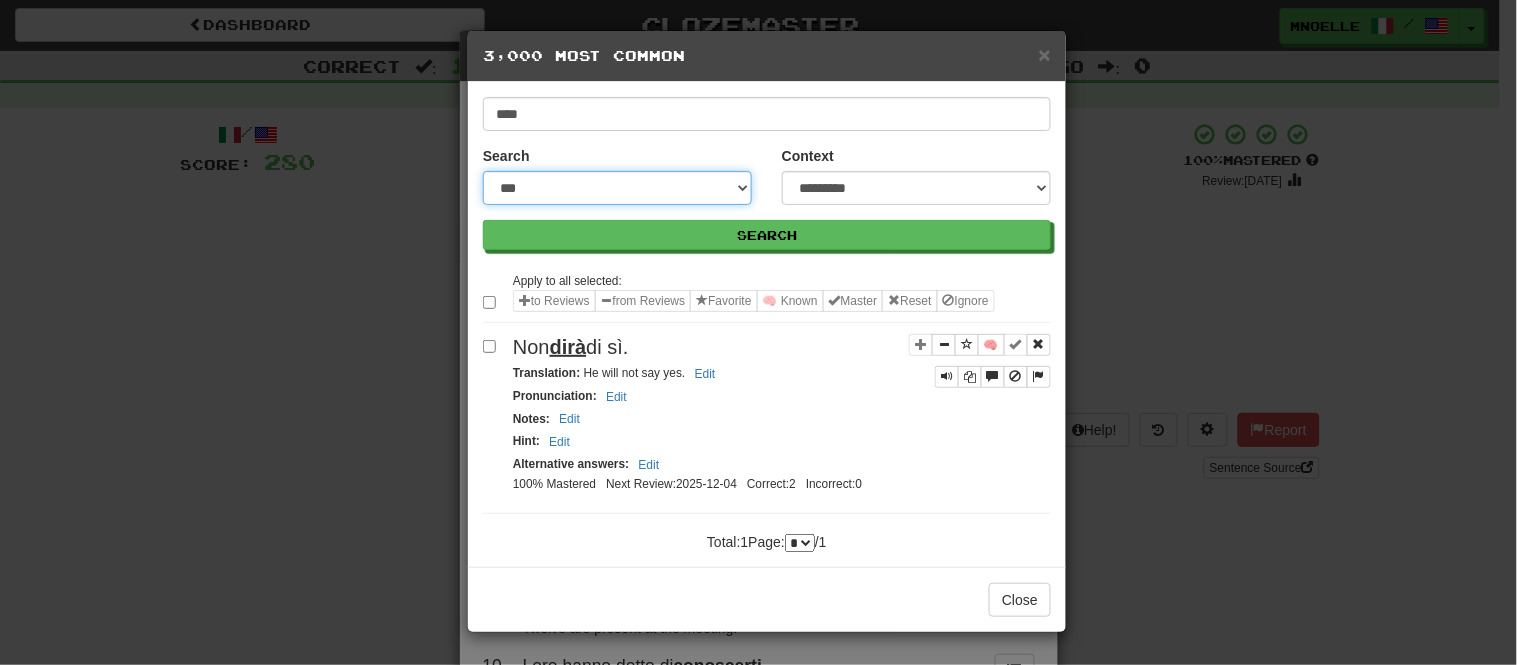 click on "**********" at bounding box center [617, 188] 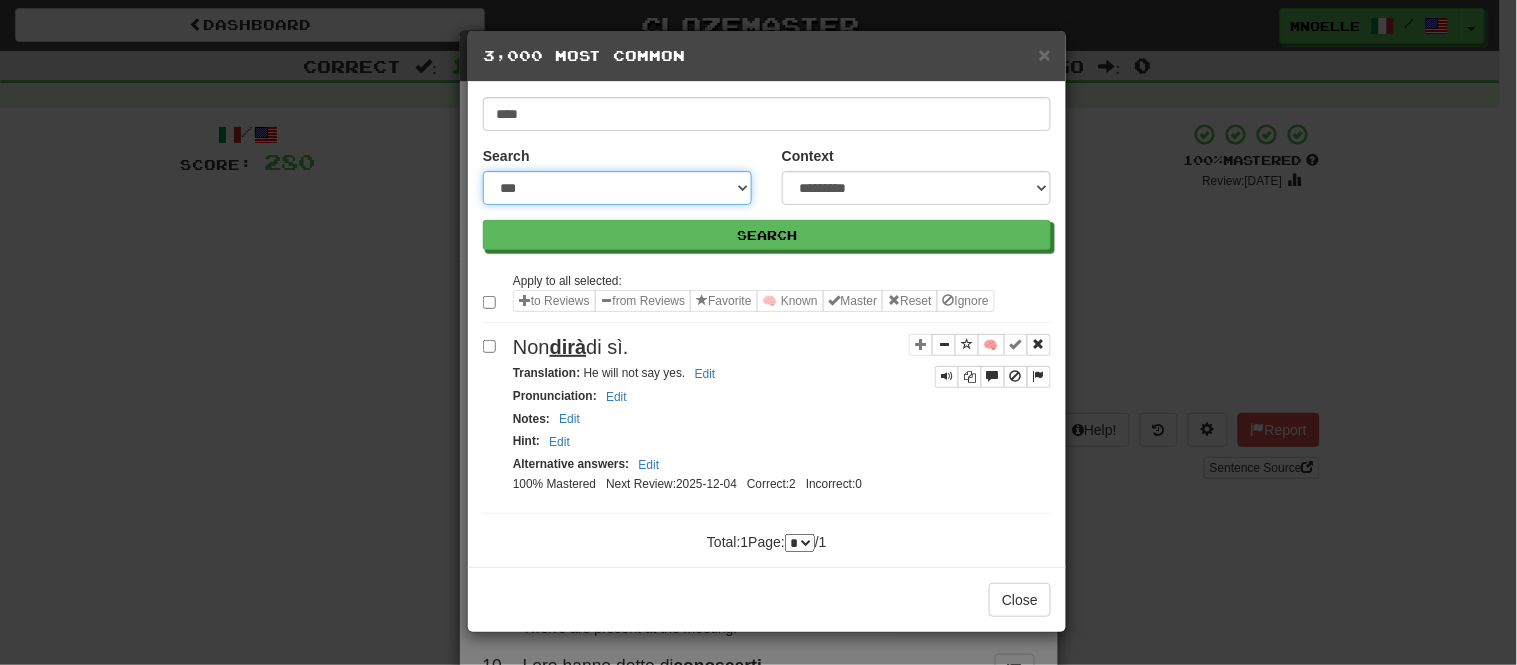 select on "***" 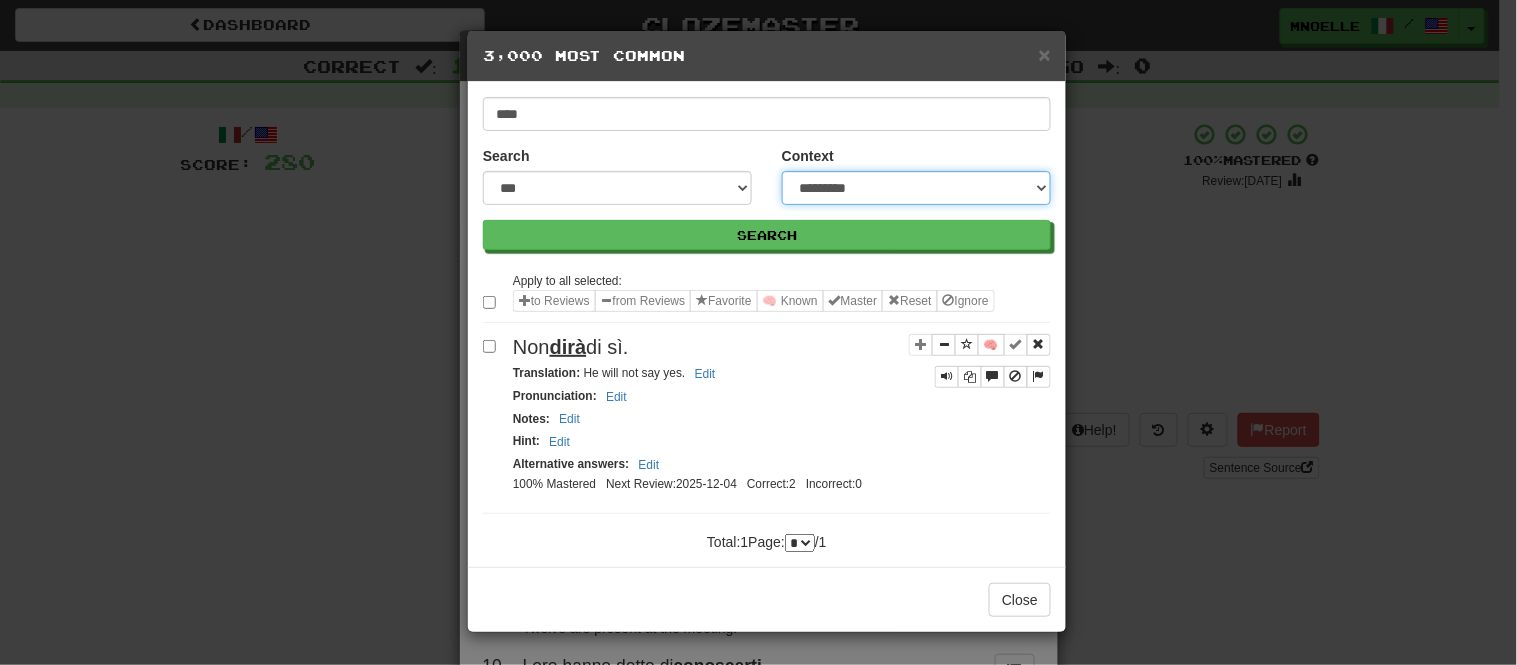 click on "**********" at bounding box center [916, 188] 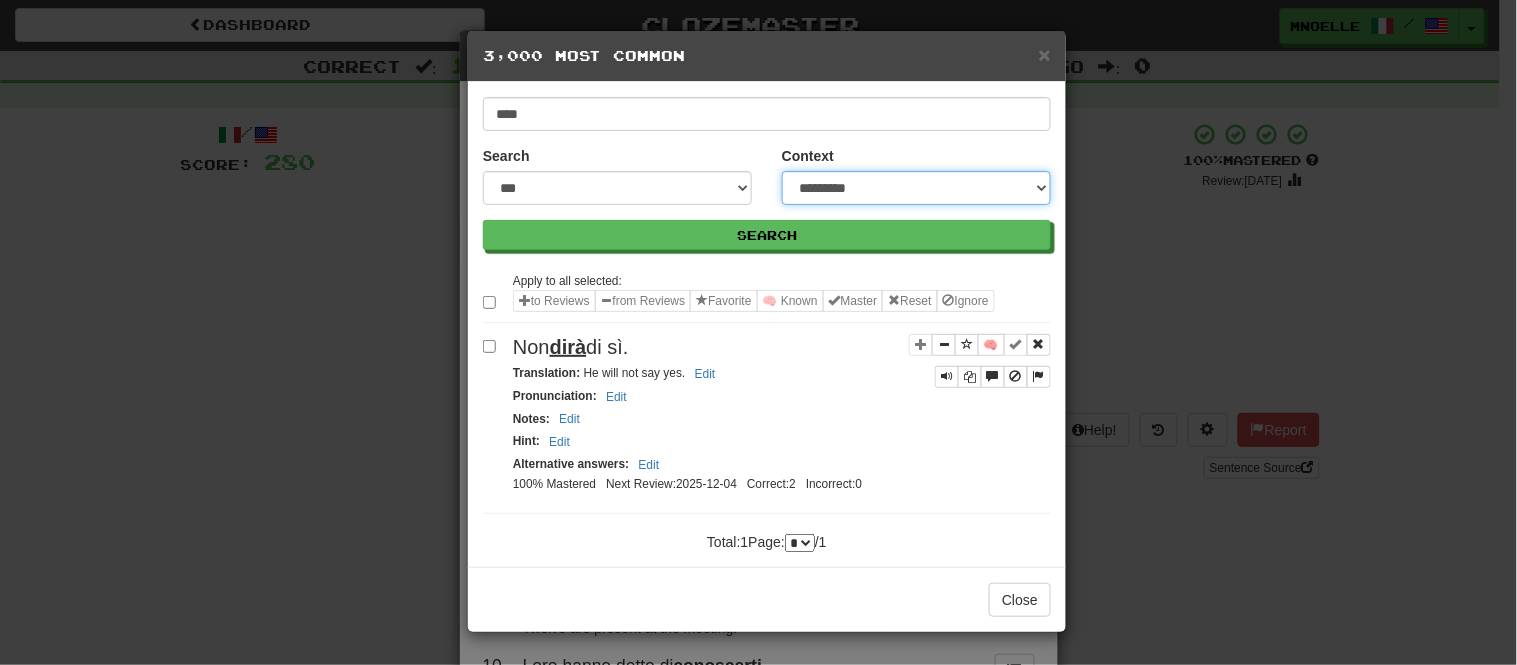 select on "*****" 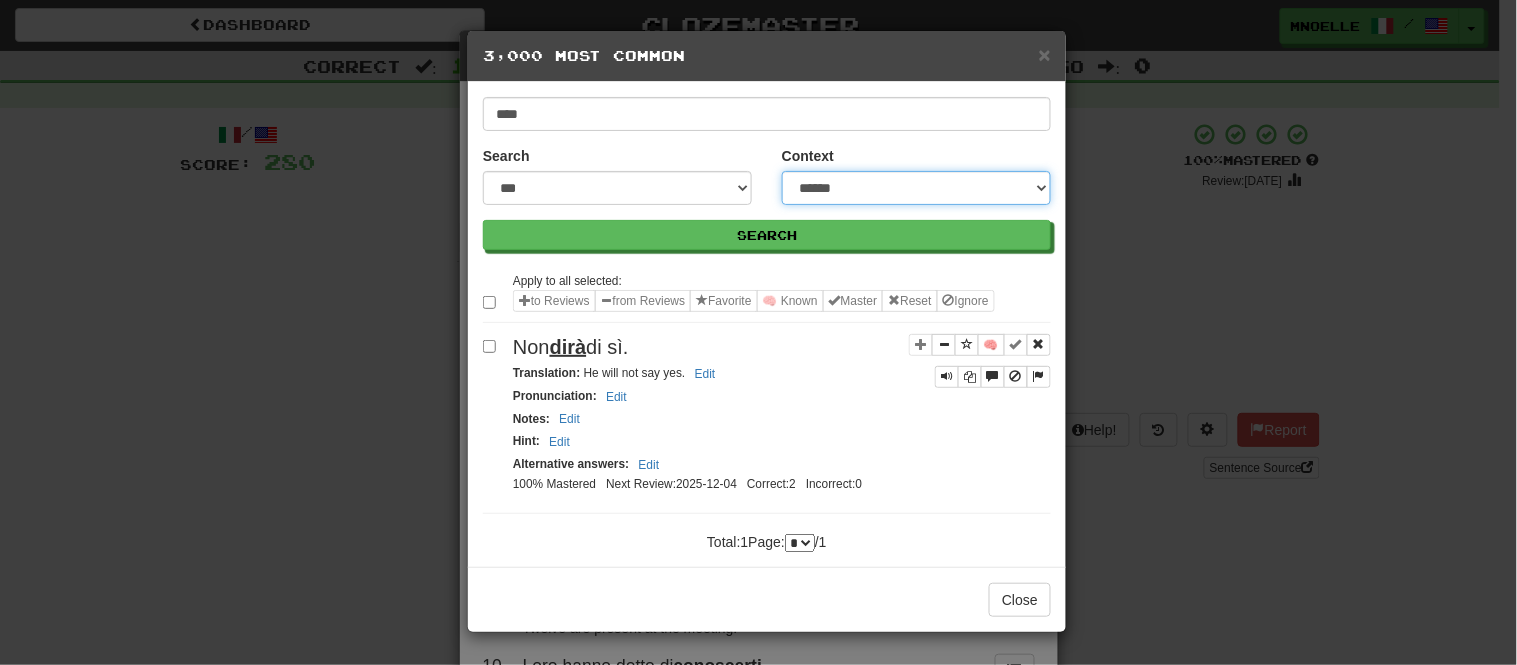 click on "**********" at bounding box center [916, 188] 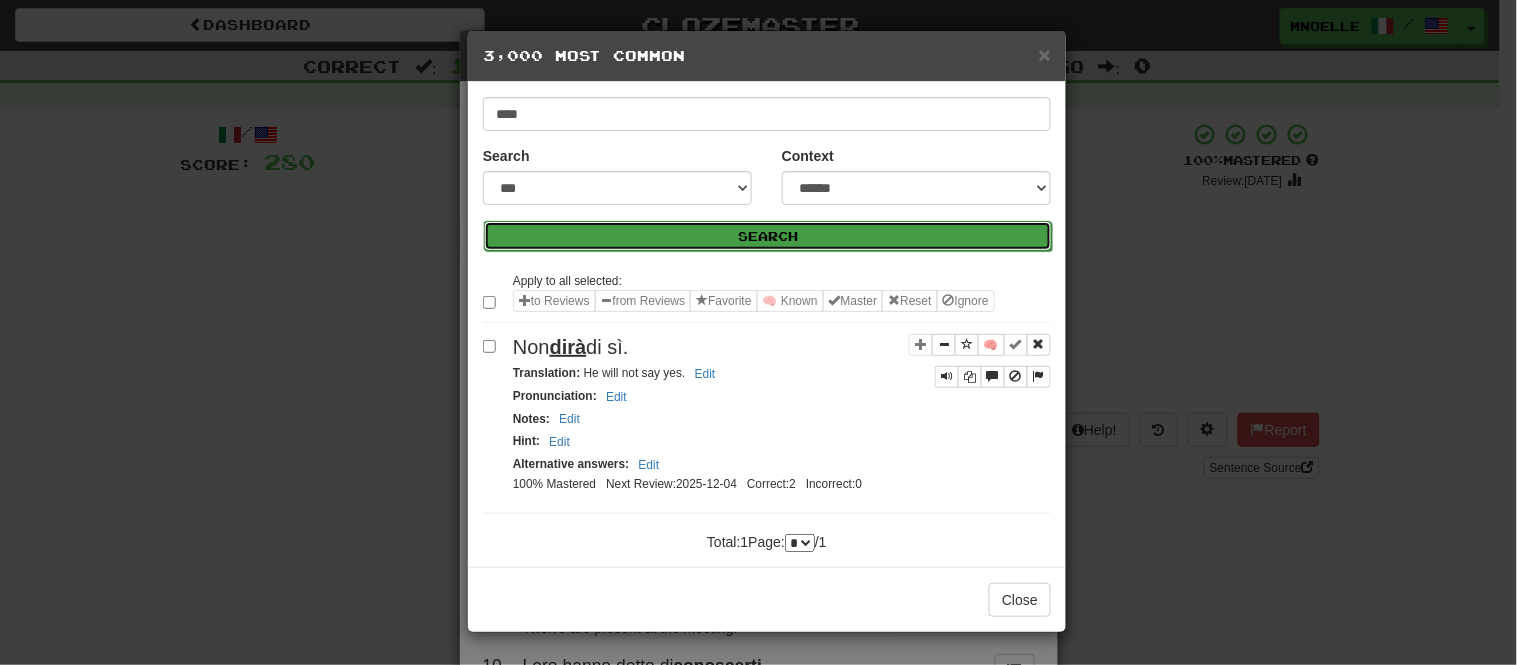 click on "Search" at bounding box center [768, 236] 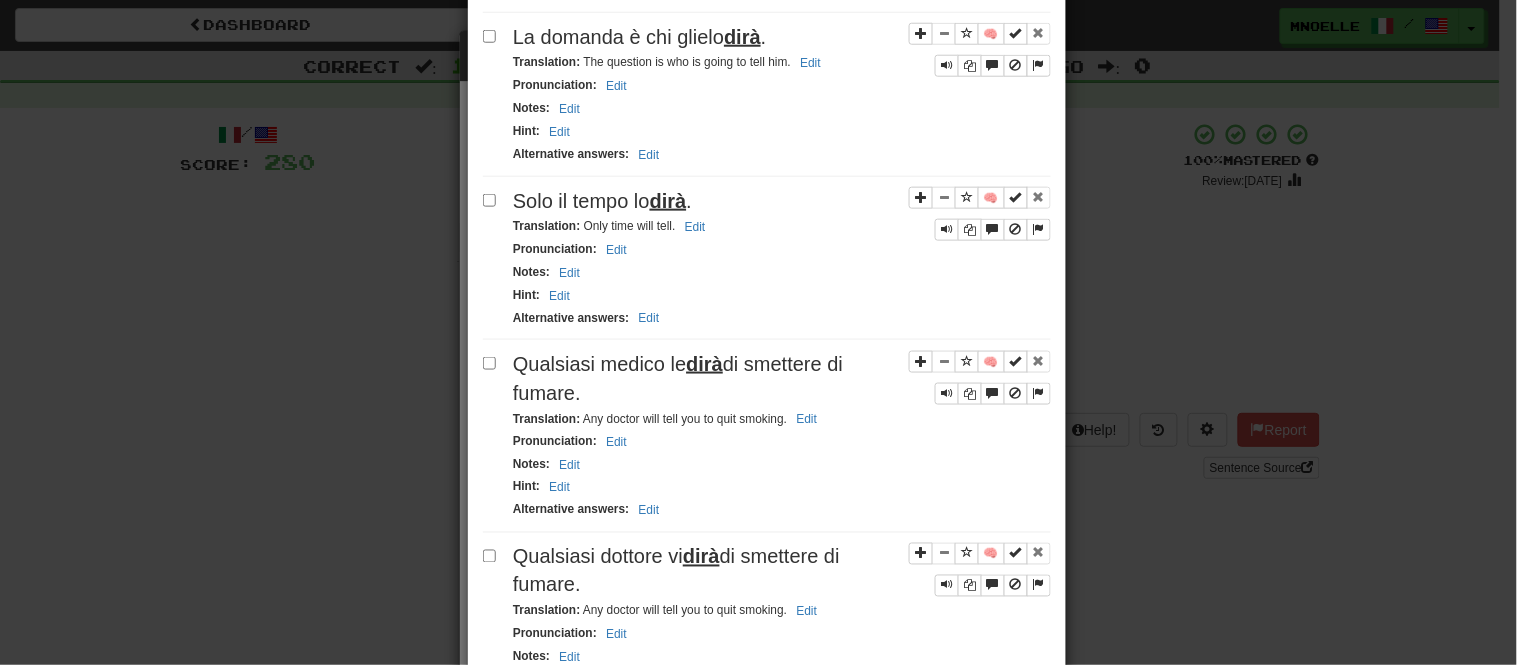scroll, scrollTop: 504, scrollLeft: 0, axis: vertical 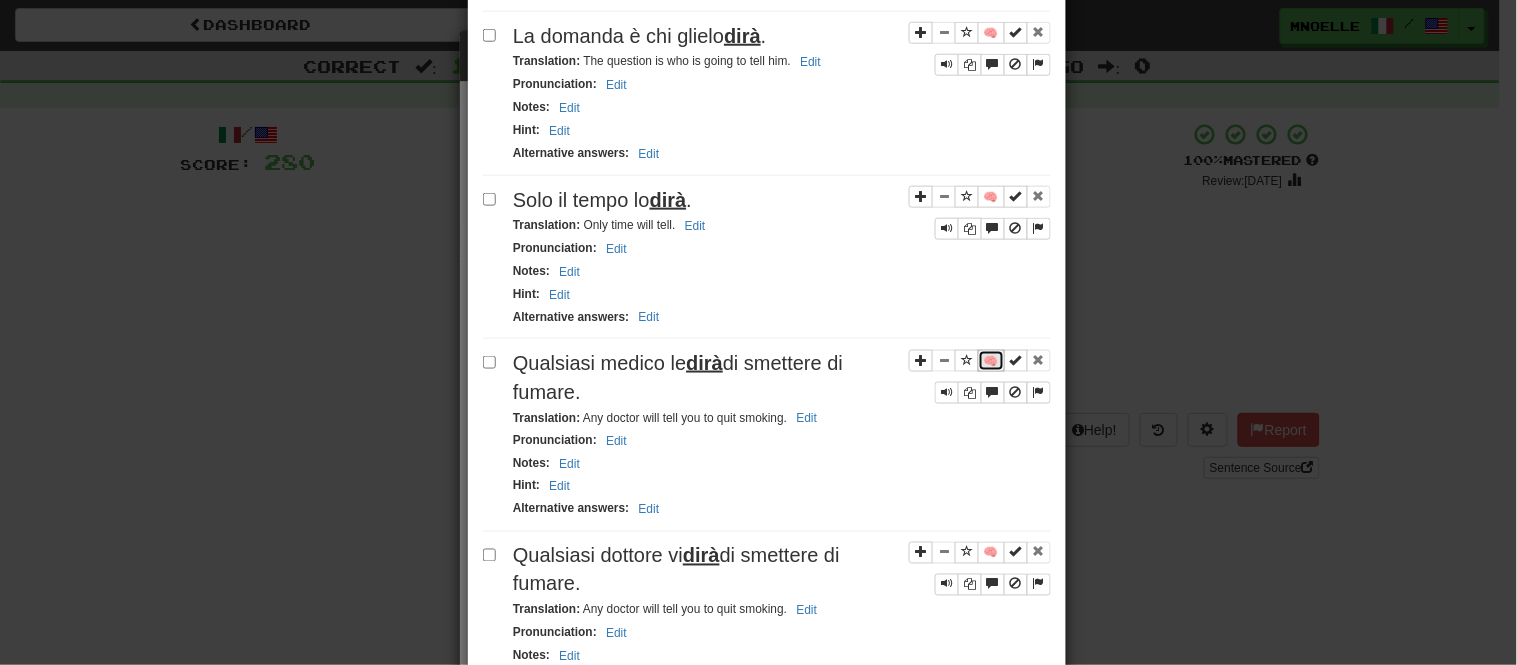 click on "🧠" at bounding box center (991, 361) 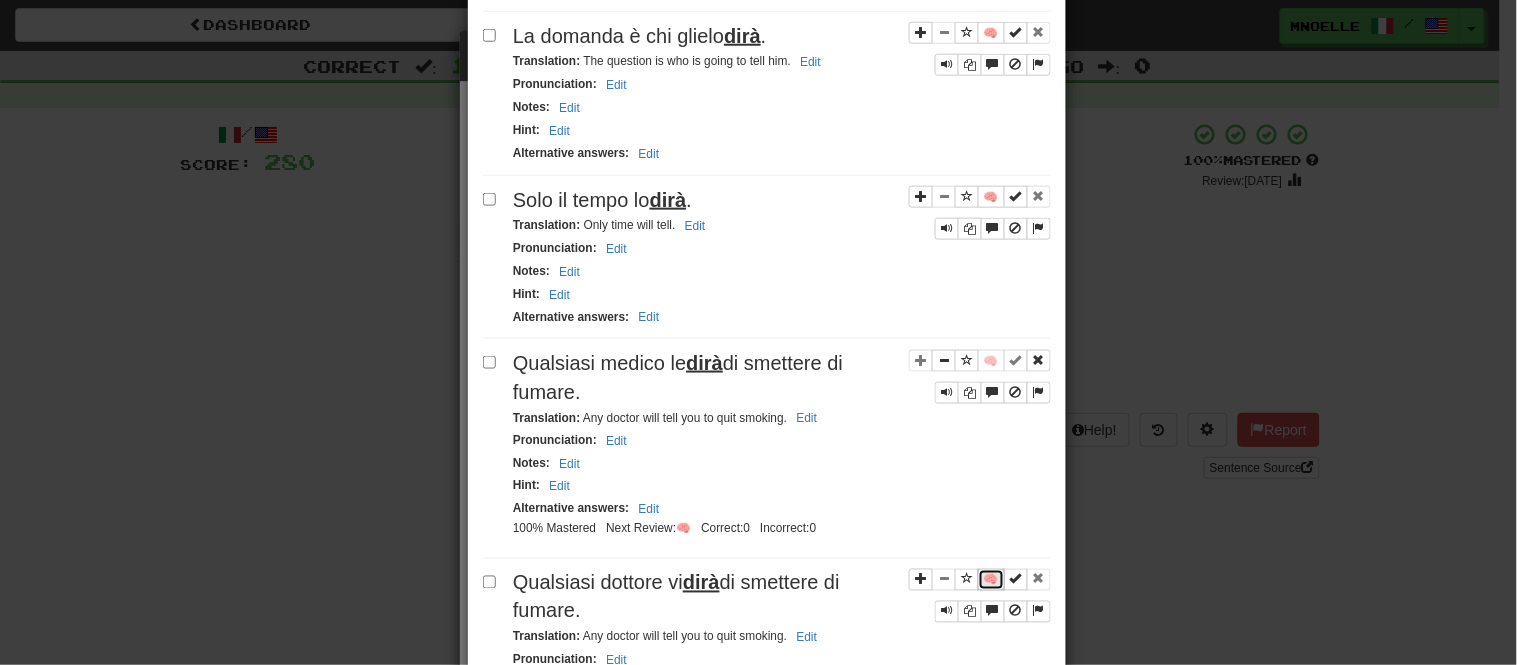click on "🧠" at bounding box center [991, 580] 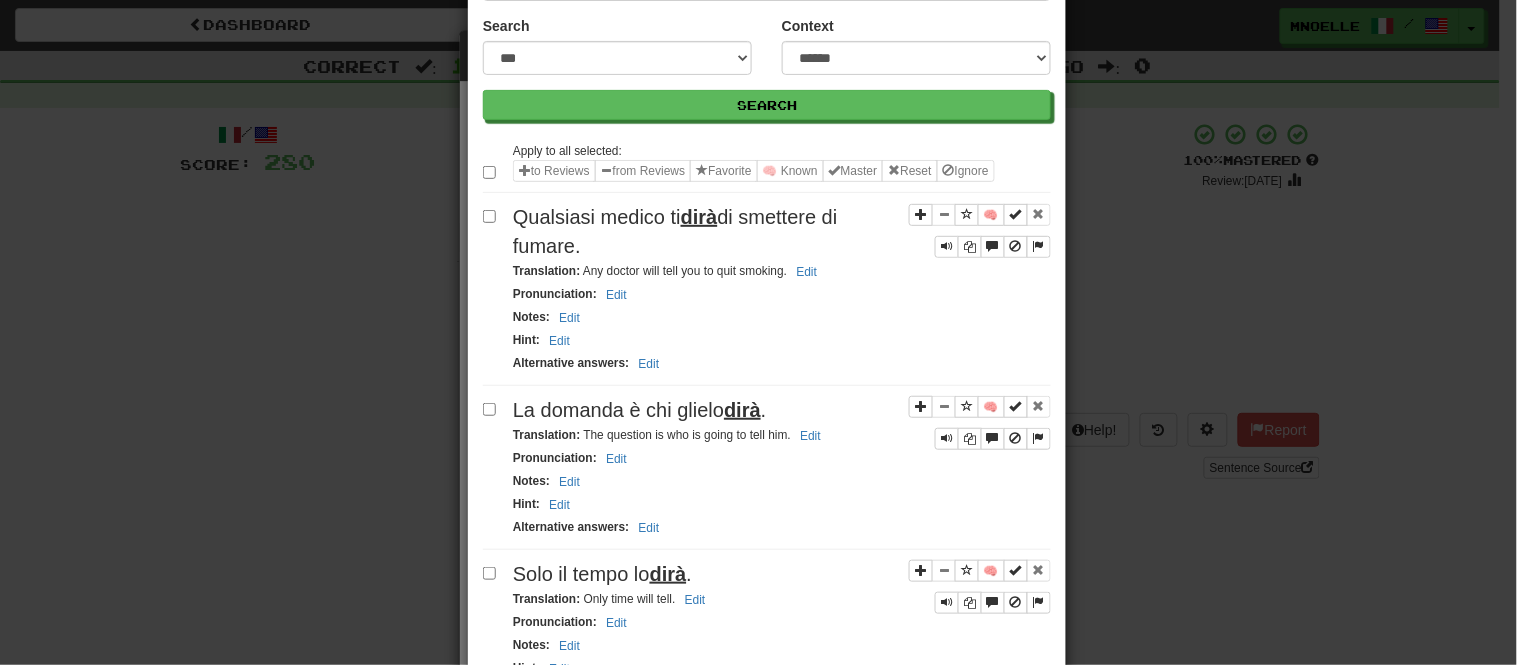 scroll, scrollTop: 105, scrollLeft: 0, axis: vertical 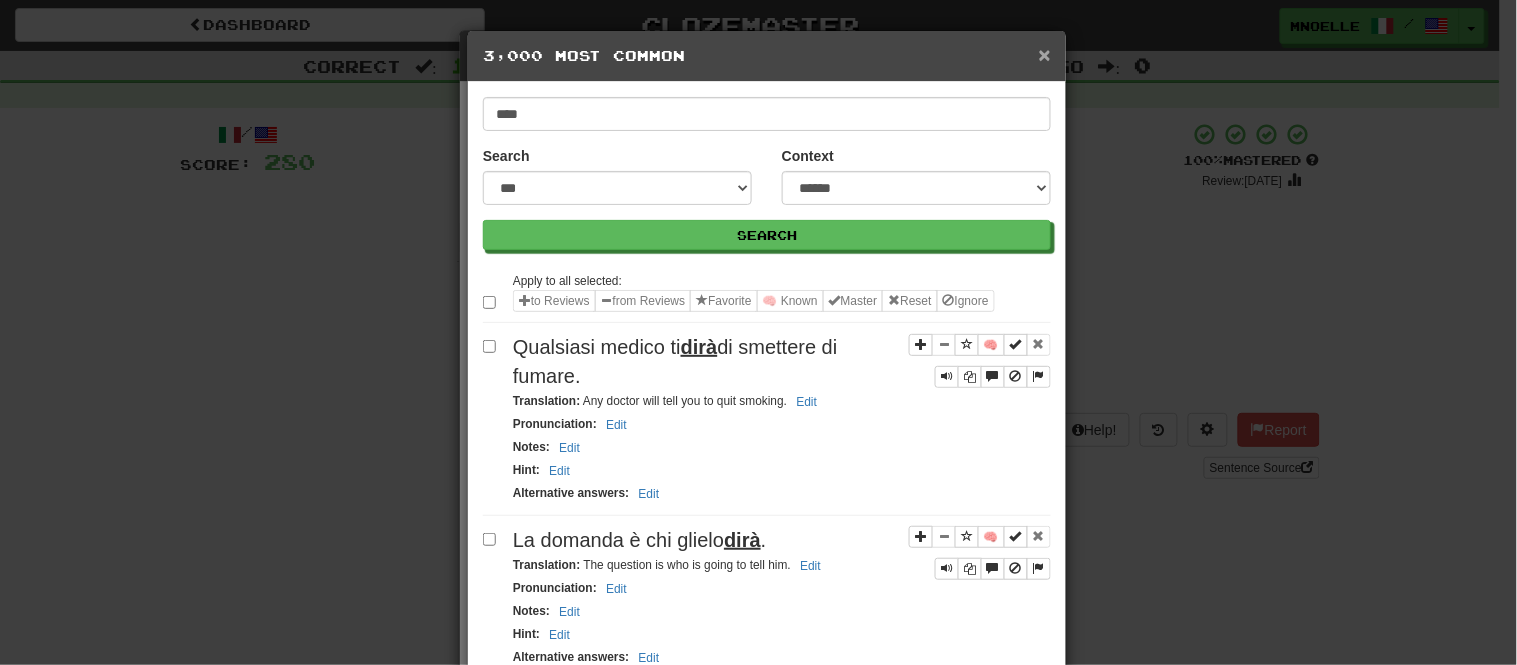 click on "×" at bounding box center (1045, 54) 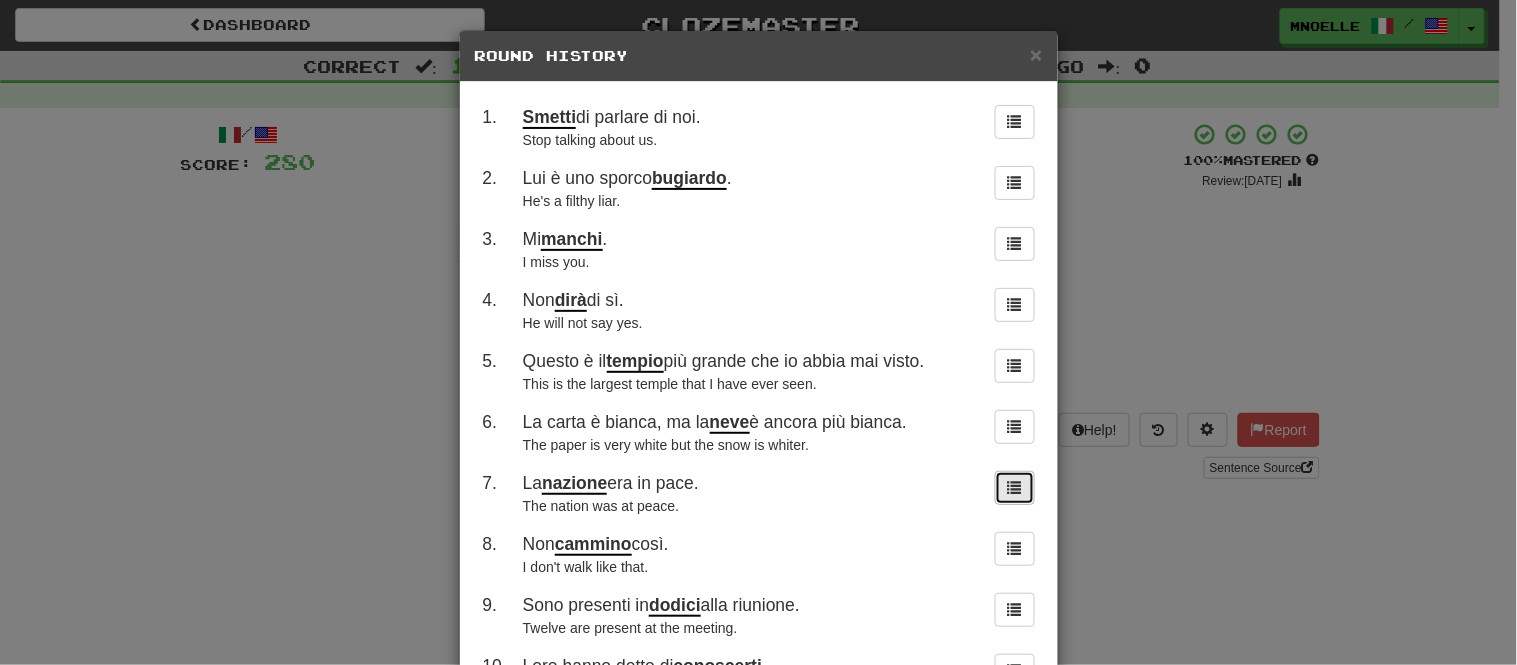 click at bounding box center (1015, 488) 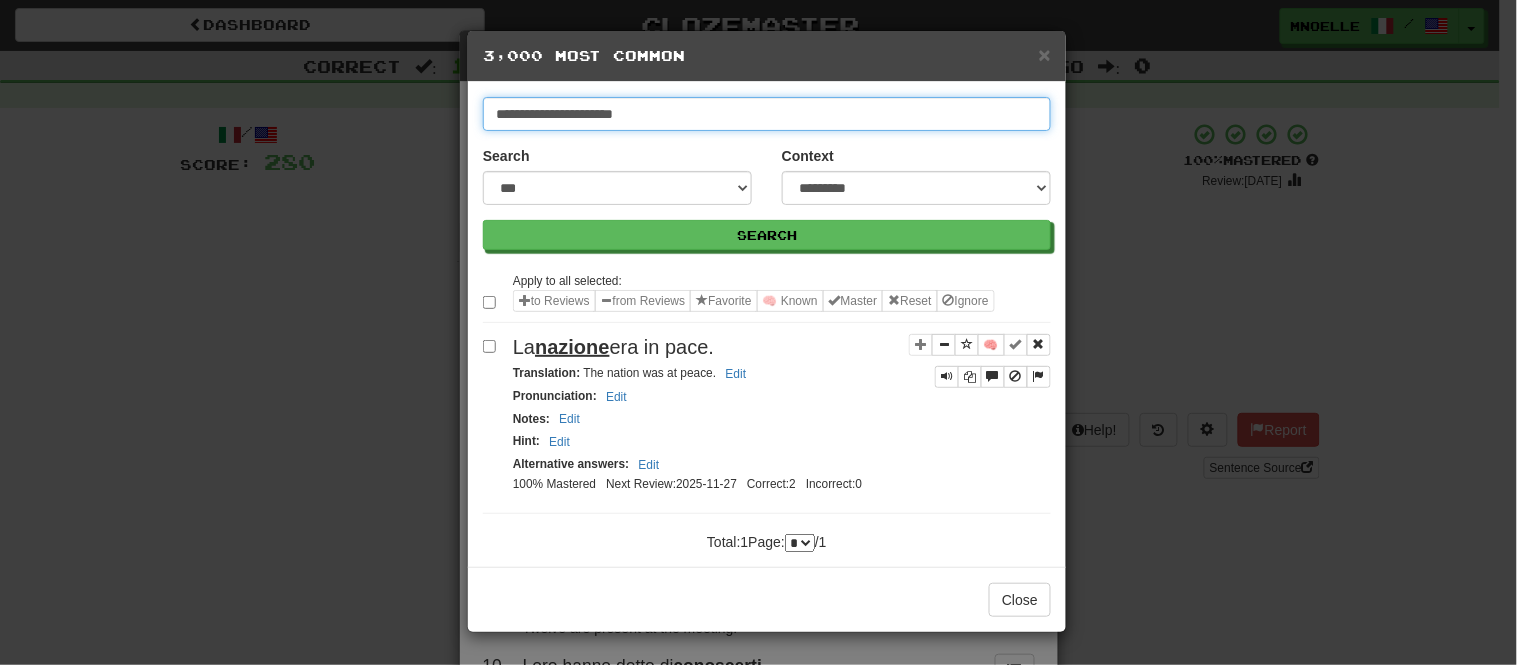 click on "**********" at bounding box center [767, 114] 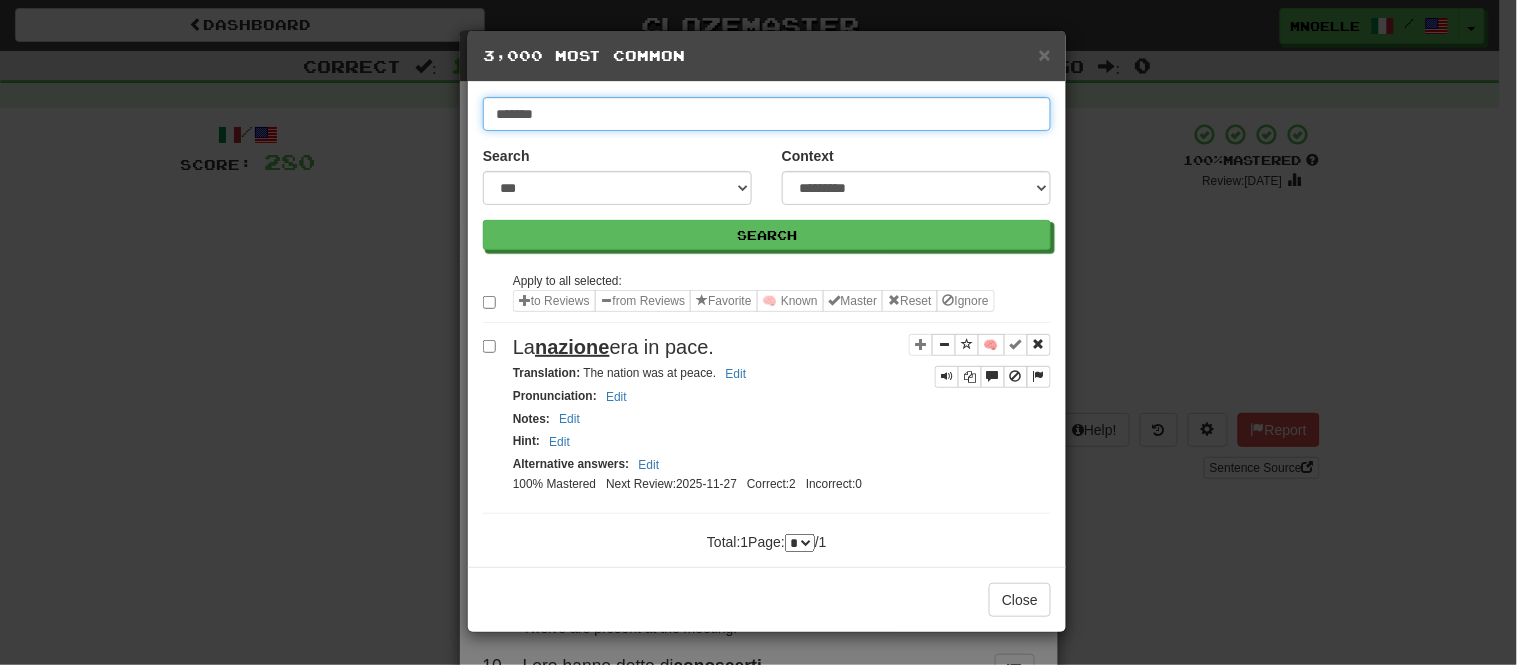 type on "*******" 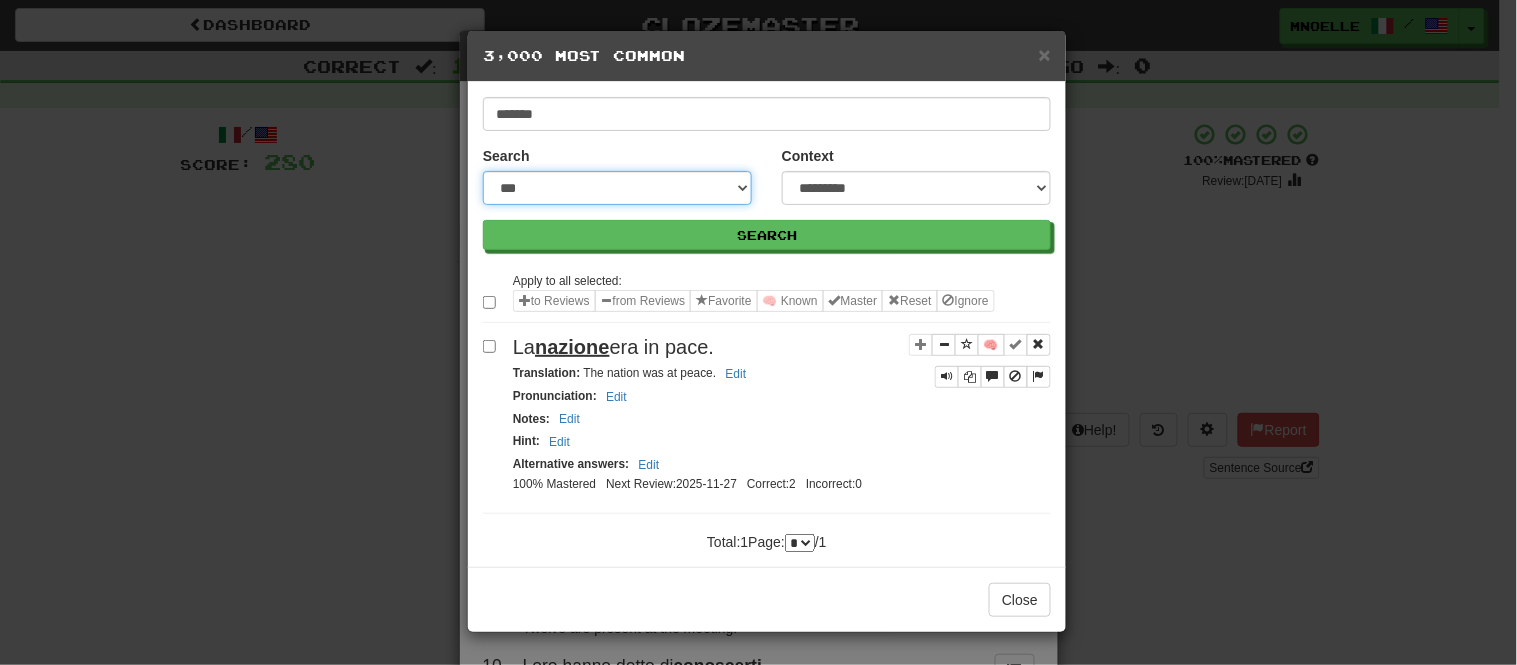 click on "**********" at bounding box center (617, 188) 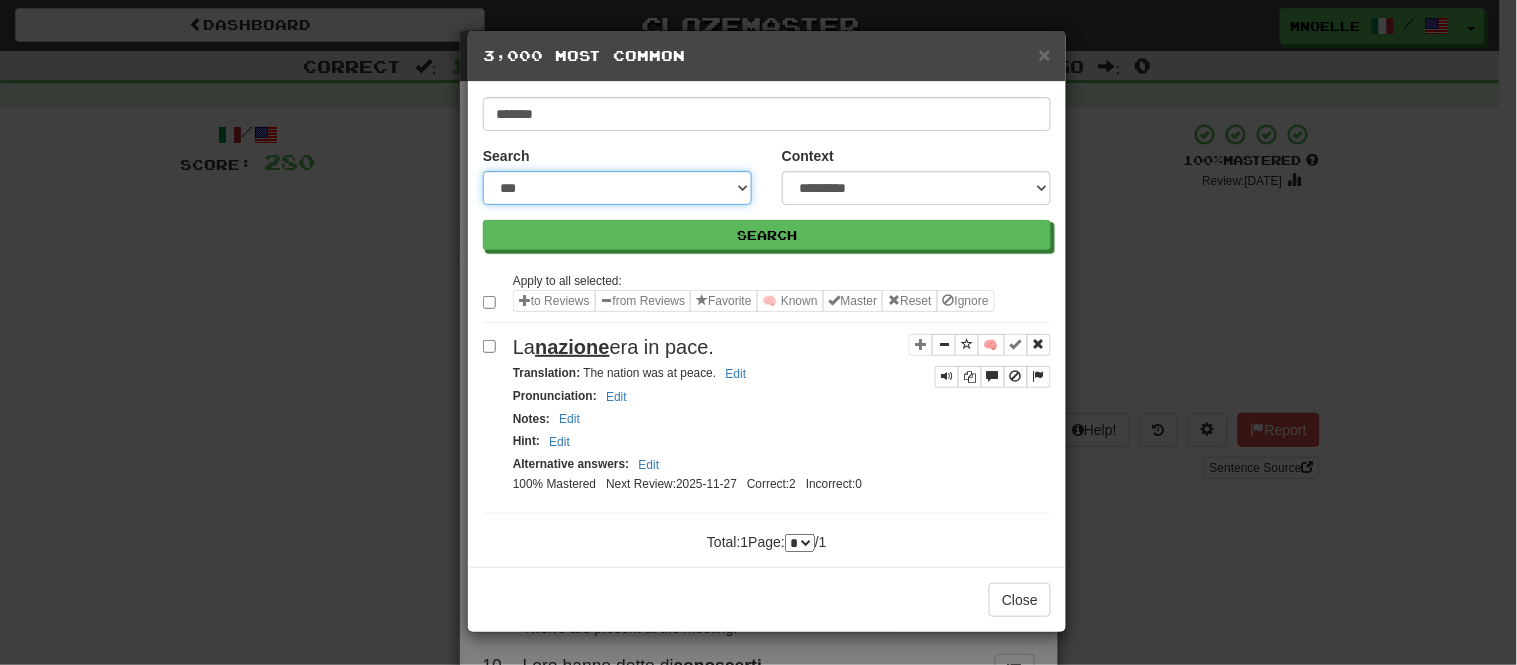 select on "***" 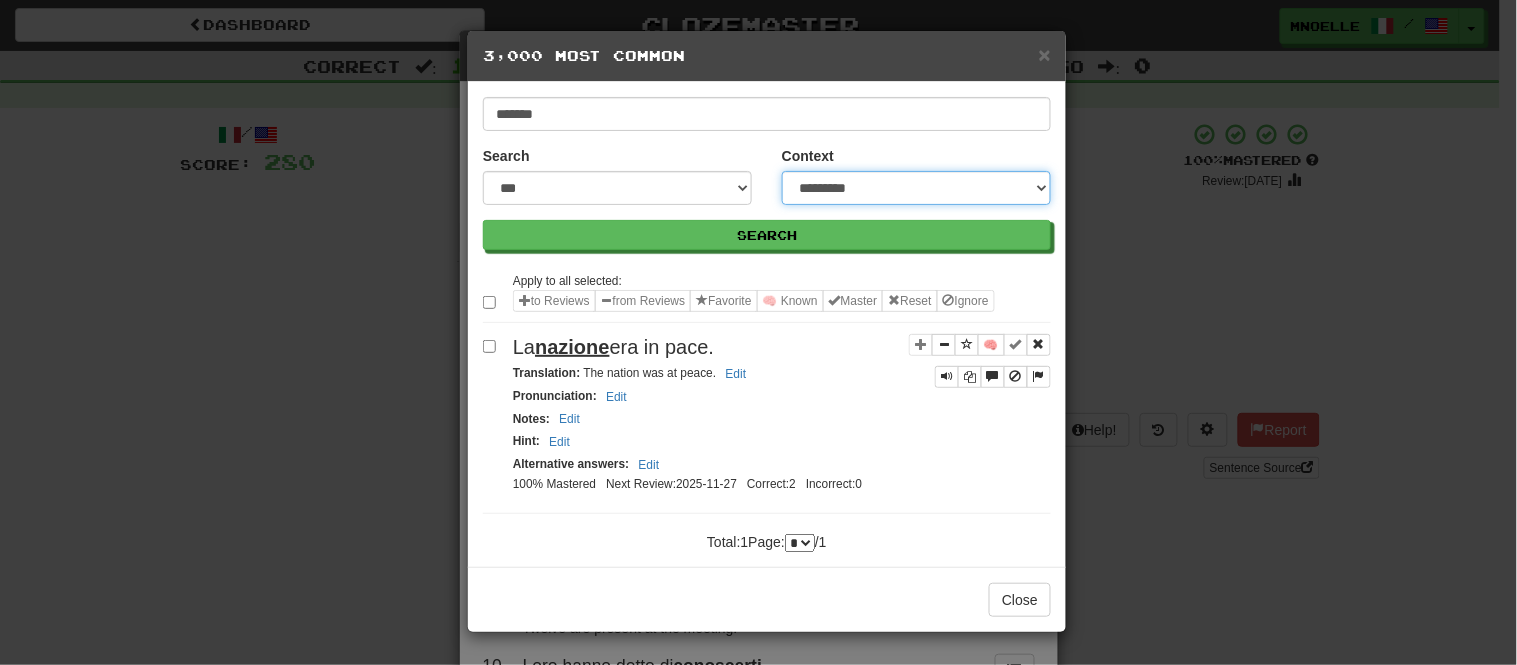 click on "**********" at bounding box center (916, 188) 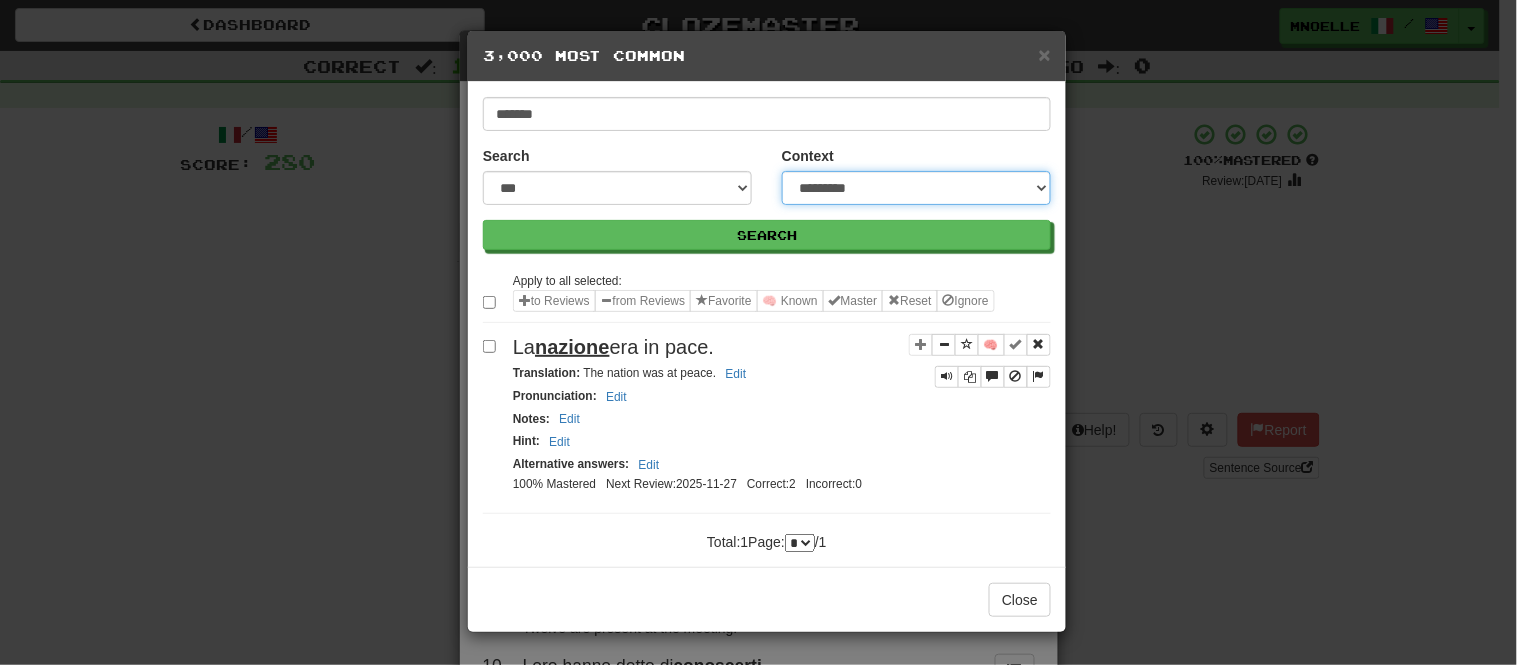 select on "*****" 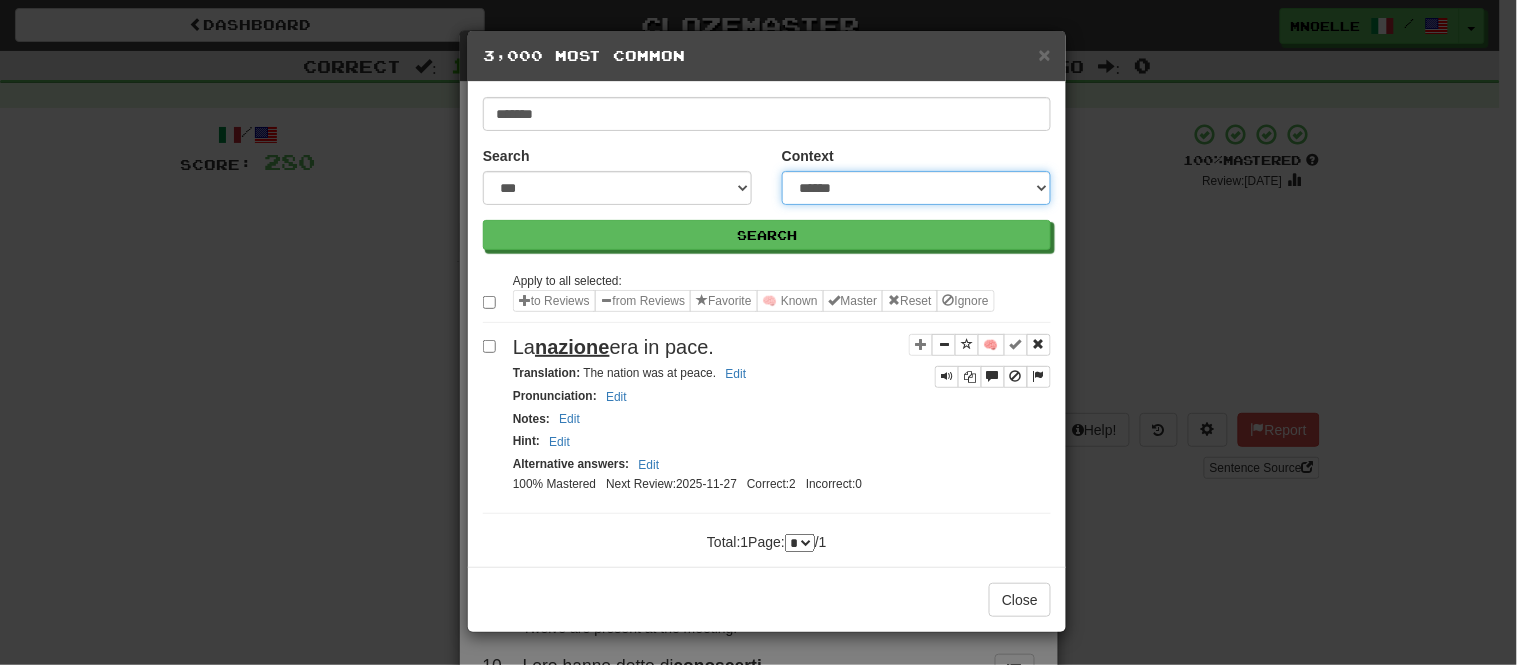 click on "**********" at bounding box center (916, 188) 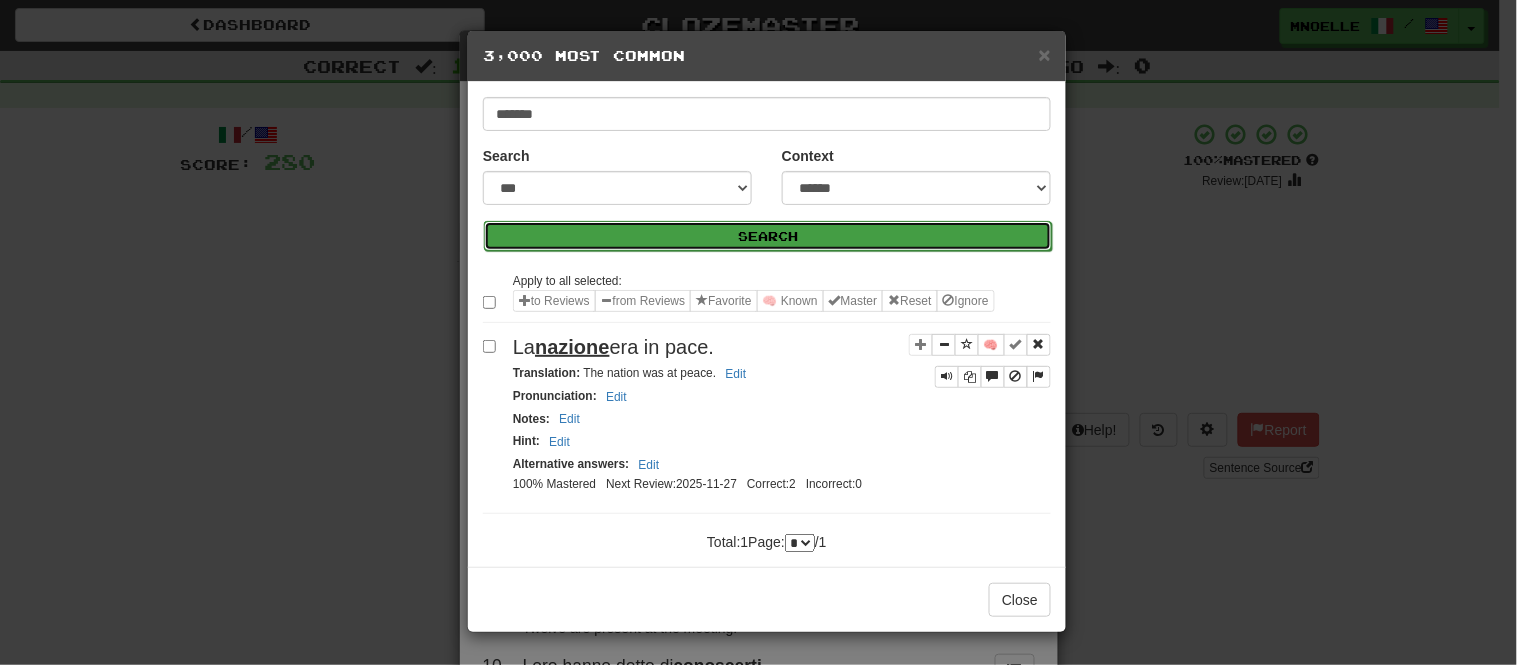 click on "Search" at bounding box center (768, 236) 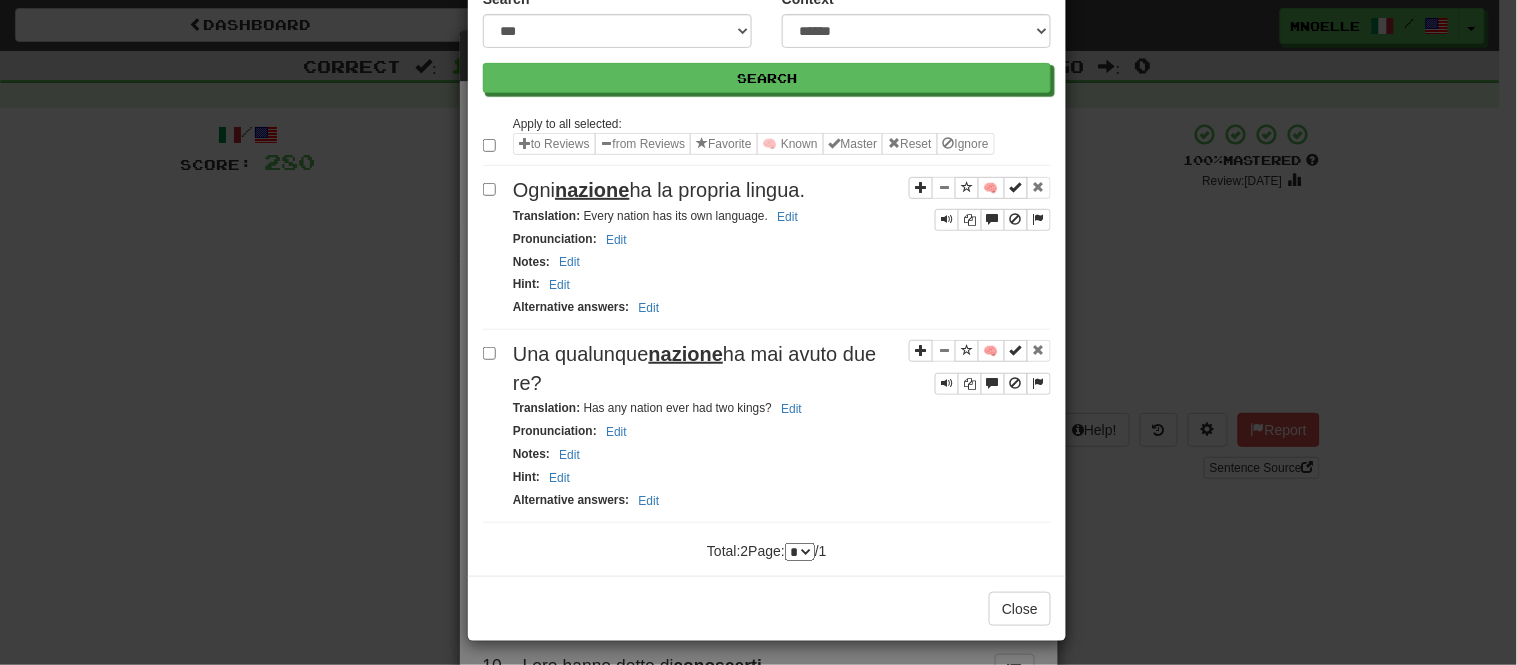 scroll, scrollTop: 157, scrollLeft: 0, axis: vertical 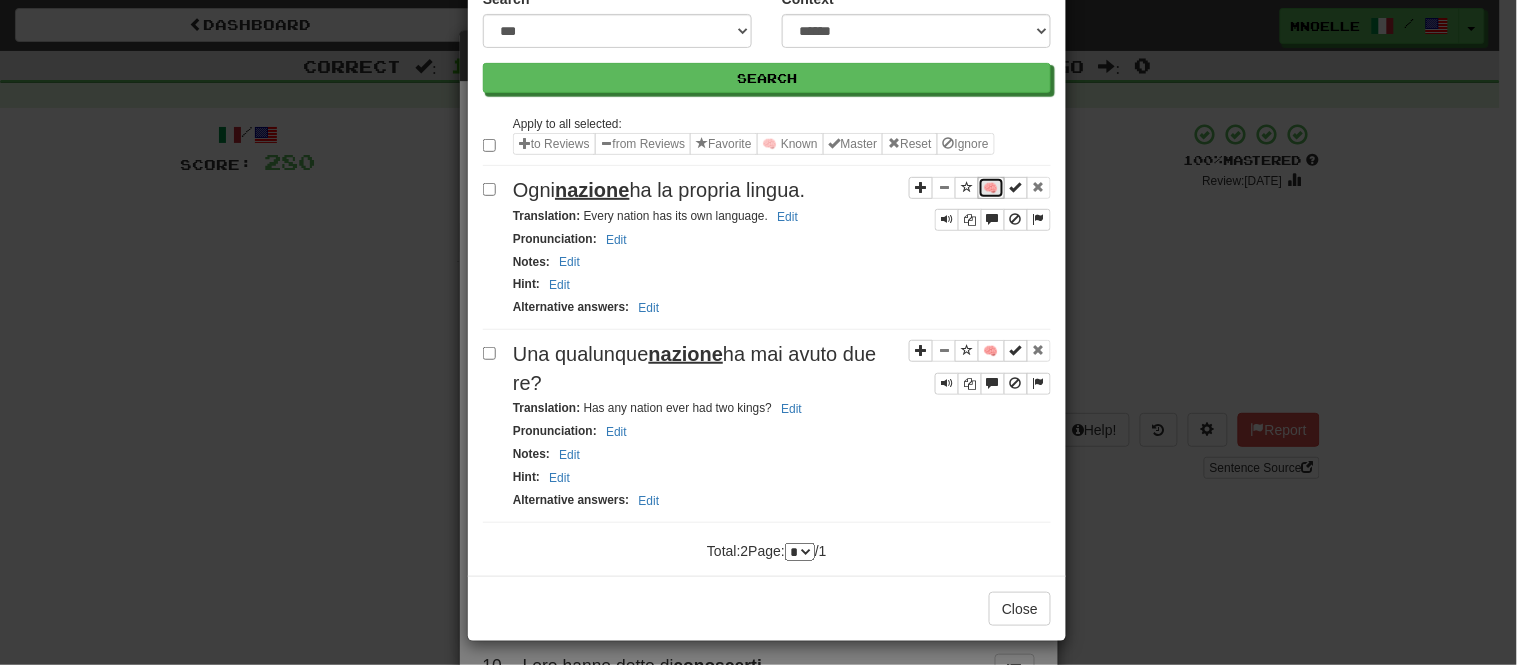 click on "🧠" at bounding box center [991, 188] 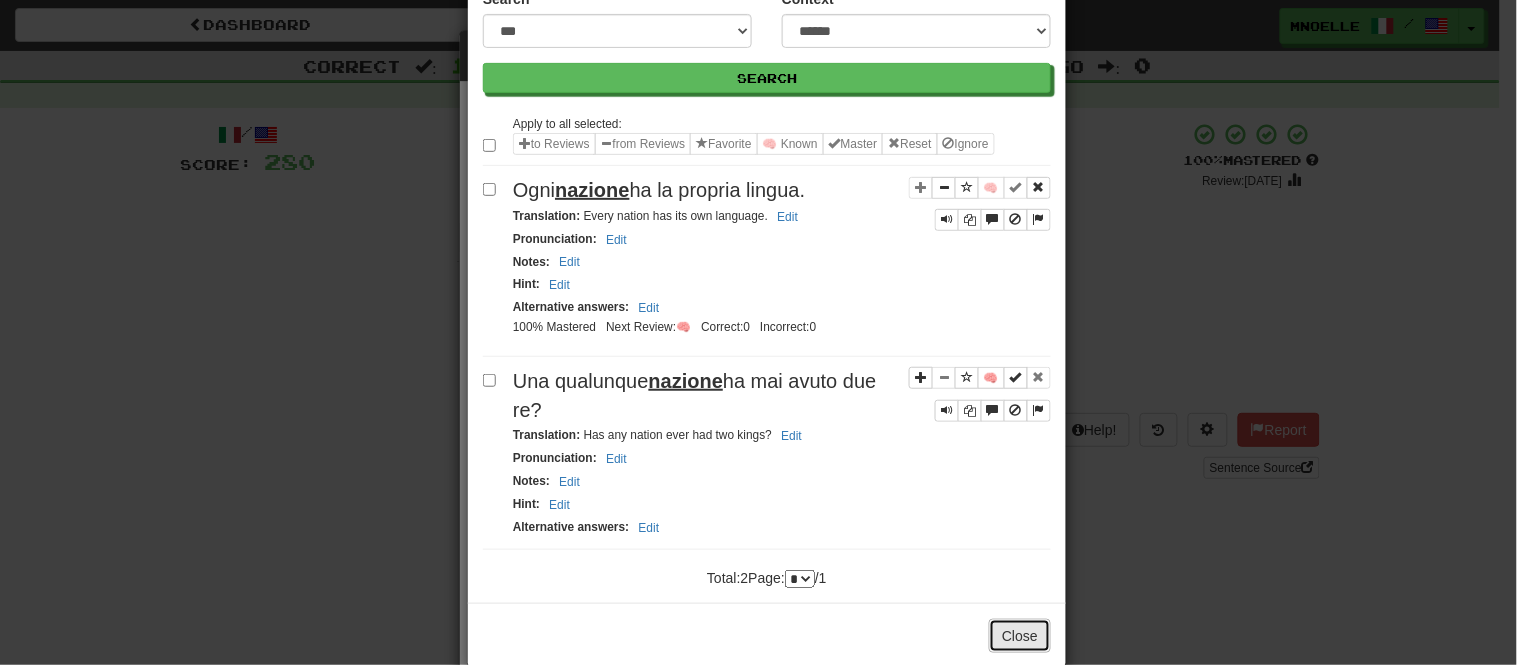click on "Close" at bounding box center [1020, 636] 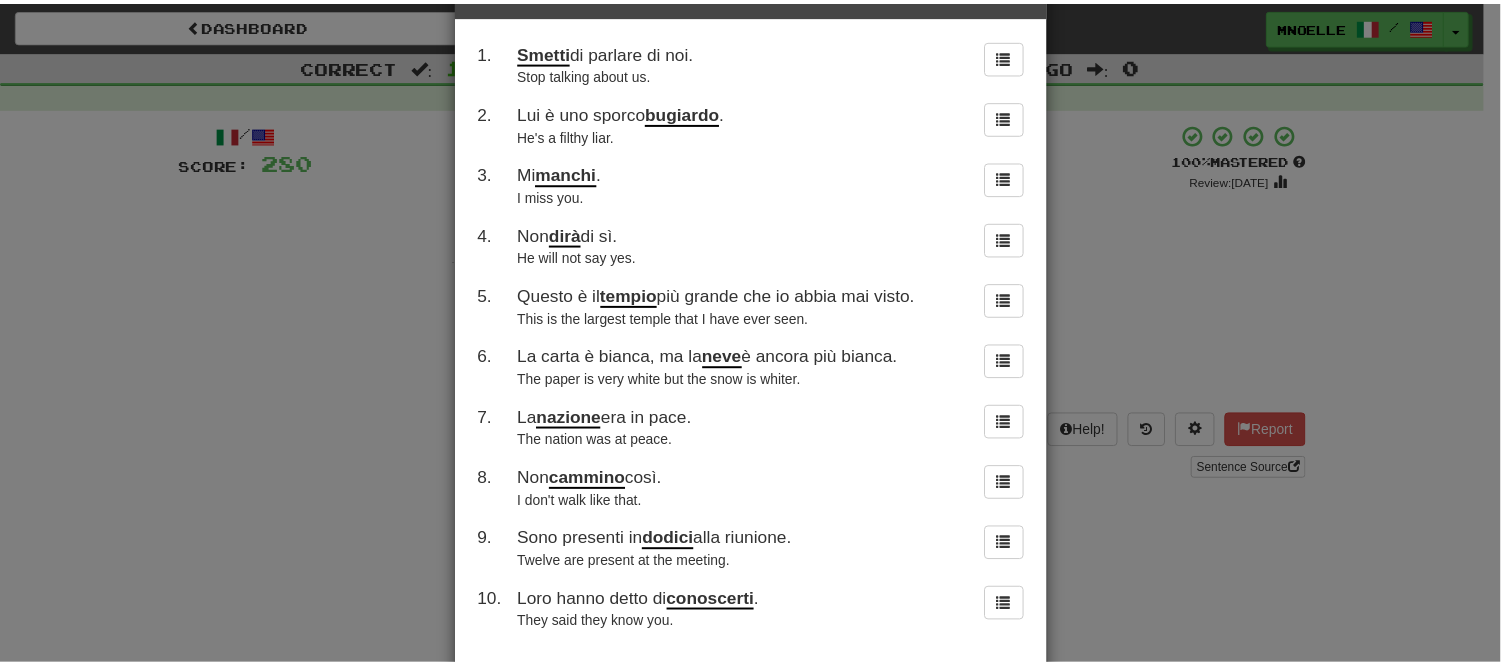 scroll, scrollTop: 172, scrollLeft: 0, axis: vertical 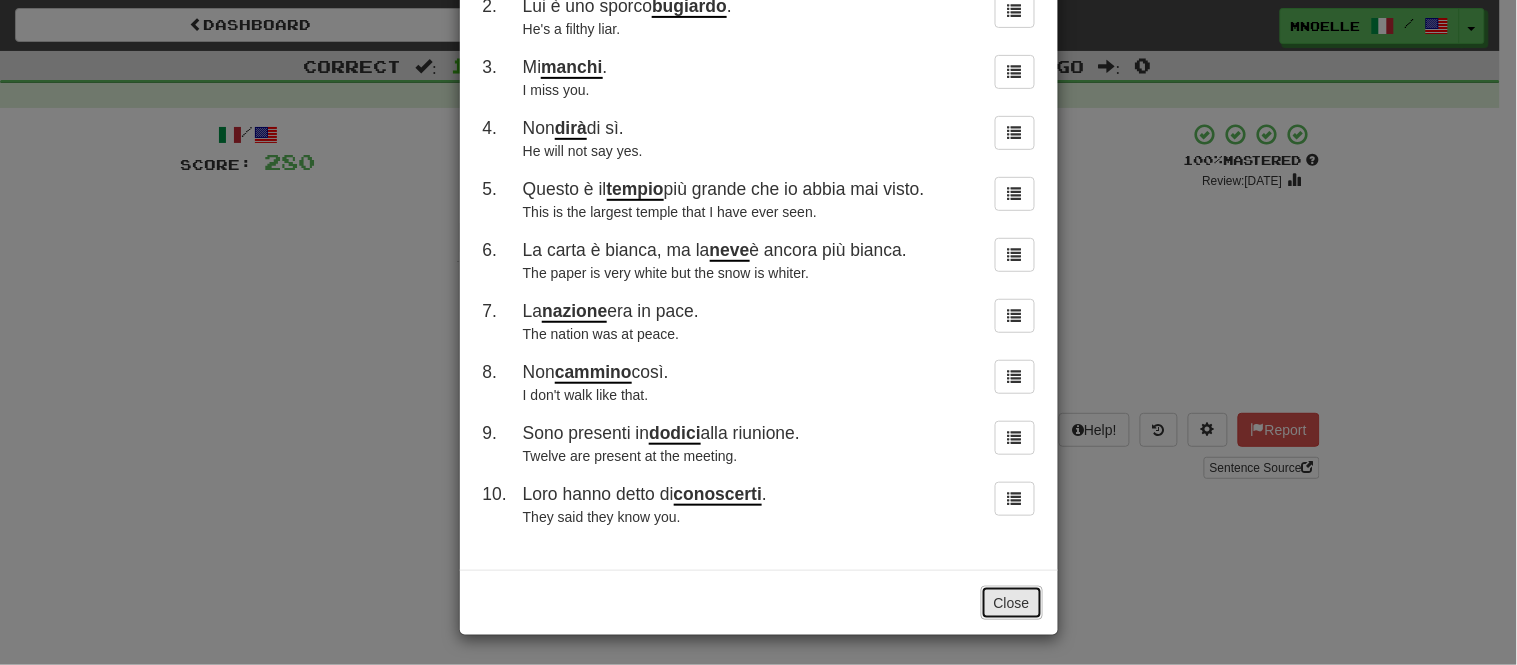 click on "Close" at bounding box center [1012, 603] 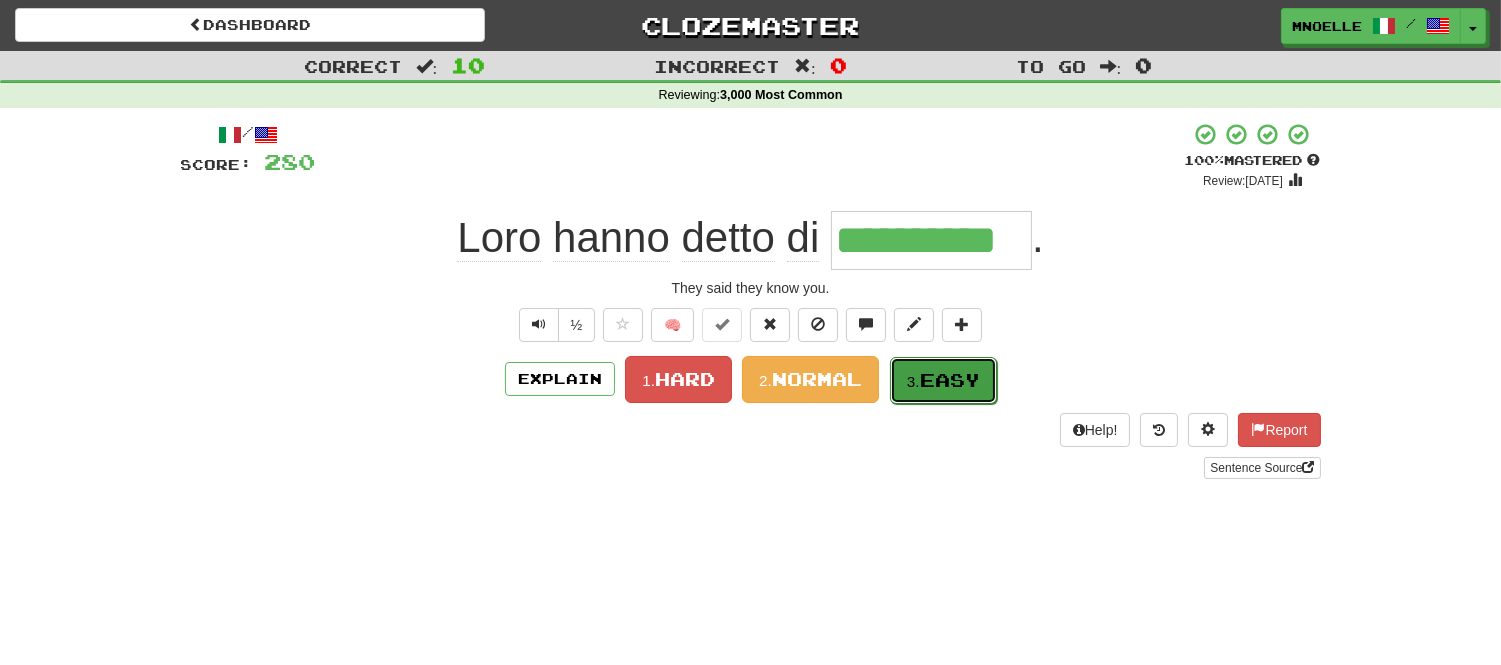 click on "3.  Easy" at bounding box center (943, 380) 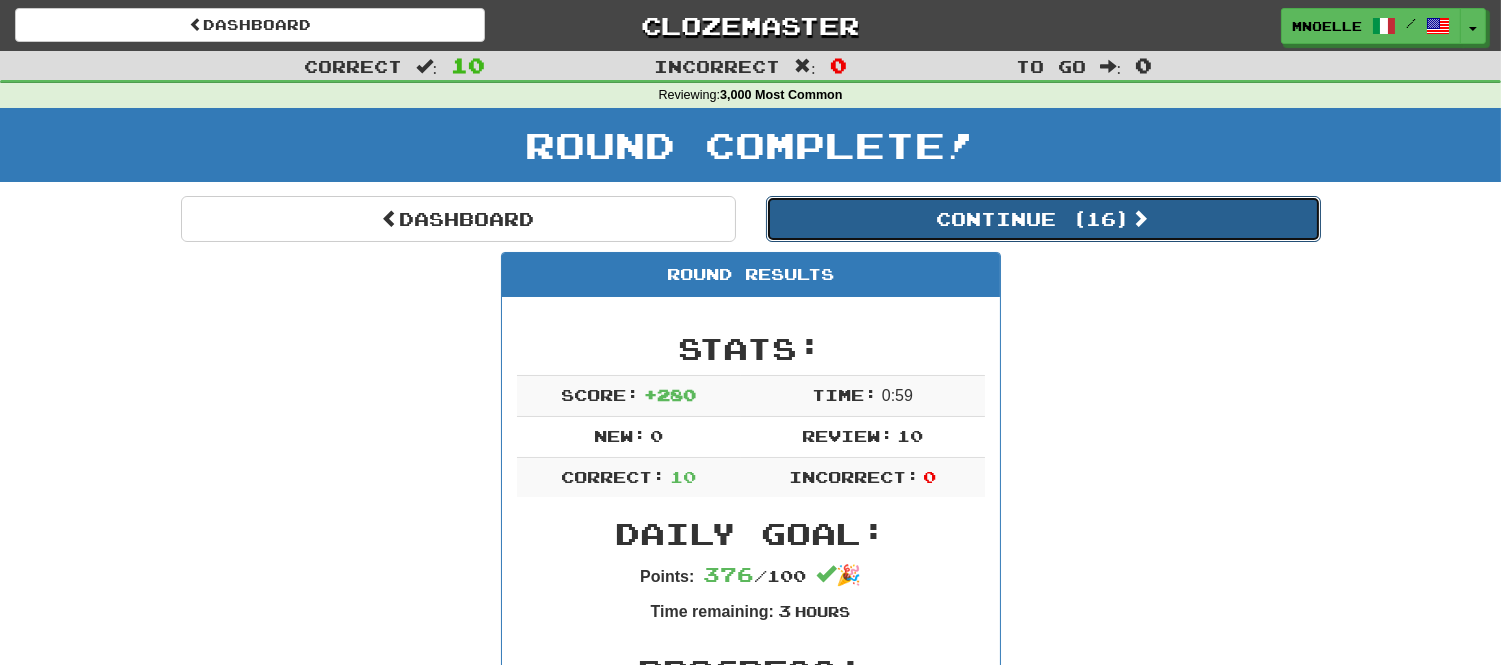 click on "Continue ( 16 )" at bounding box center (1043, 219) 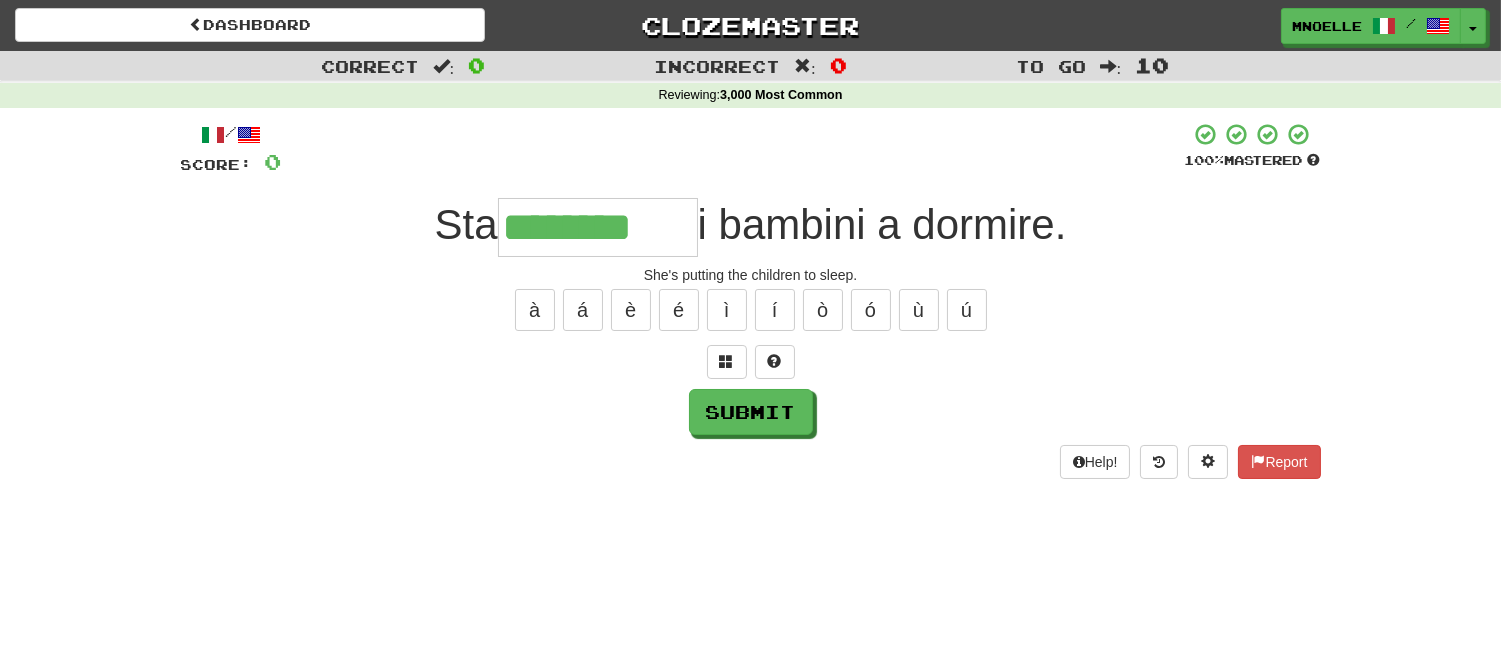 type on "********" 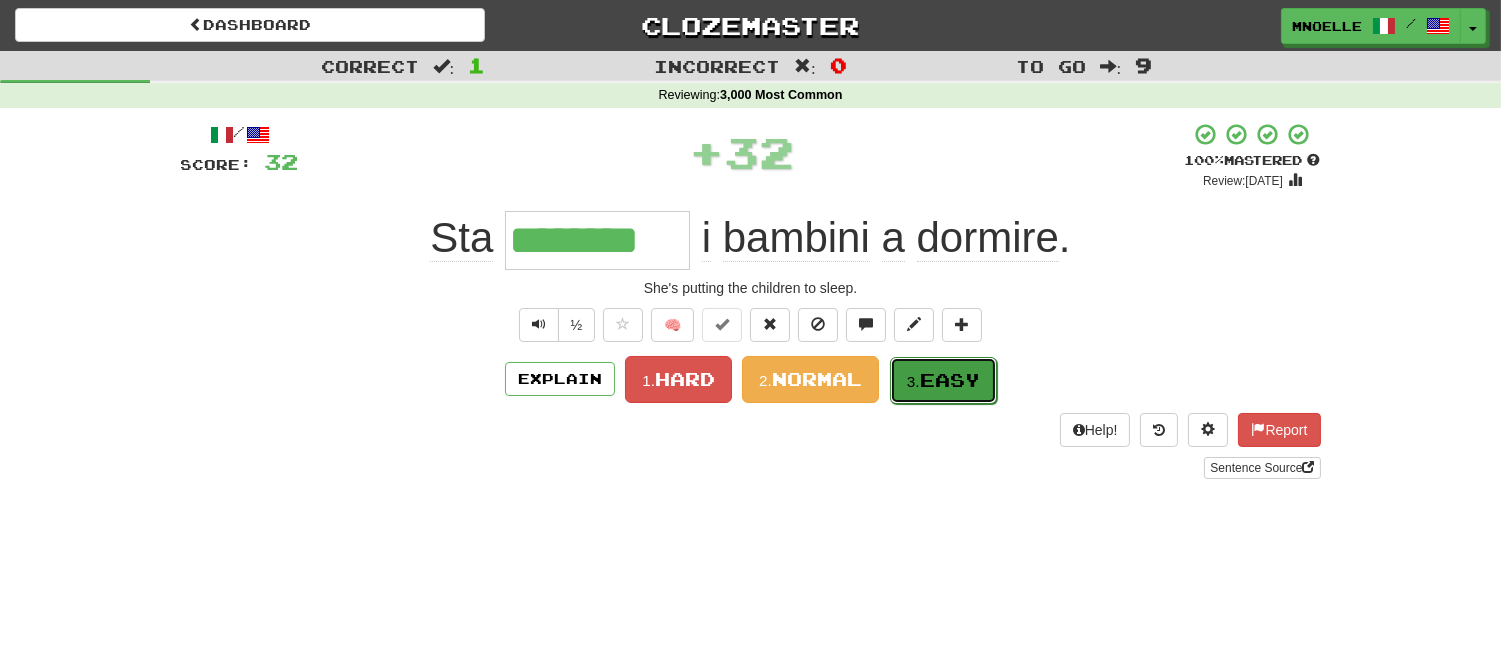 click on "3.  Easy" at bounding box center (943, 380) 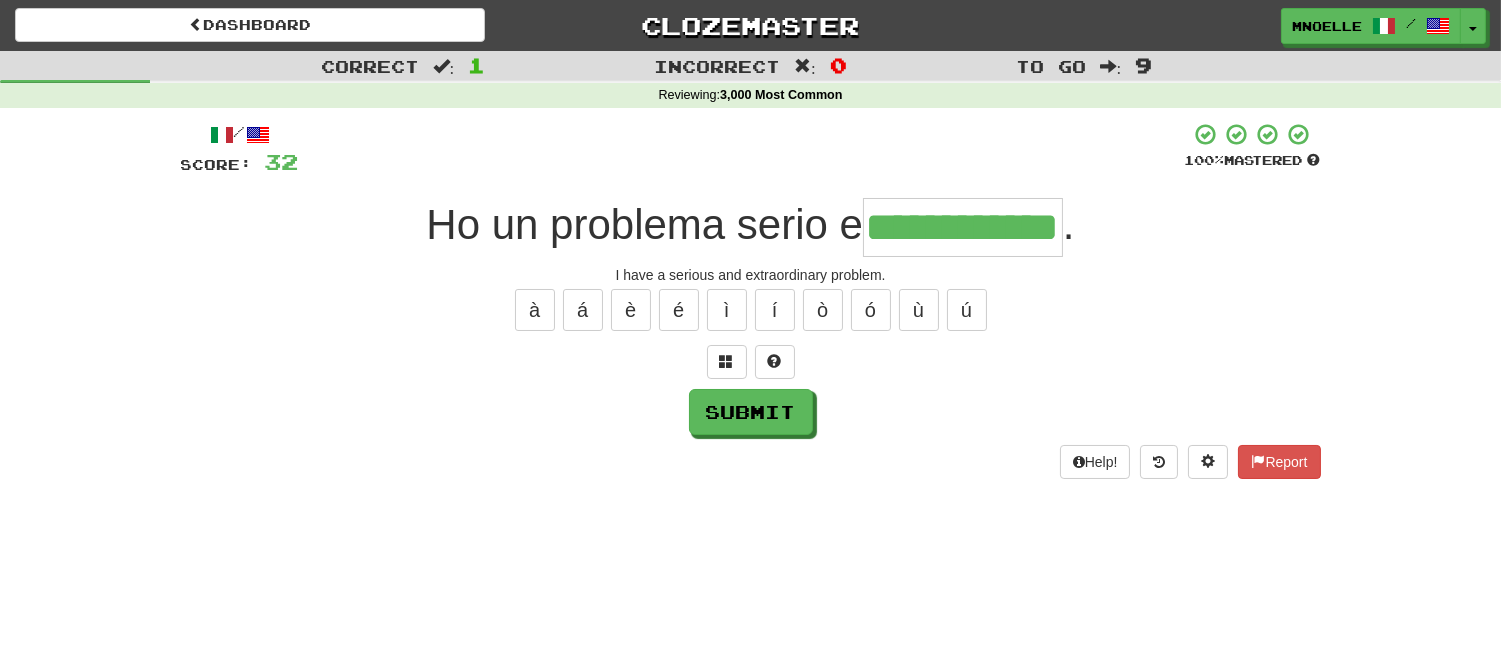 scroll, scrollTop: 0, scrollLeft: 41, axis: horizontal 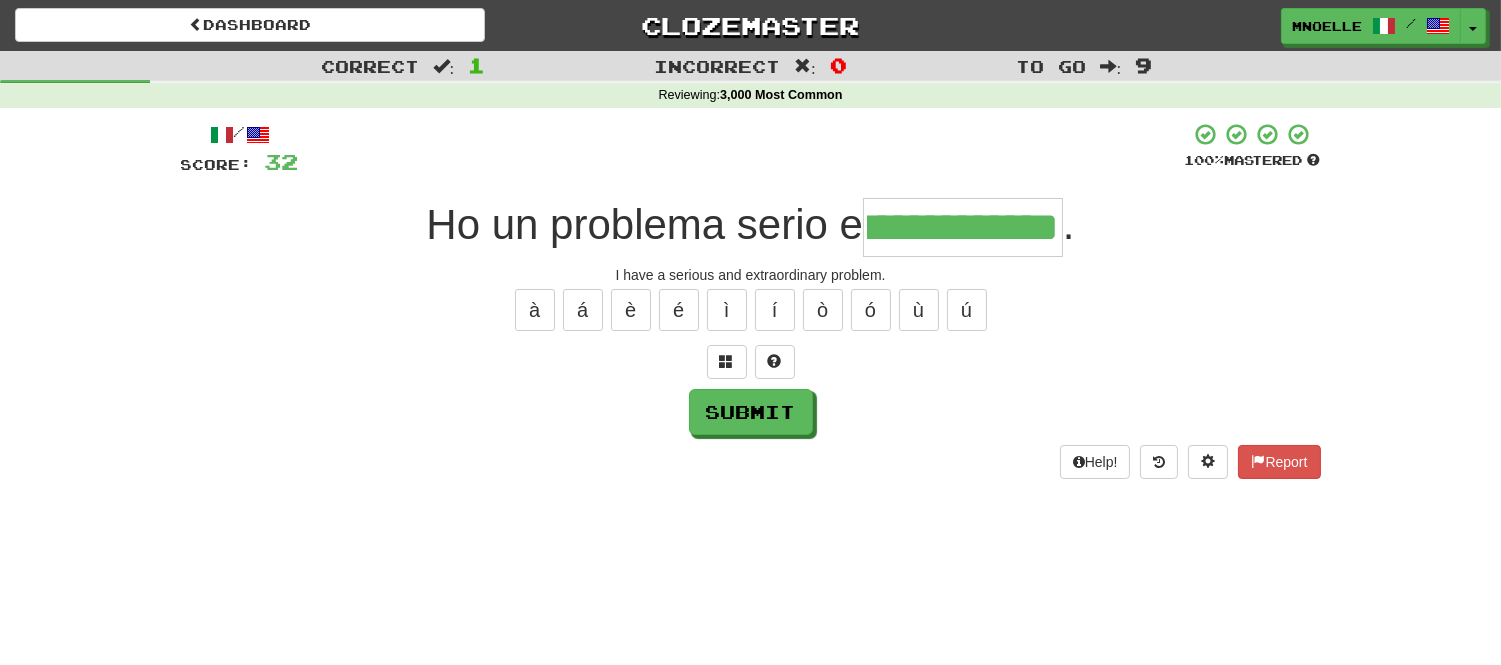 type on "**********" 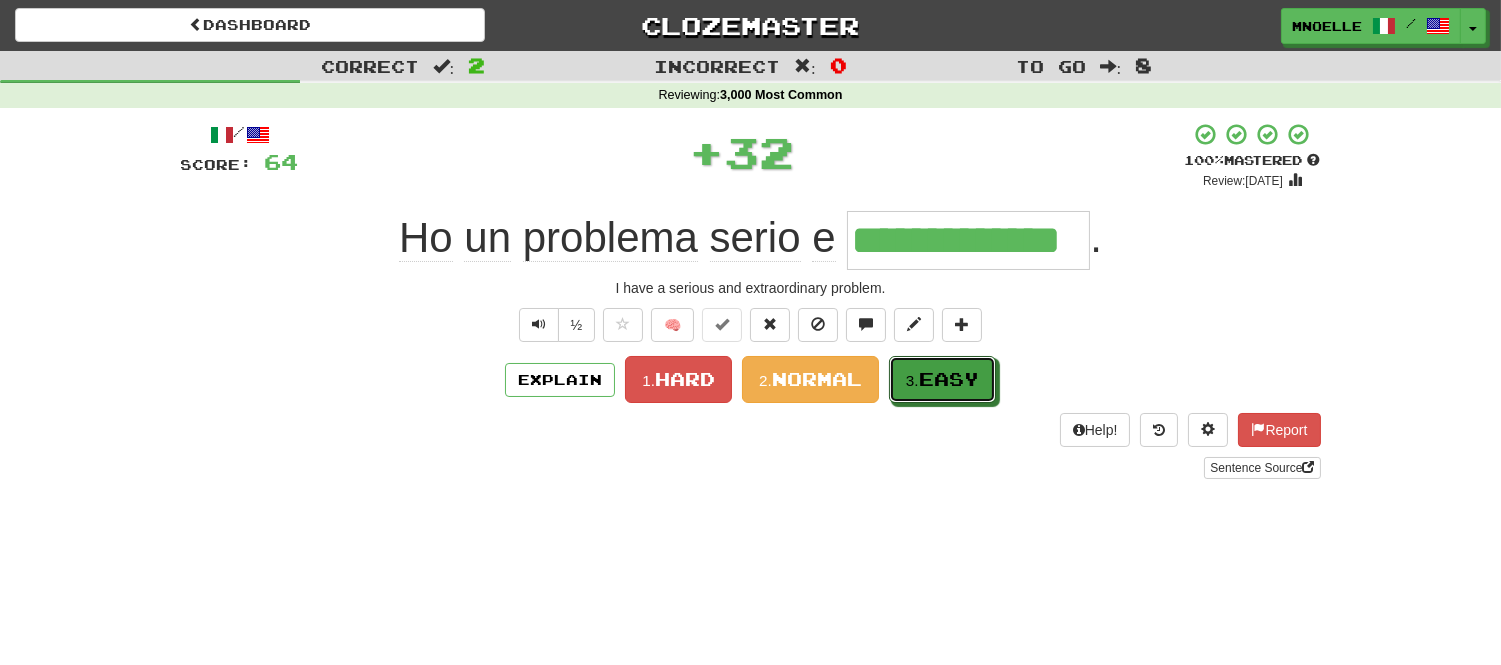 click on "3.  Easy" at bounding box center (942, 379) 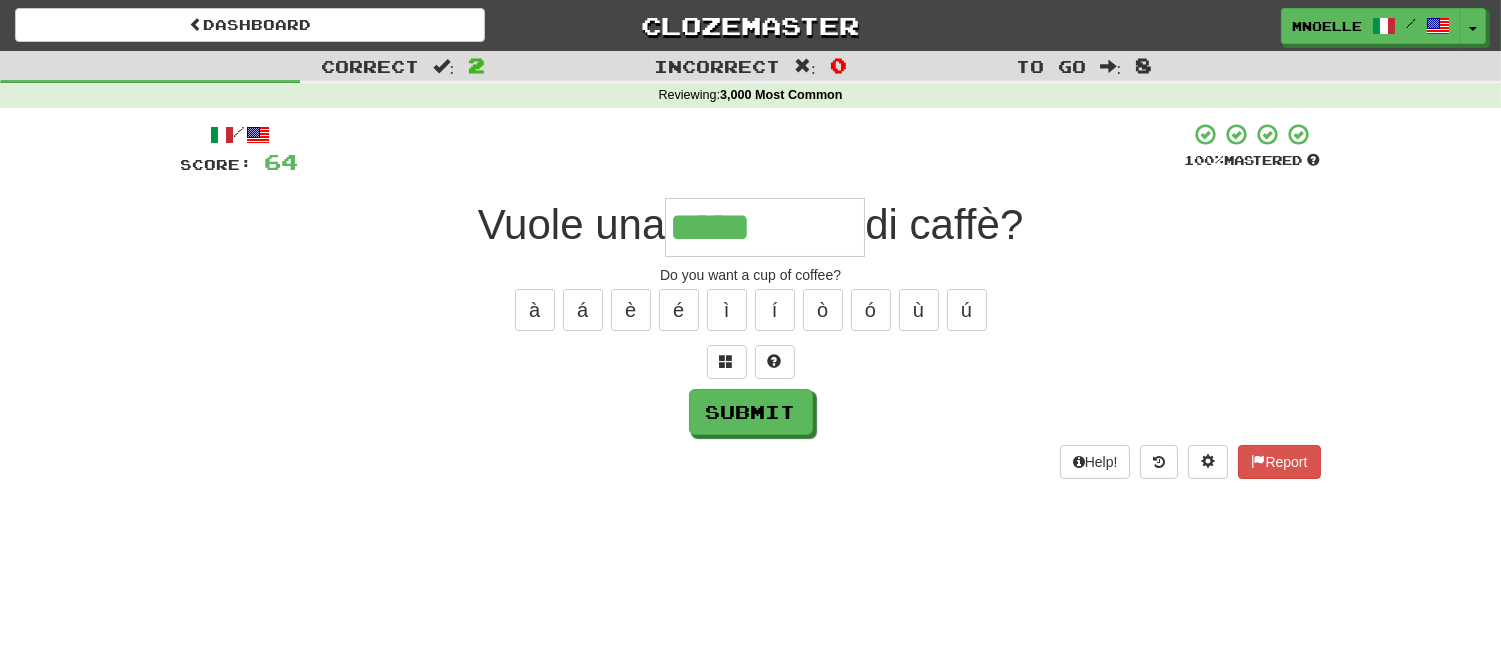 type on "*****" 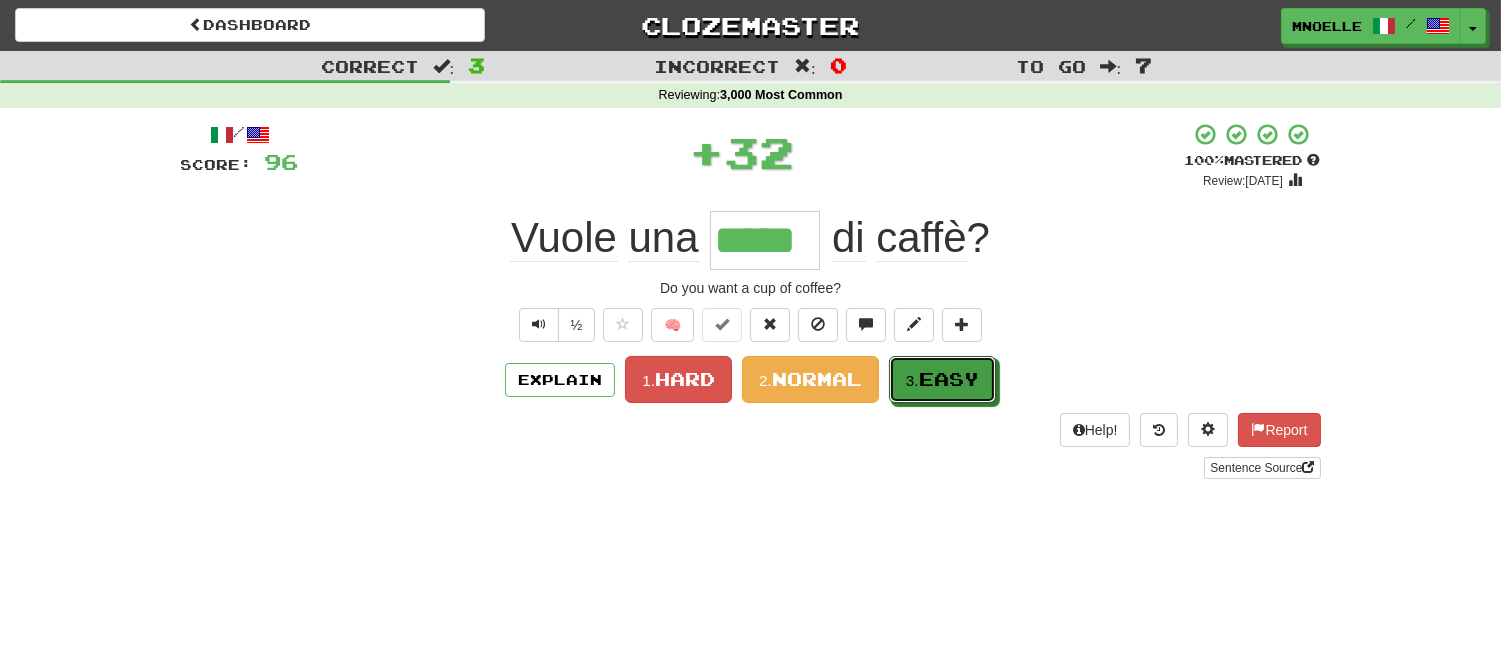 click on "3.  Easy" at bounding box center [942, 379] 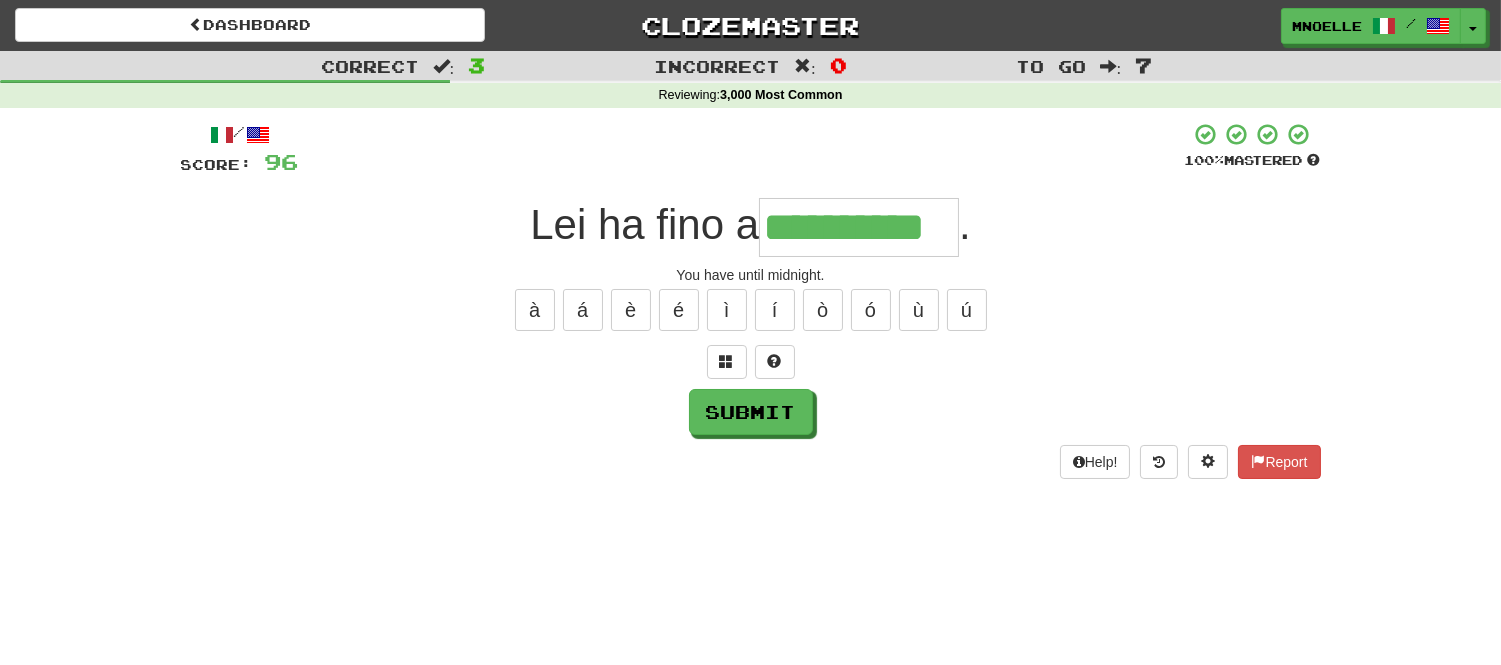 scroll, scrollTop: 0, scrollLeft: 24, axis: horizontal 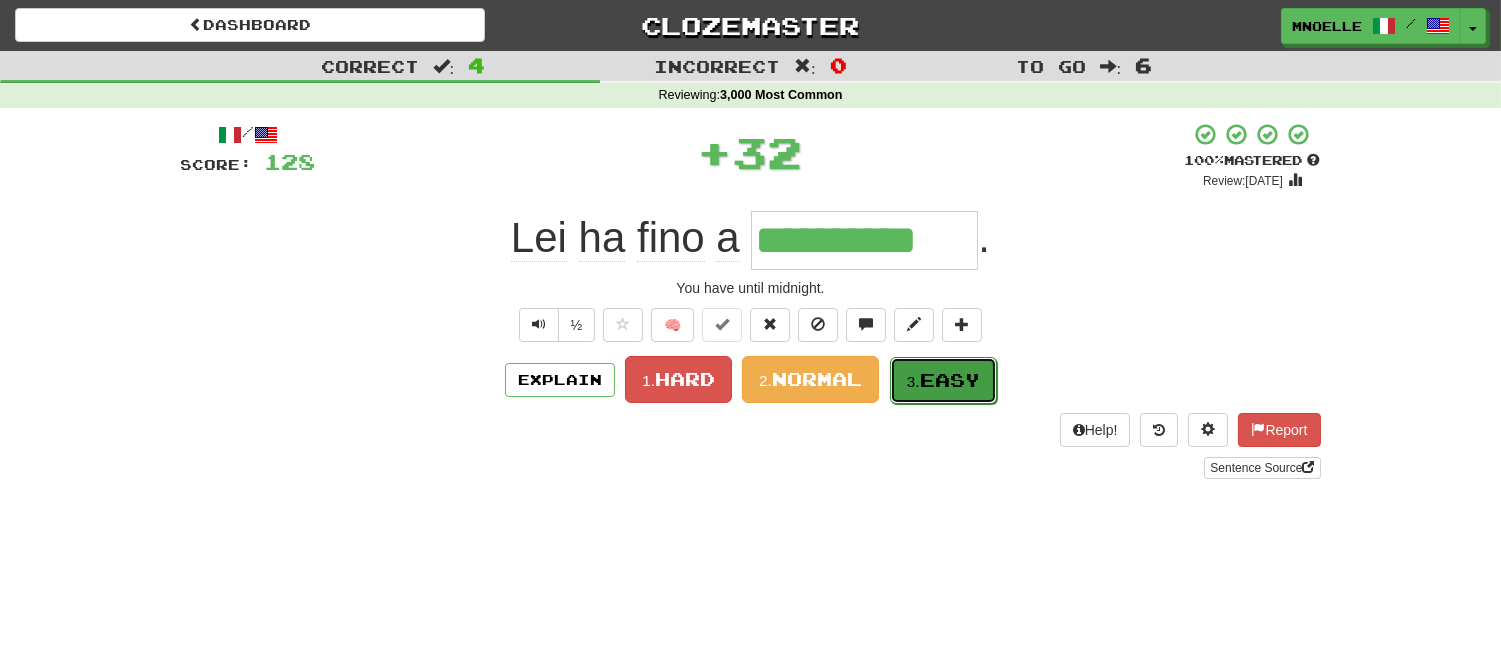 click on "Easy" at bounding box center (950, 380) 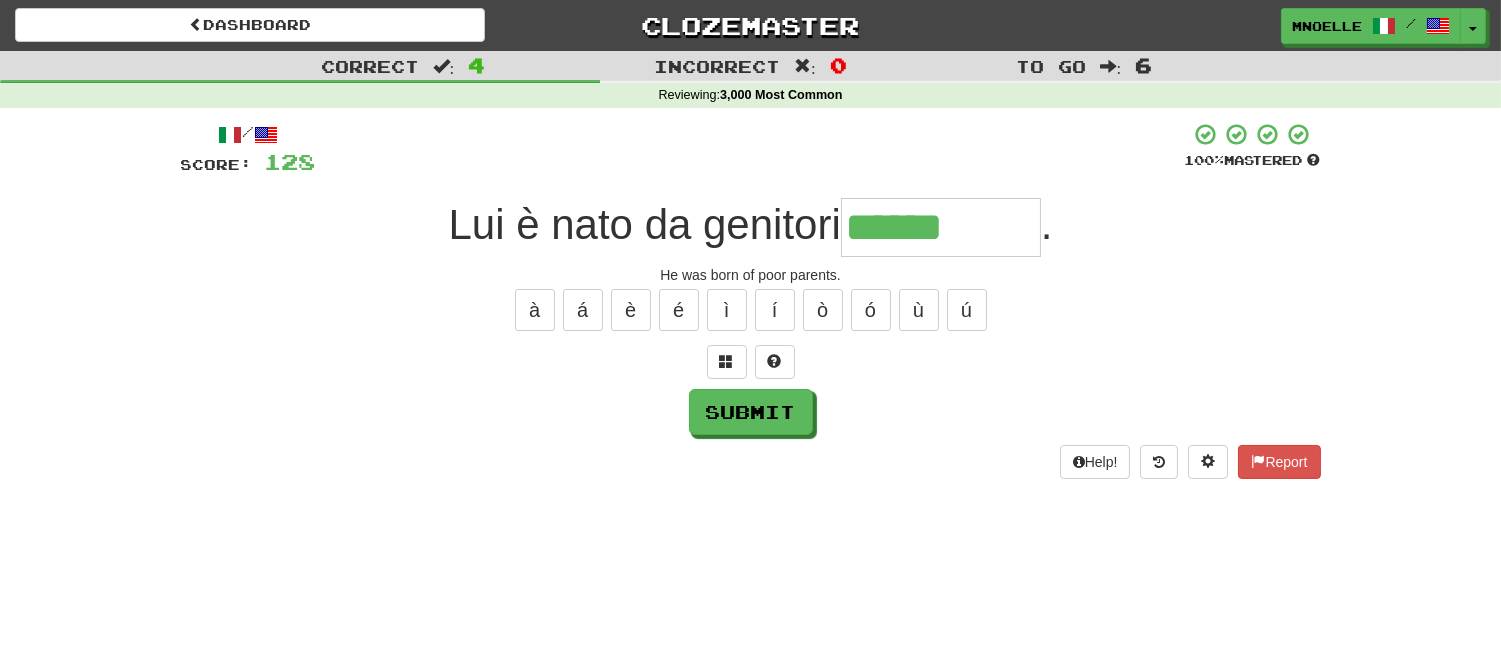 type on "******" 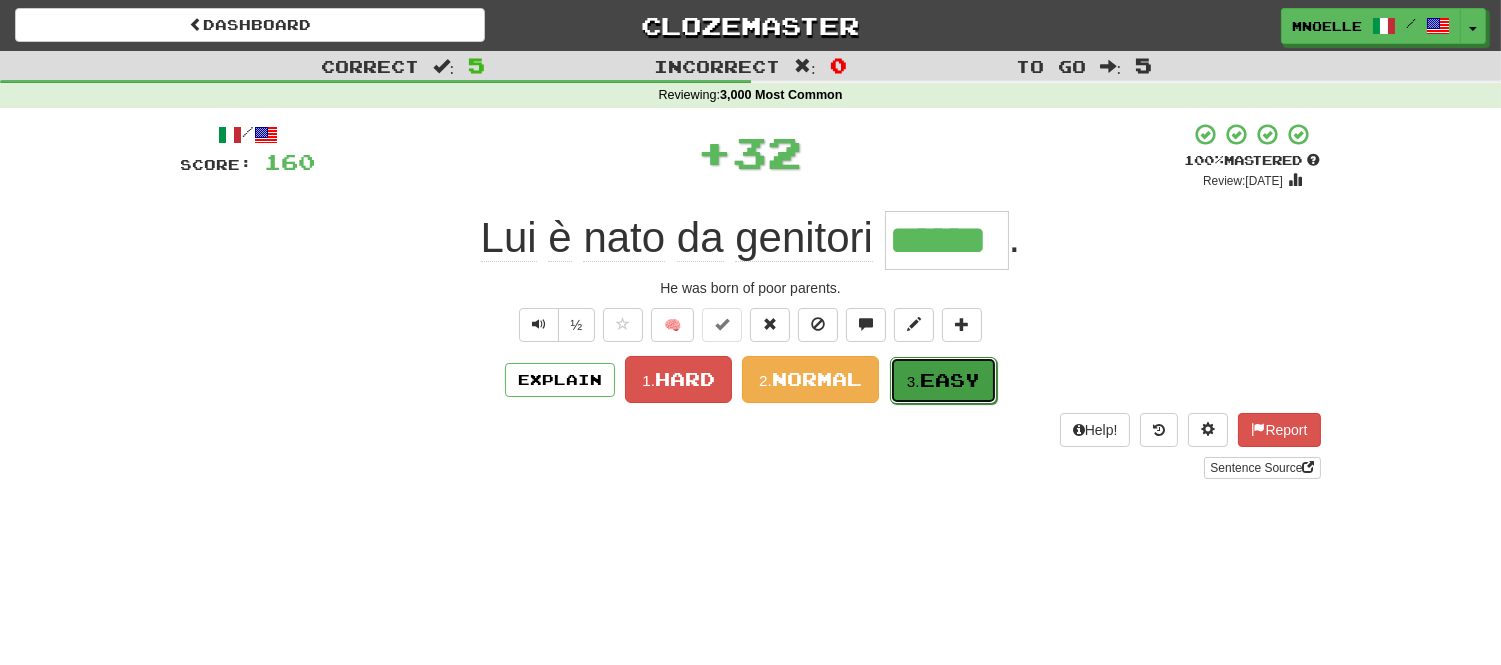 click on "Easy" at bounding box center [950, 380] 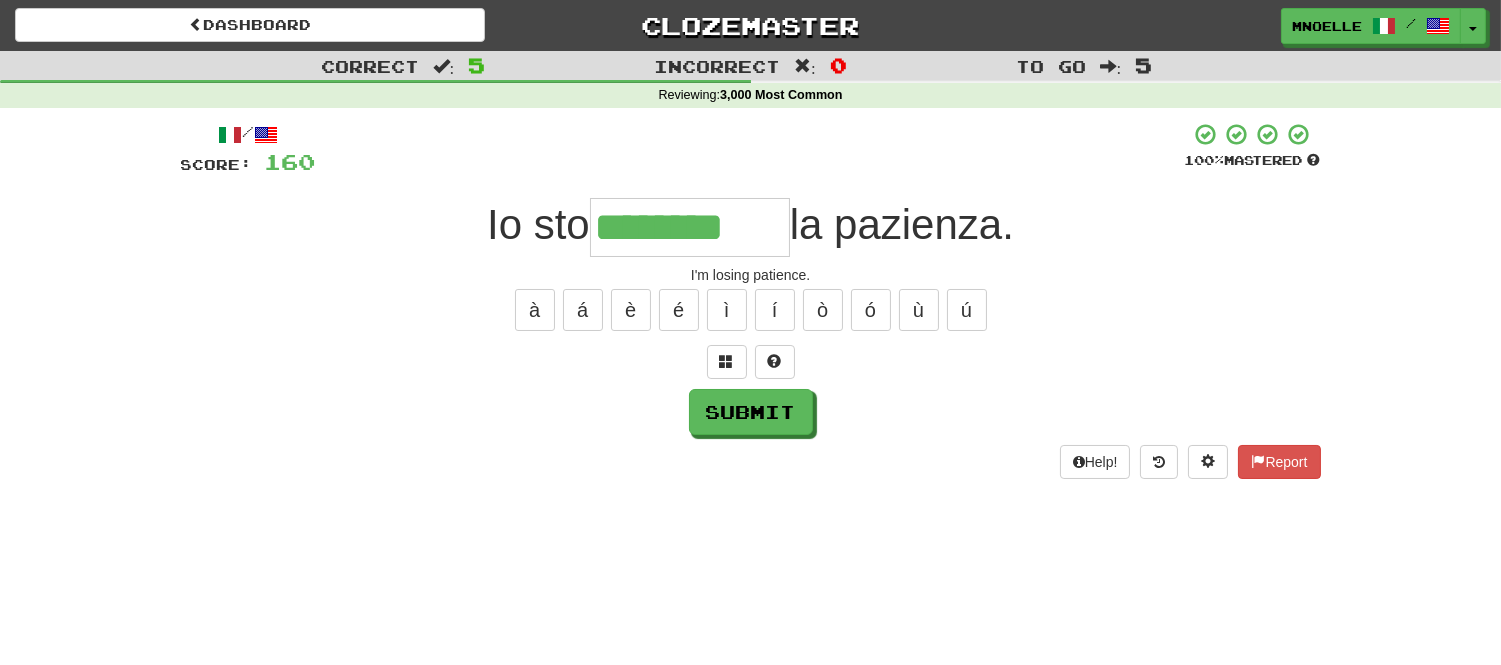 type on "********" 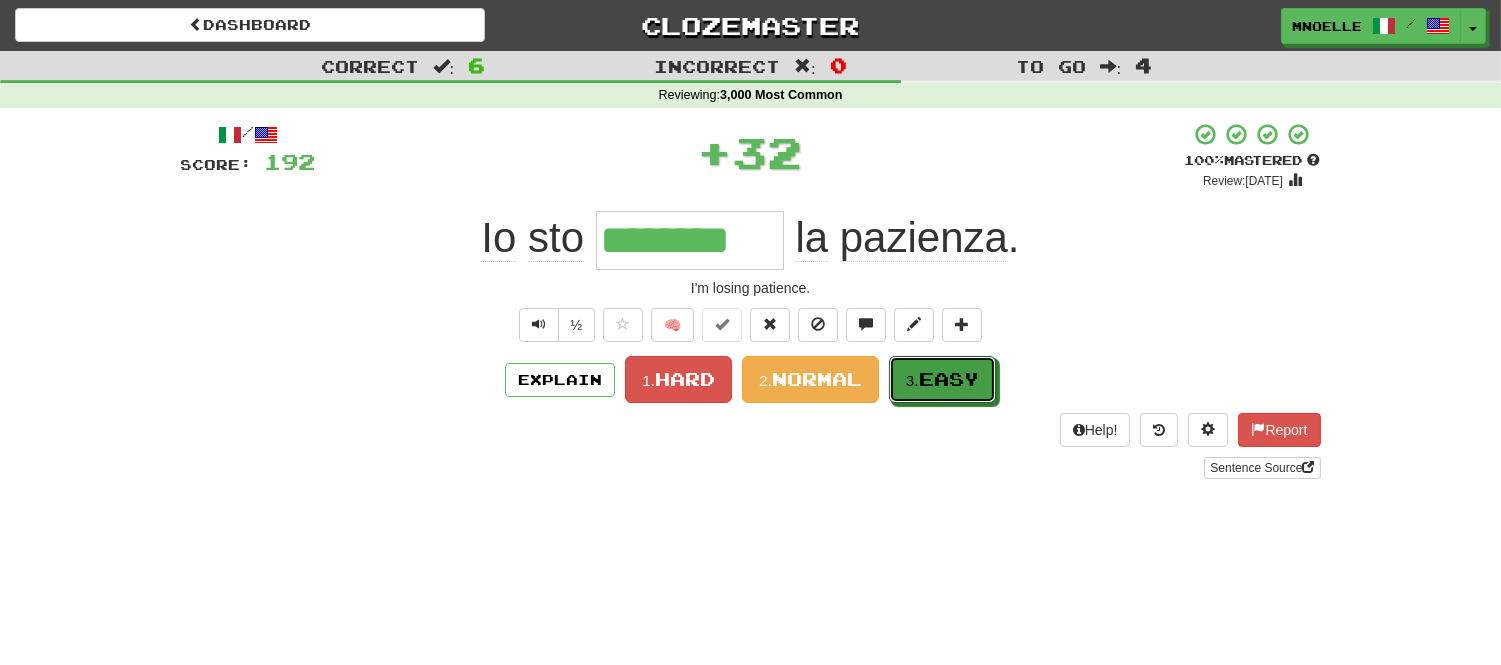 click on "Easy" at bounding box center (949, 379) 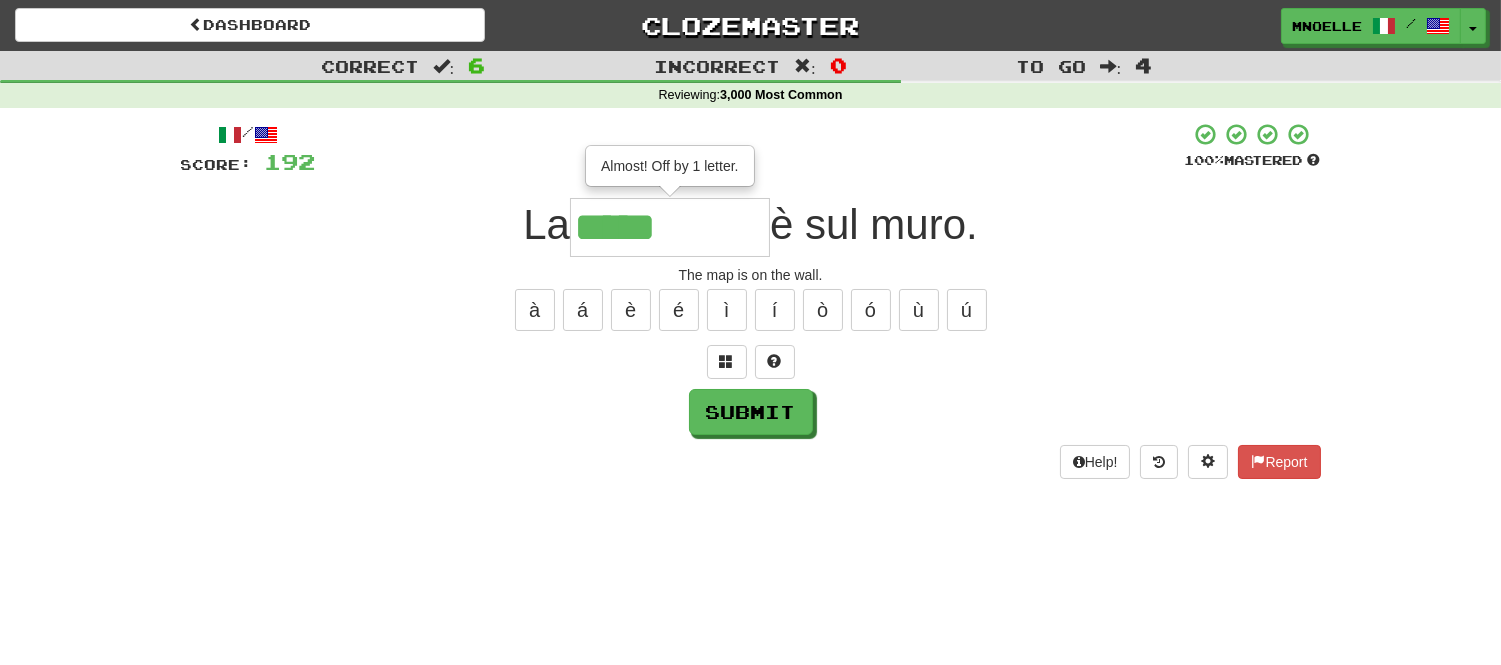 type on "*****" 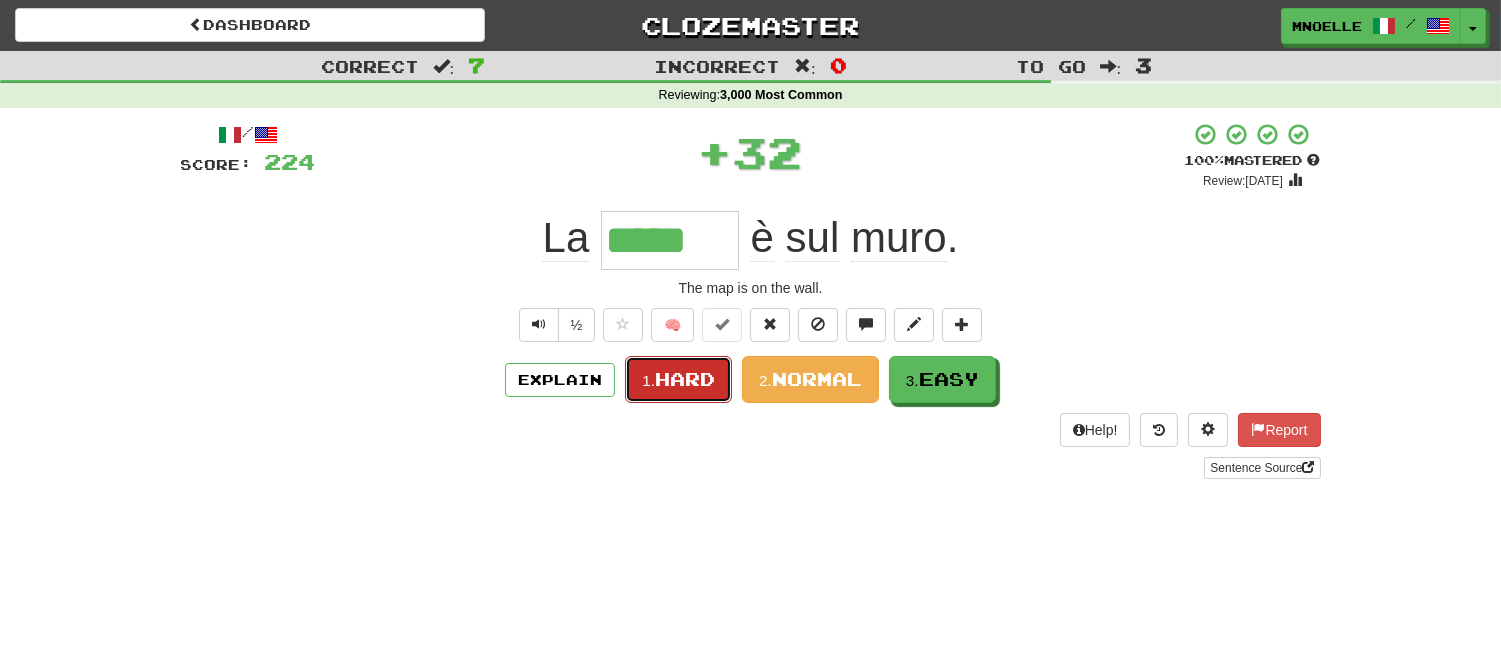 click on "Hard" at bounding box center [685, 379] 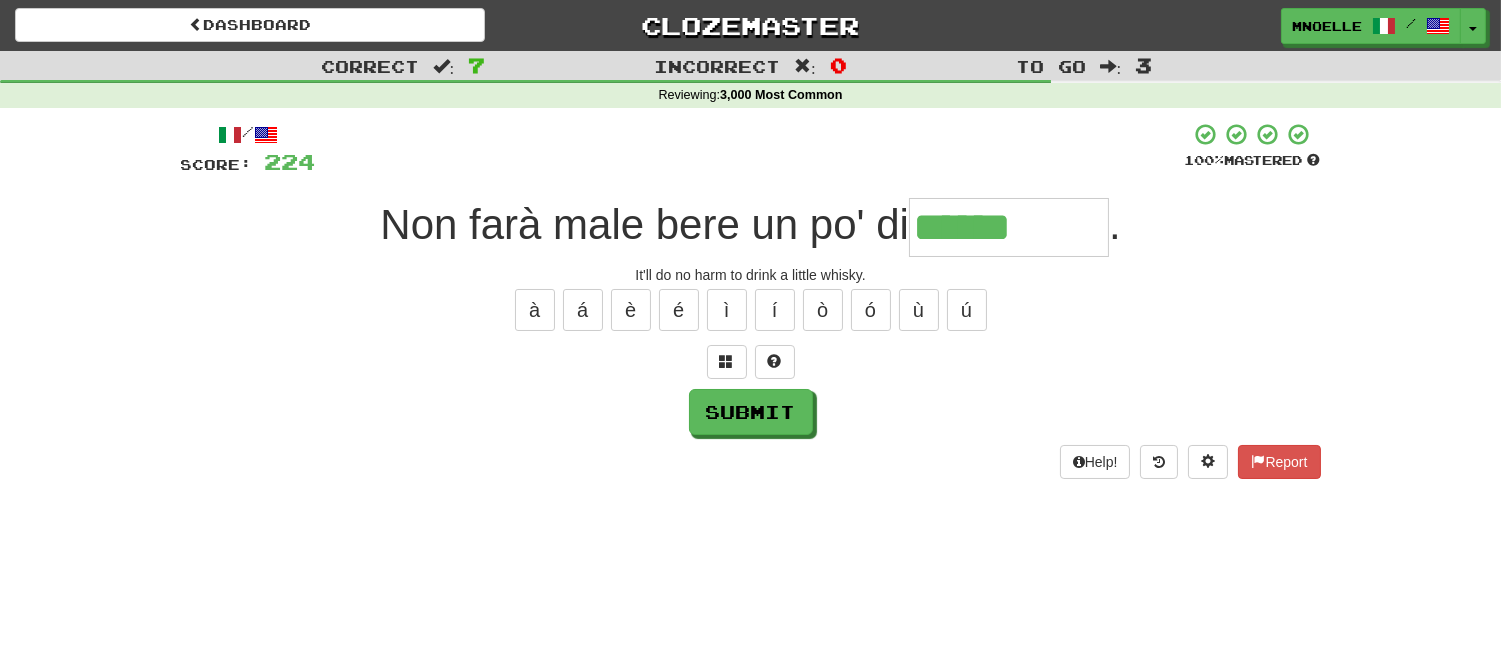 type on "******" 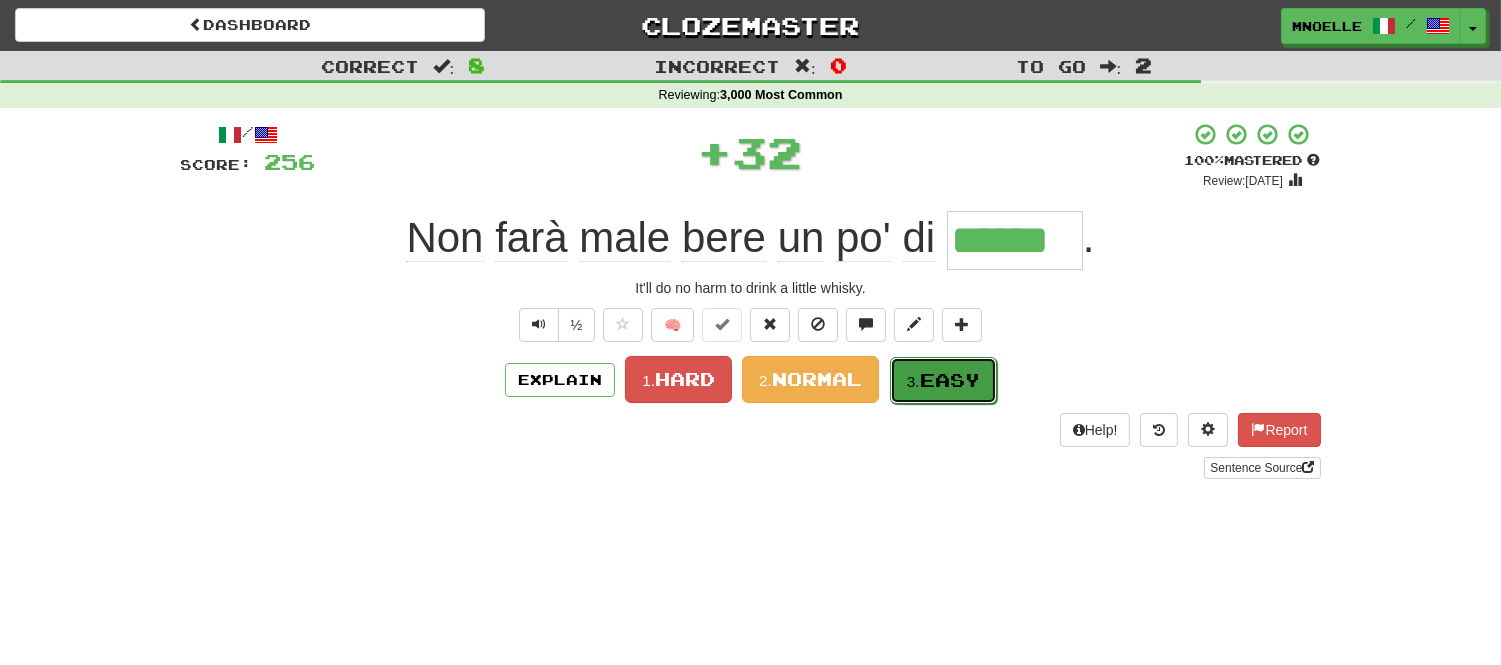 click on "Easy" at bounding box center (950, 380) 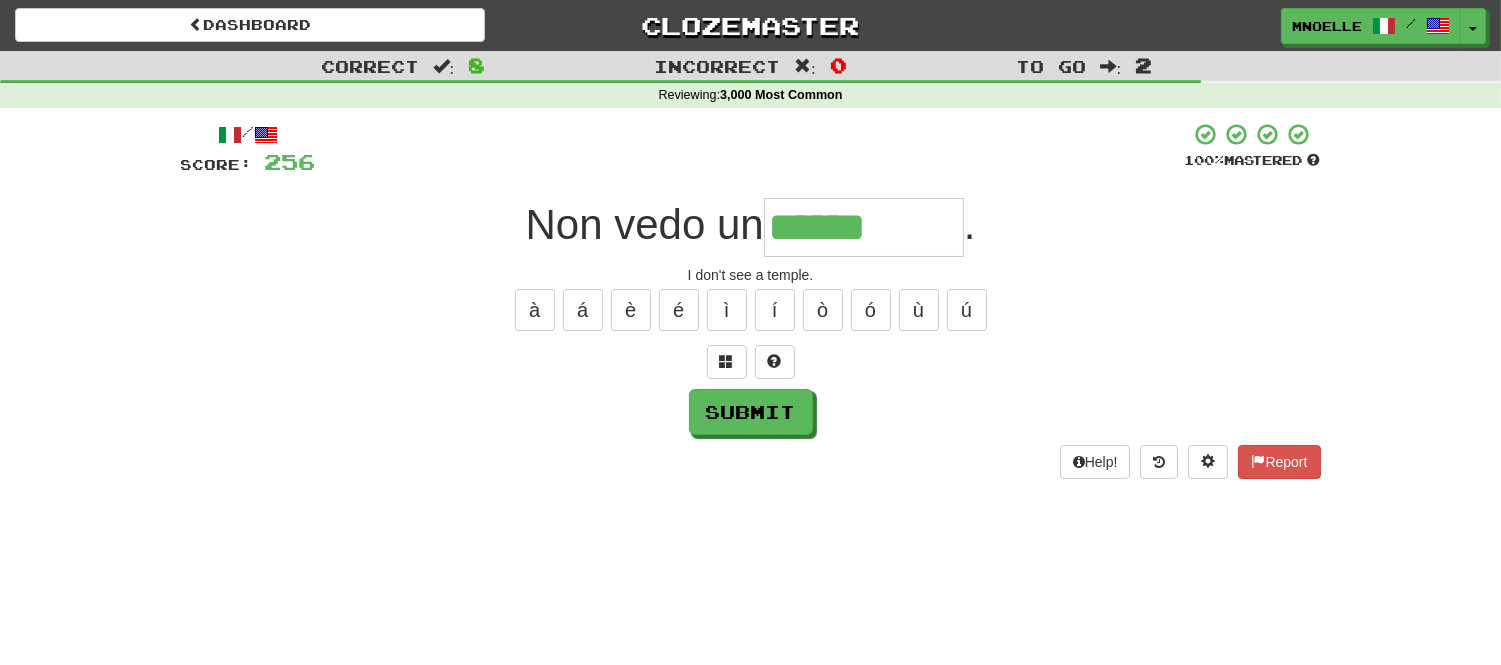 type on "******" 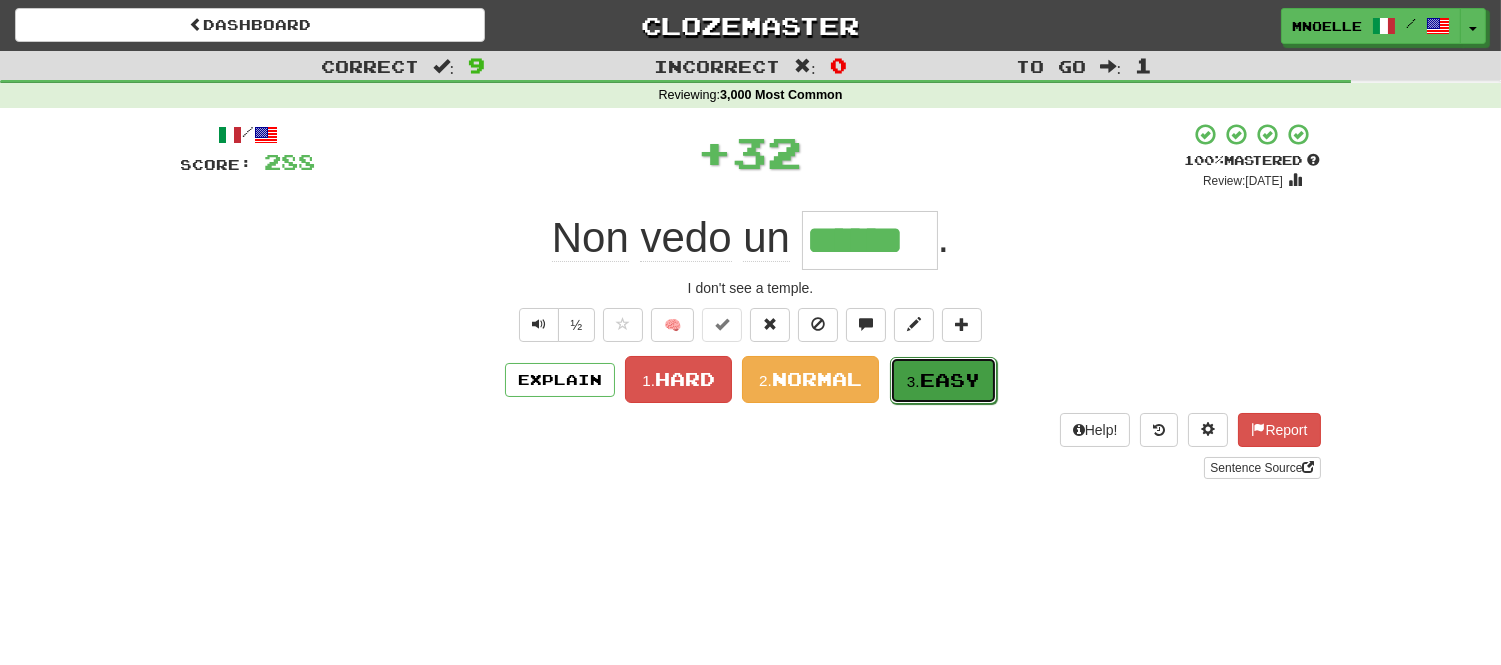 click on "Easy" at bounding box center (950, 380) 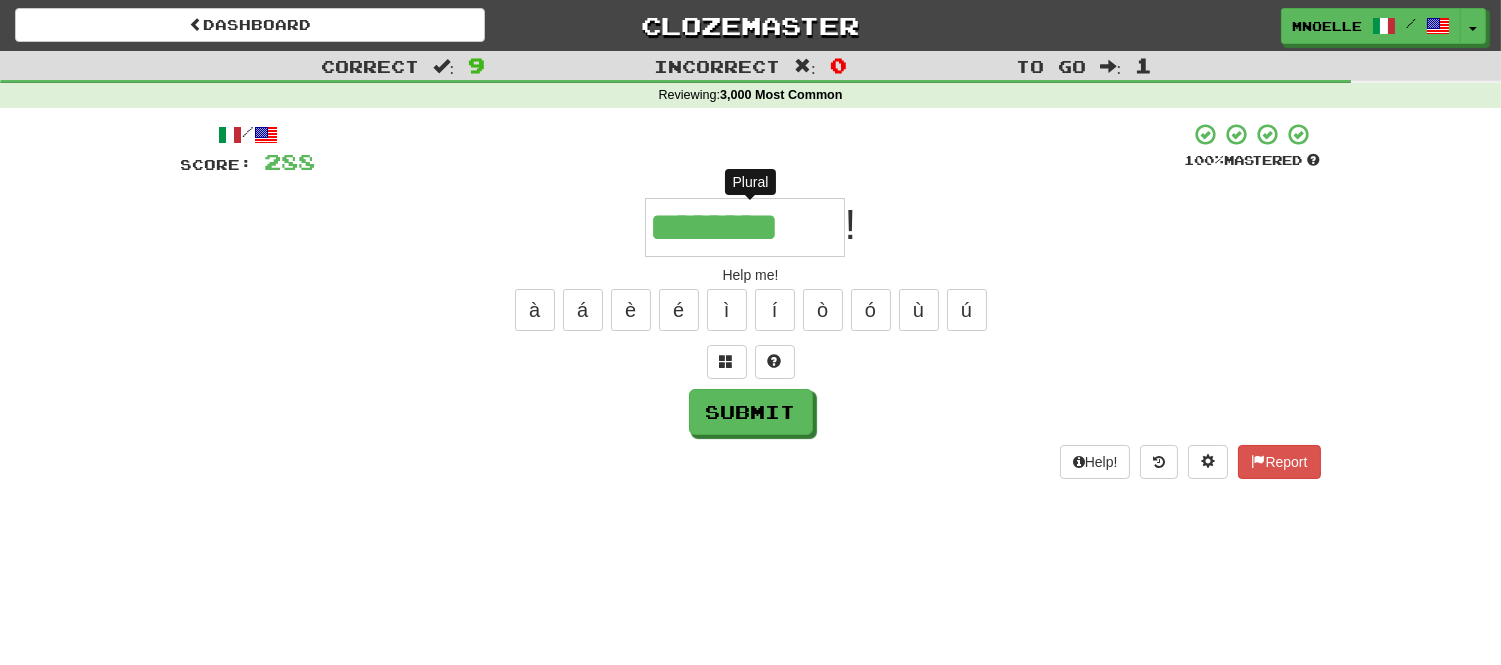 type on "*********" 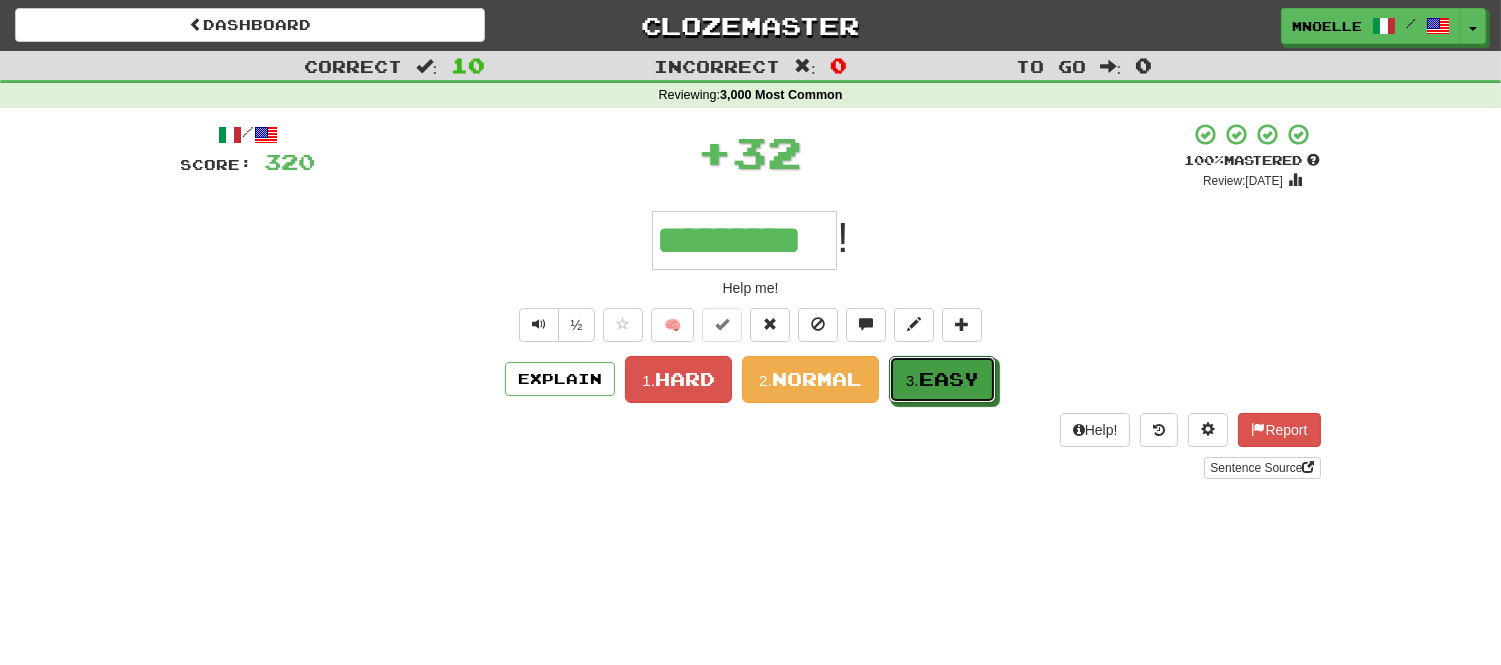 click on "Easy" at bounding box center [949, 379] 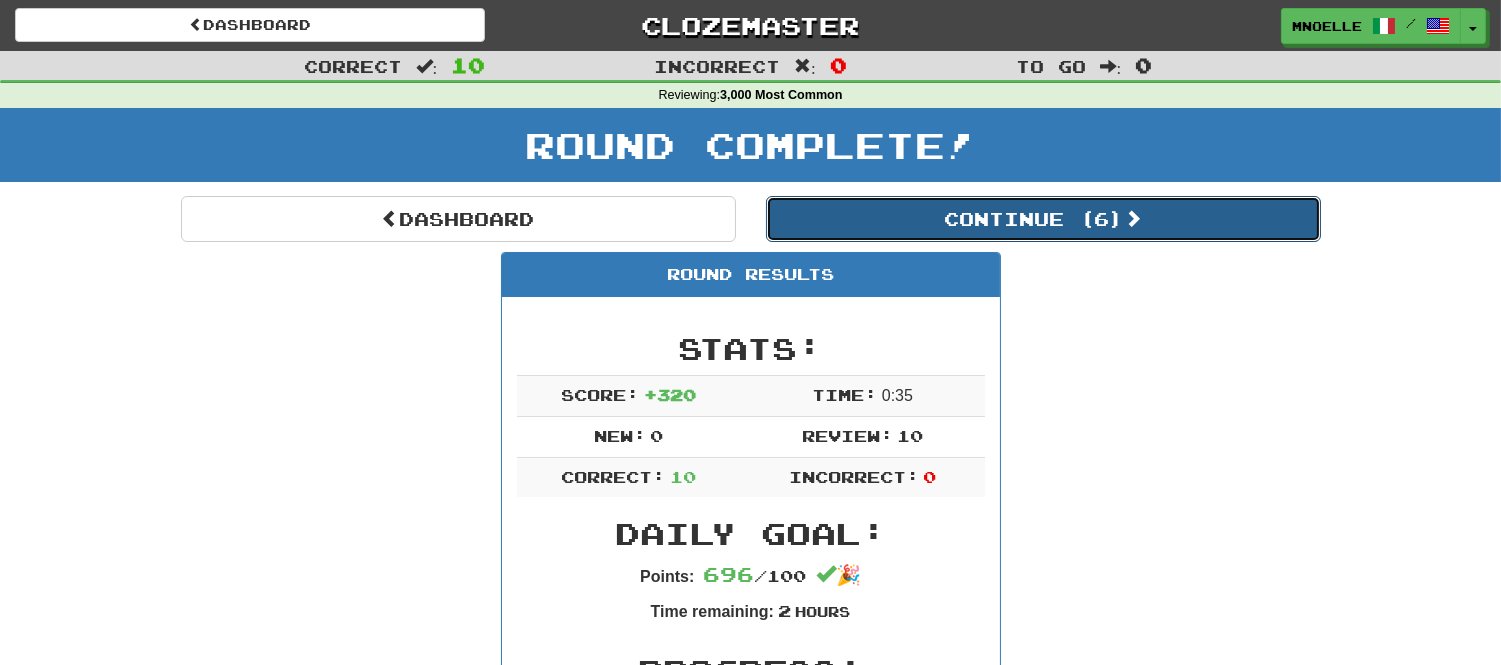 click on "Continue ( 6 )" at bounding box center [1043, 219] 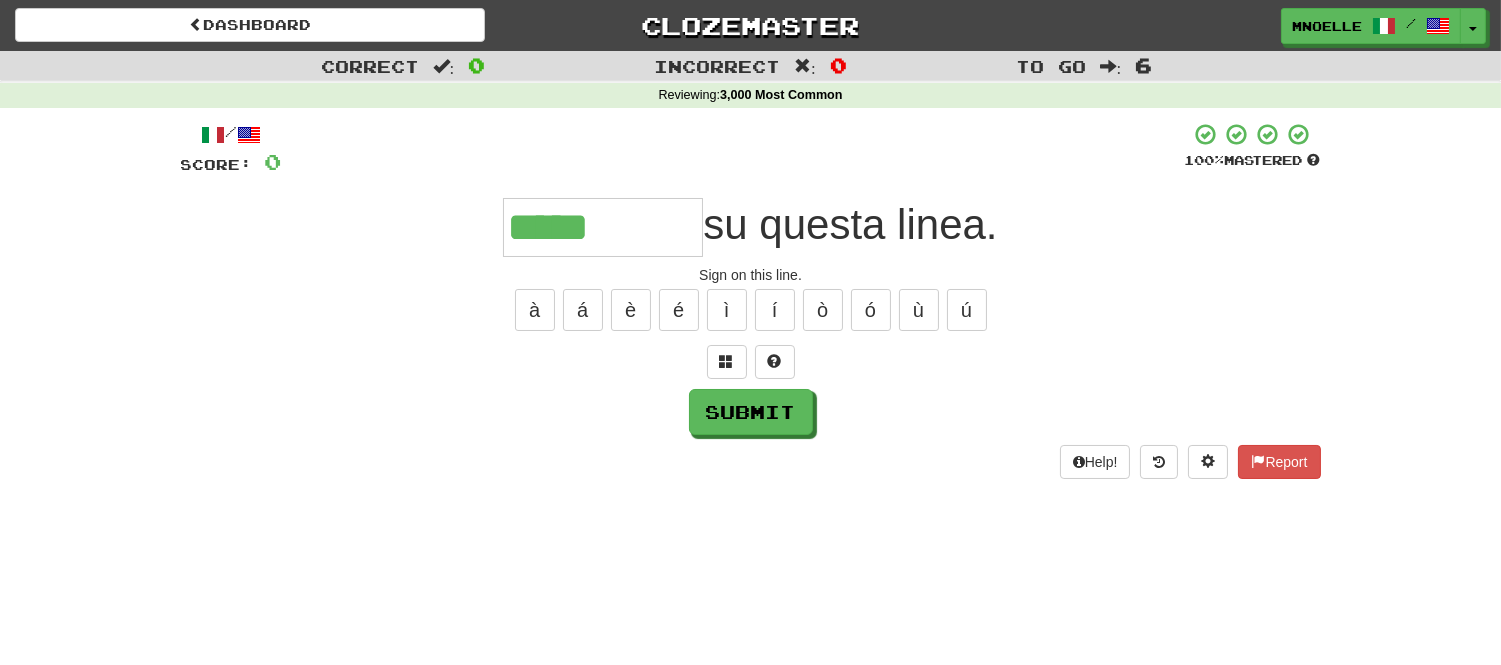 type on "*****" 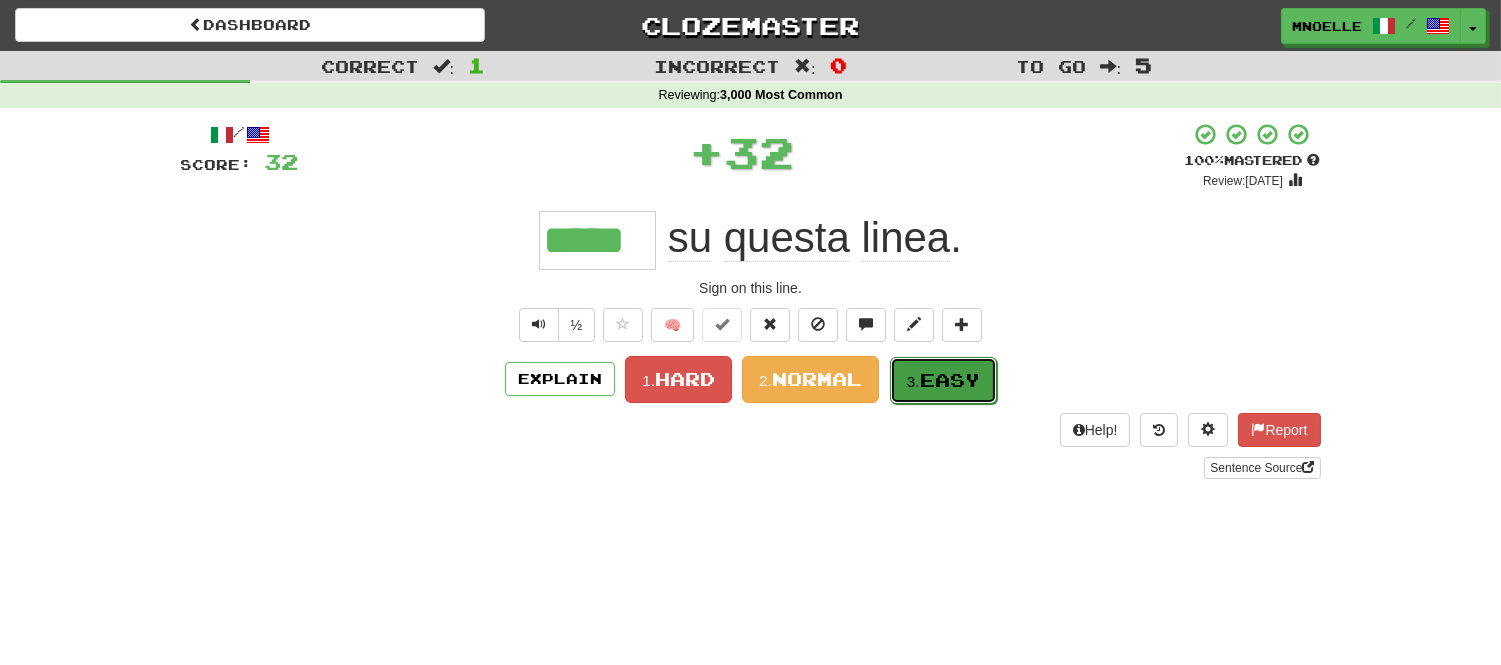 click on "3.  Easy" at bounding box center [943, 380] 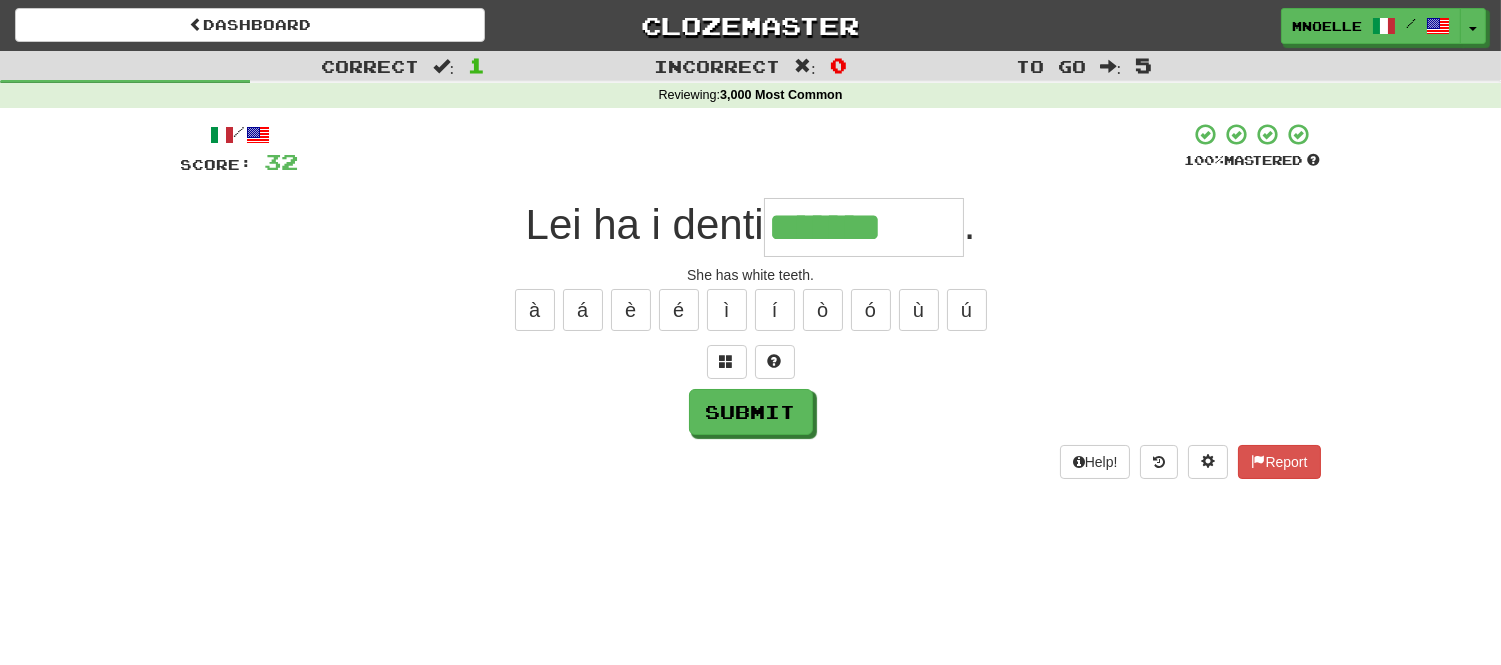 type on "*******" 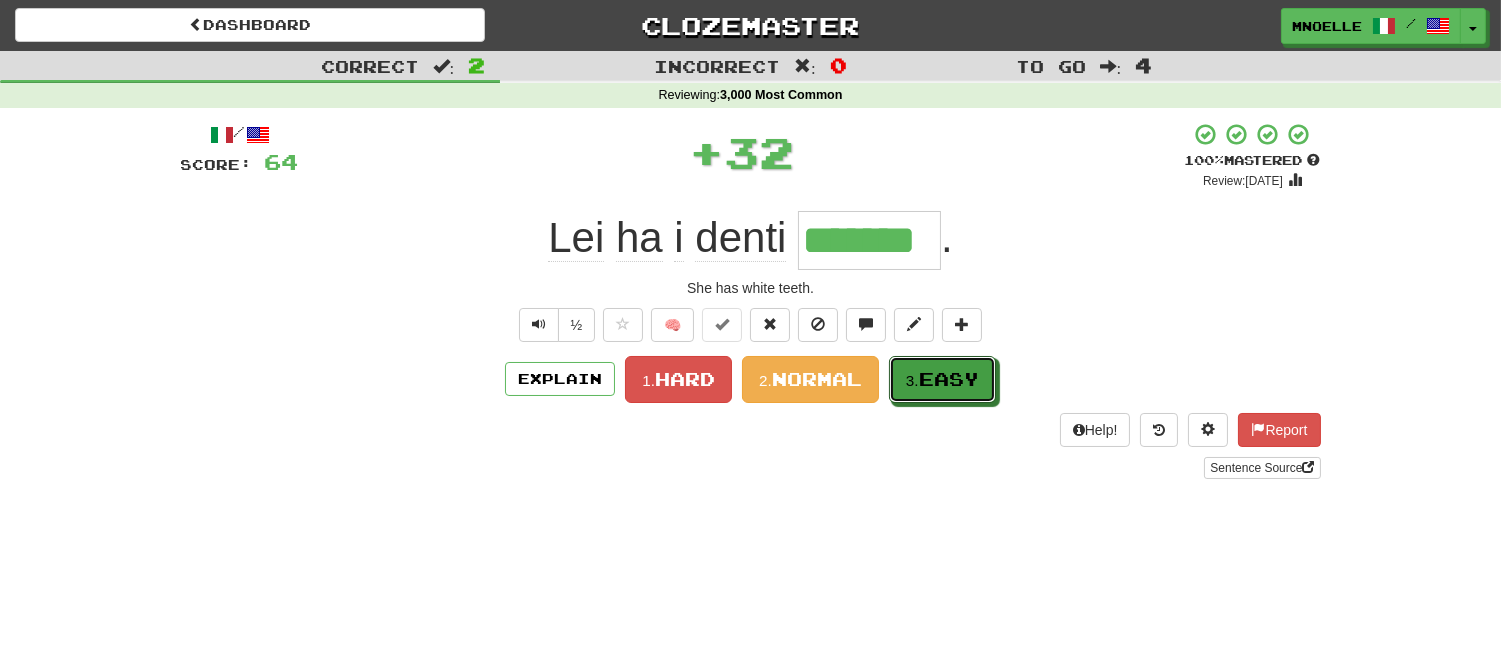 click on "3.  Easy" at bounding box center (942, 379) 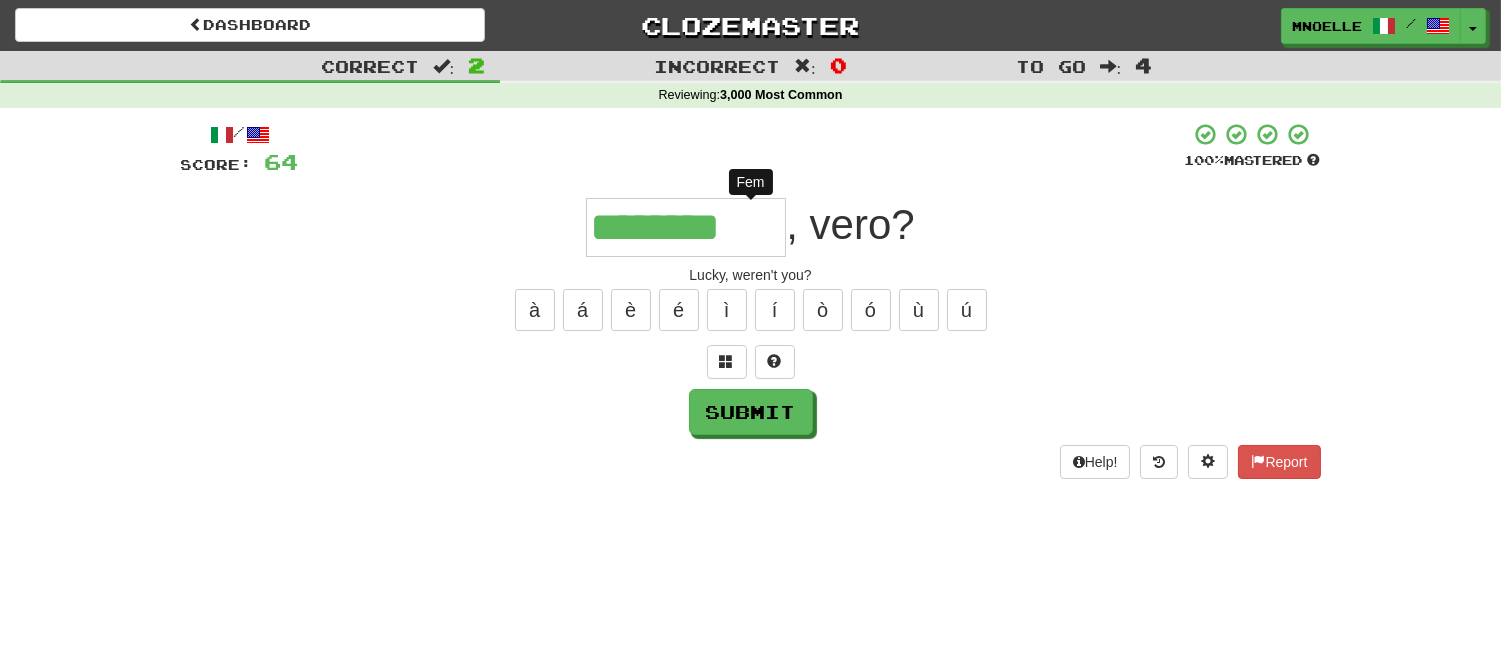 type on "*********" 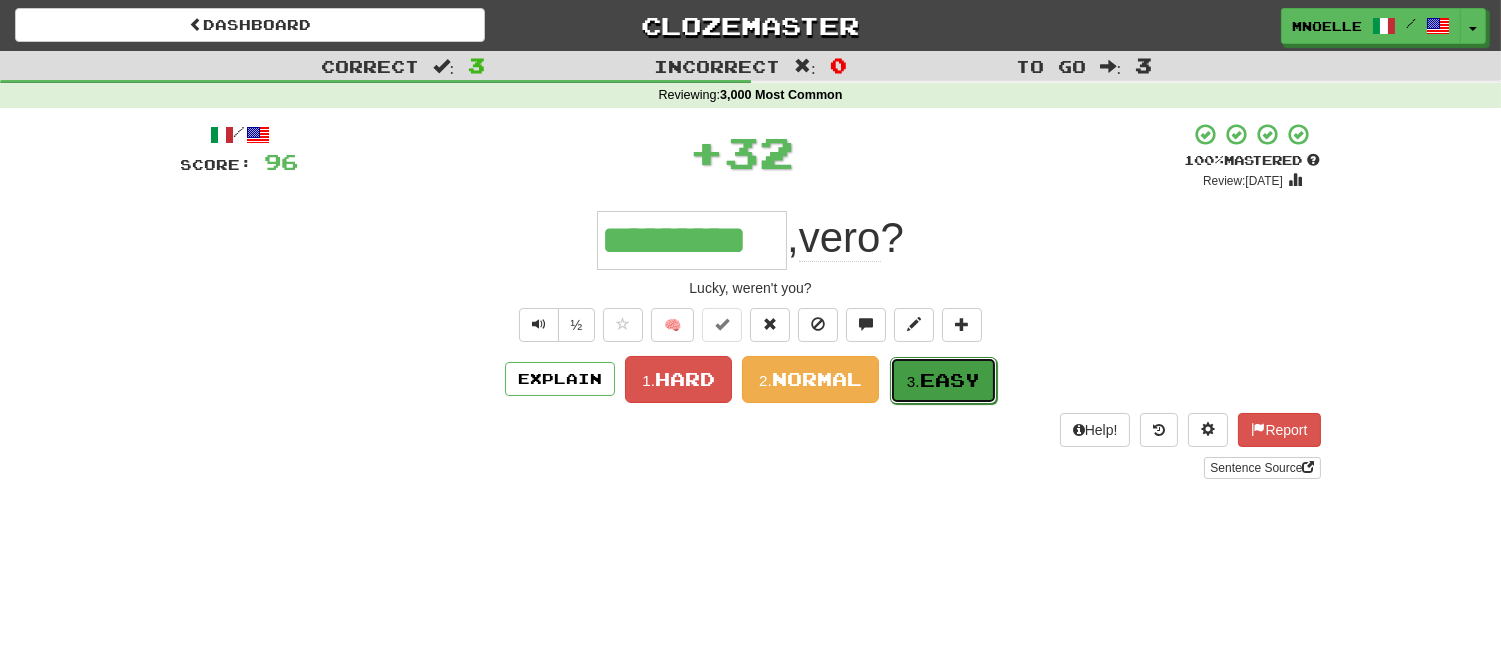 click on "Easy" at bounding box center (950, 380) 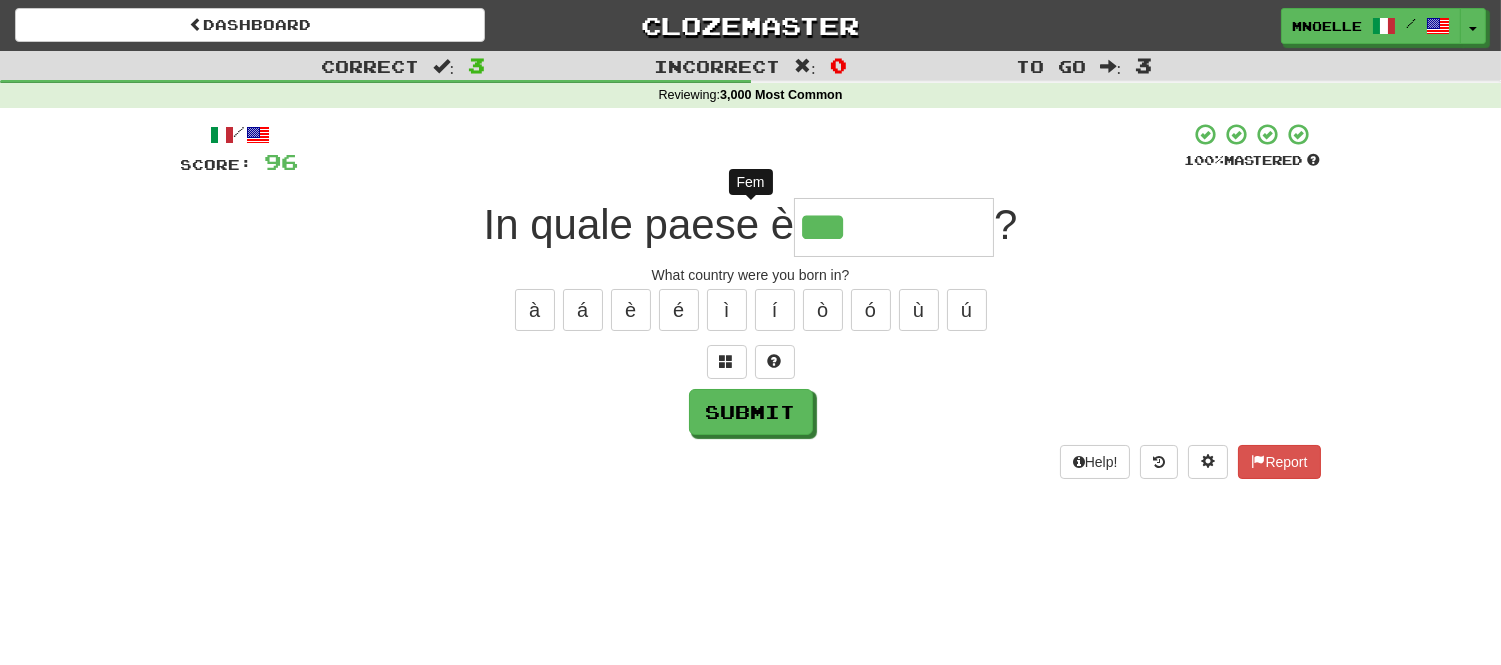type on "****" 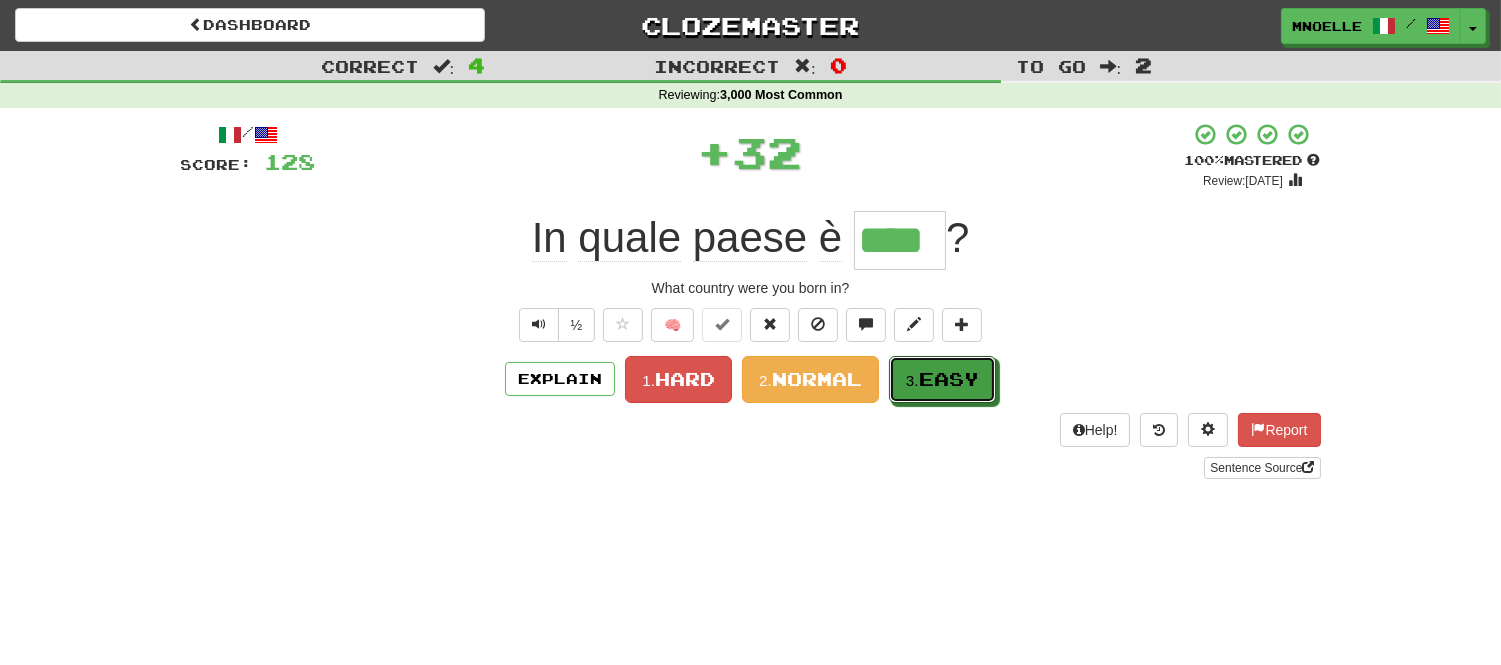click on "Easy" at bounding box center (949, 379) 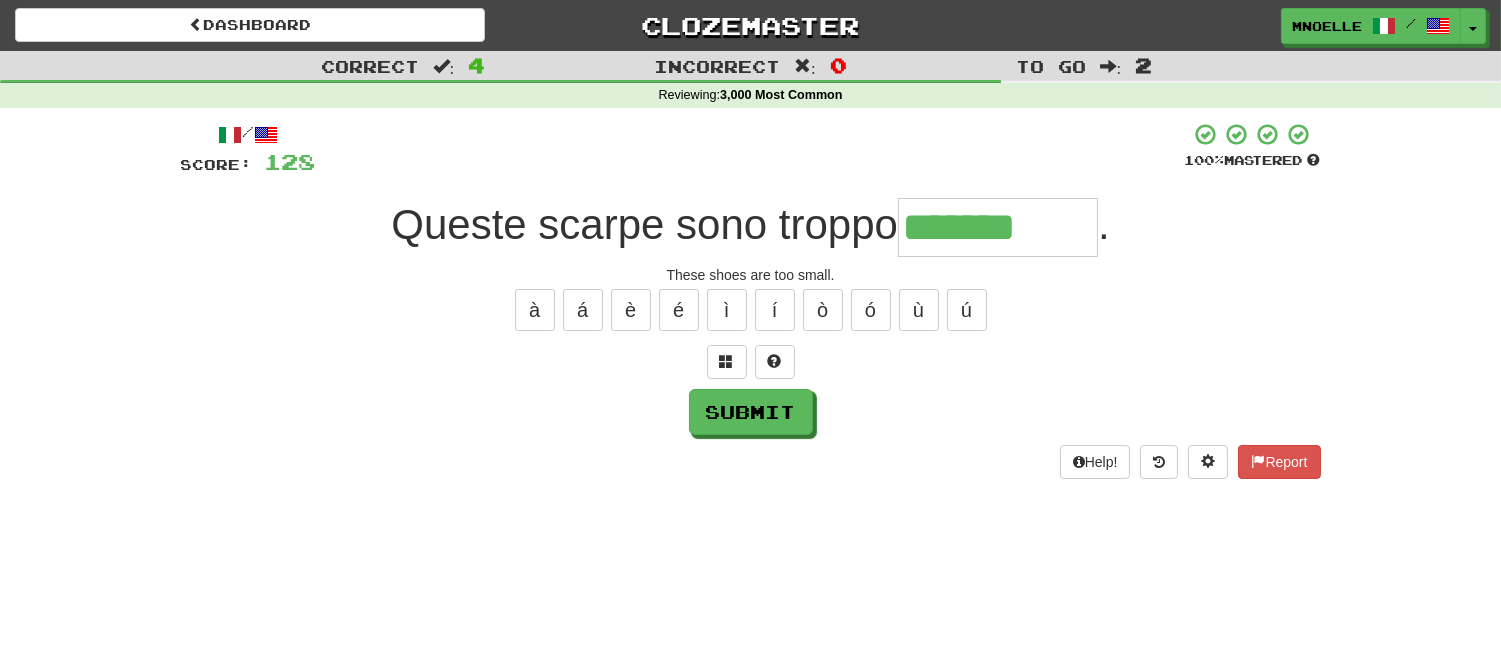 type on "*******" 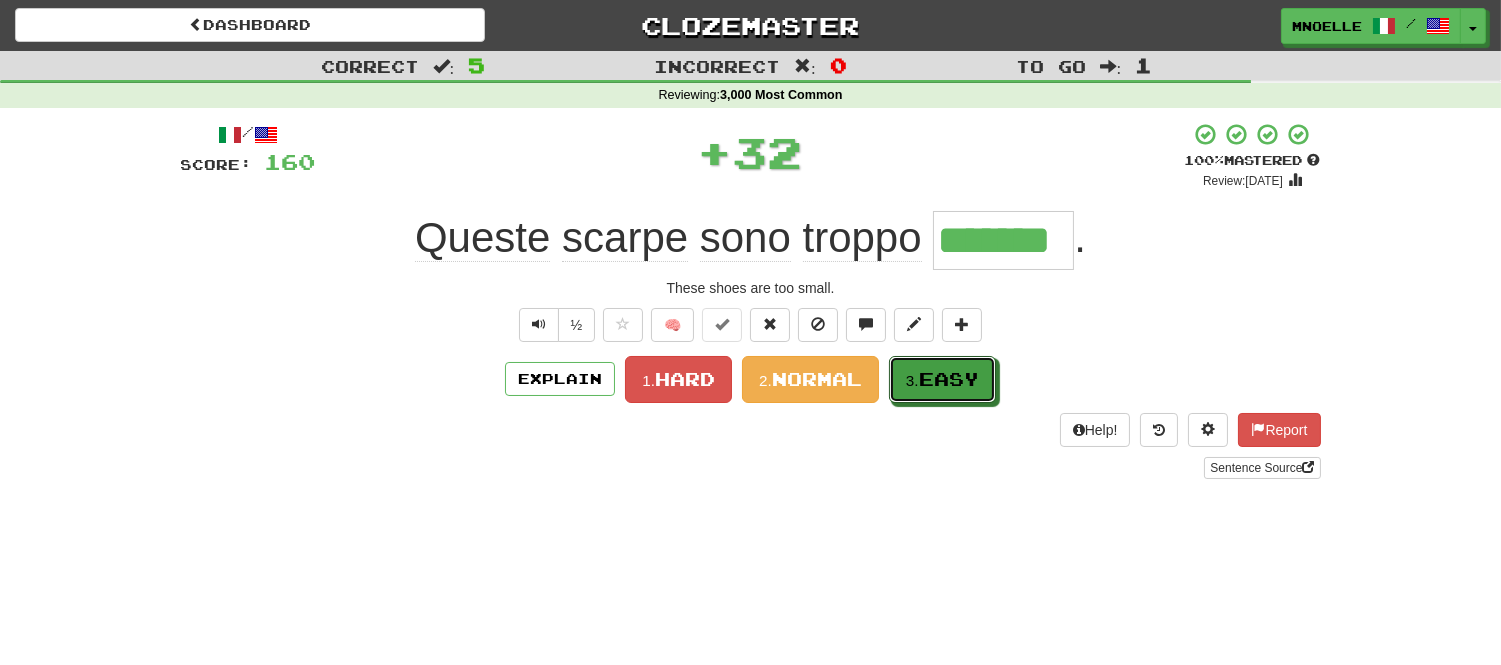 click on "Easy" at bounding box center [949, 379] 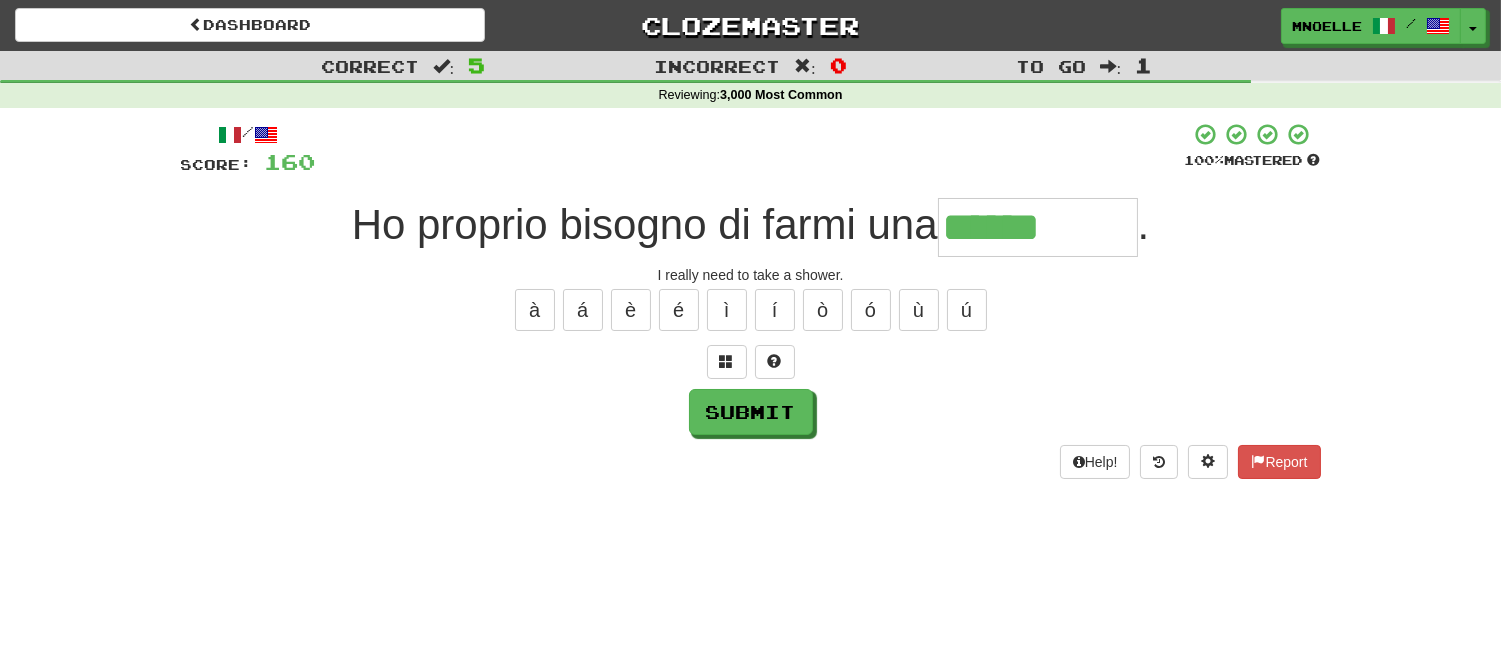 type on "******" 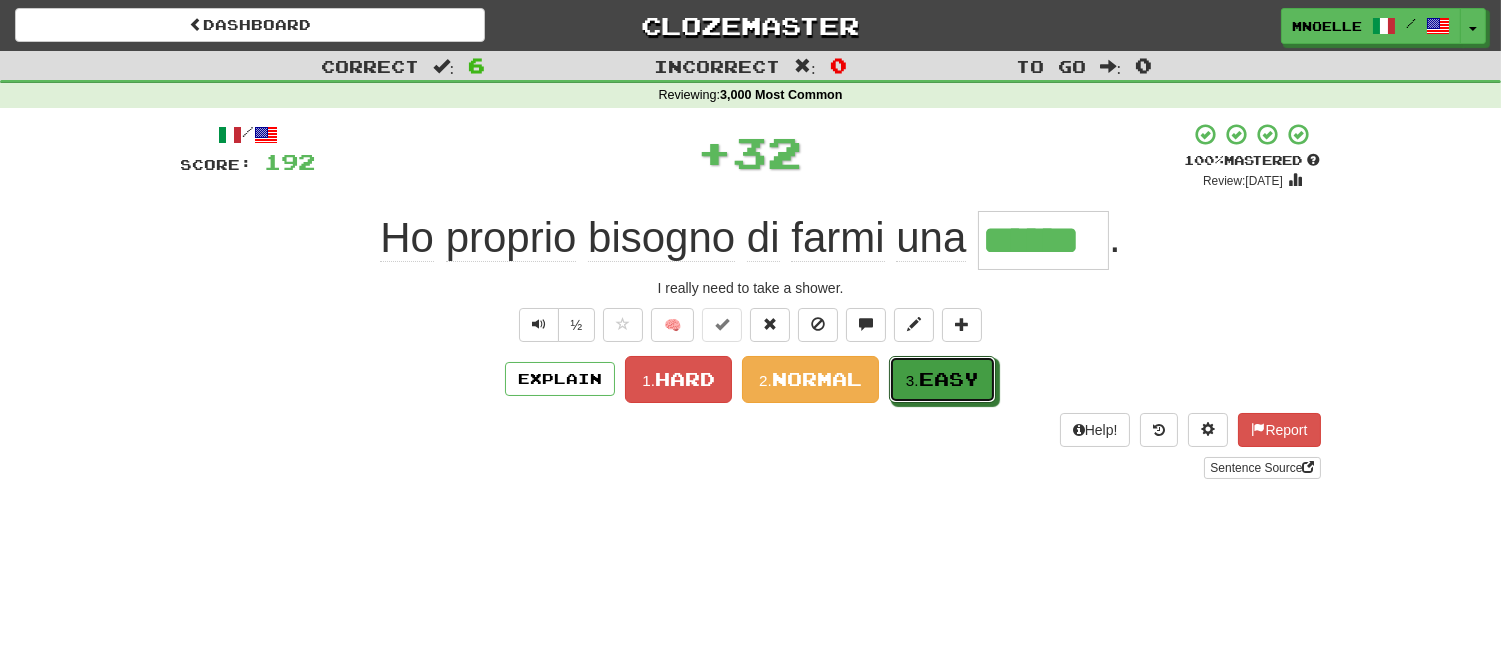 click on "Easy" at bounding box center (949, 379) 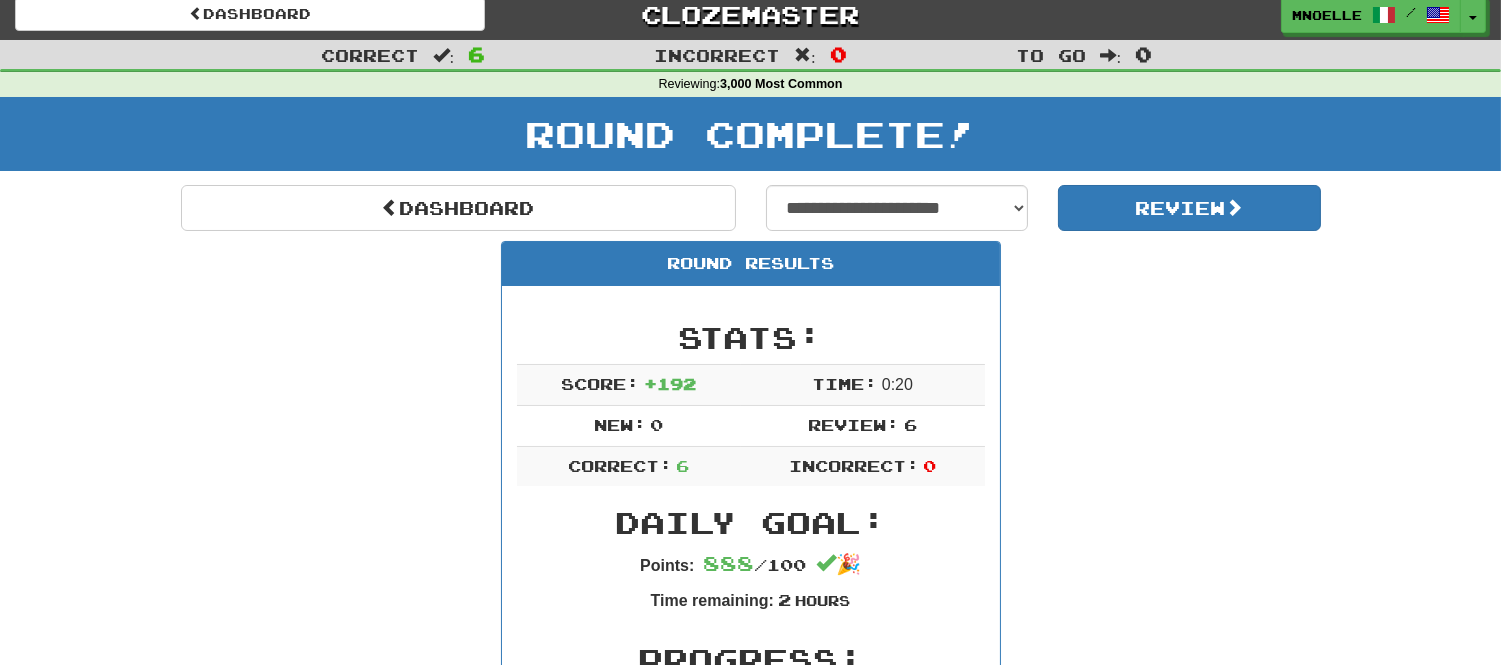 scroll, scrollTop: 13, scrollLeft: 0, axis: vertical 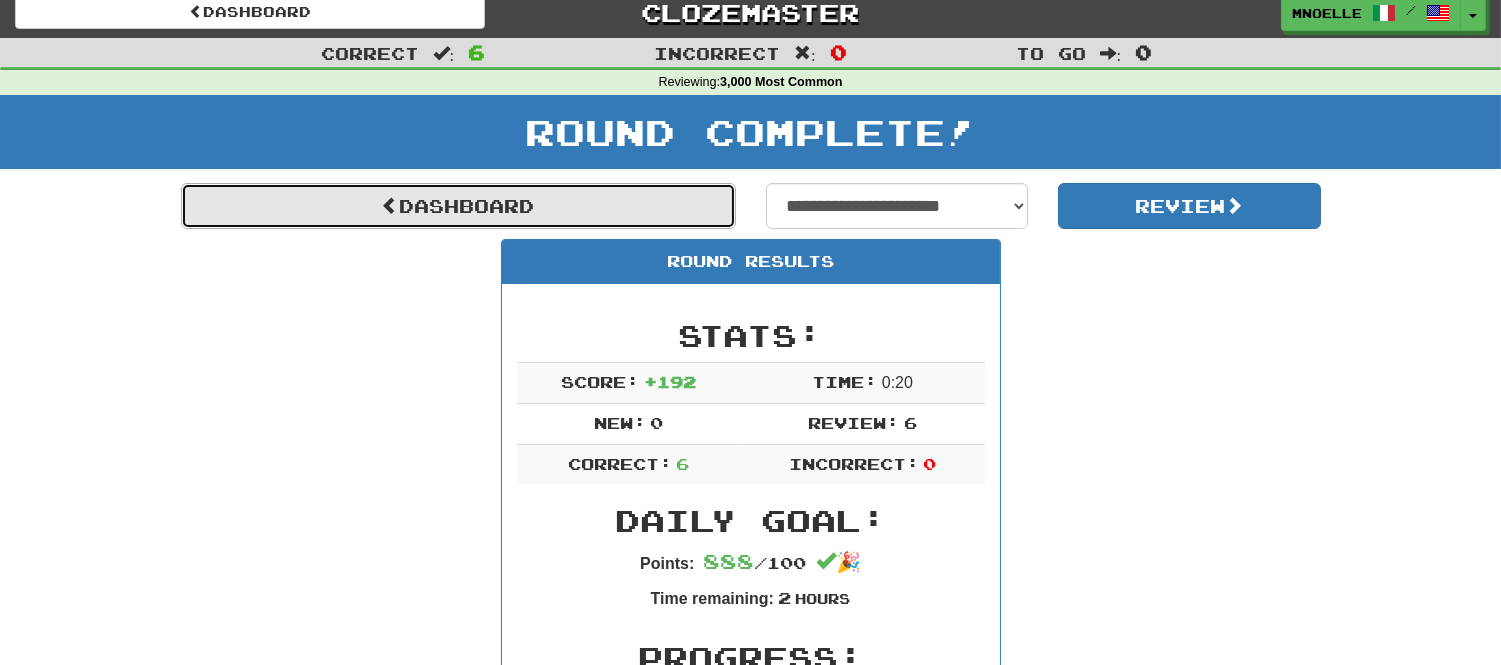 click on "Dashboard" at bounding box center (458, 206) 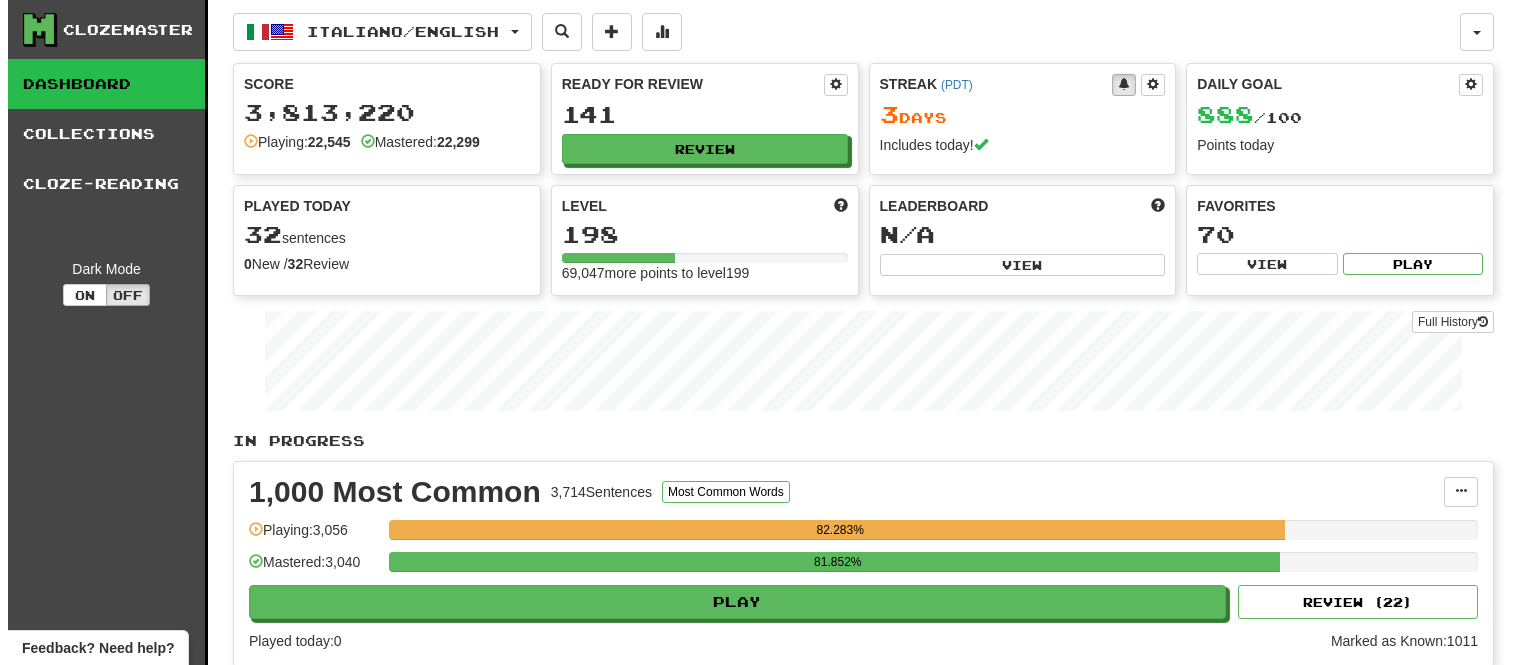 scroll, scrollTop: 0, scrollLeft: 0, axis: both 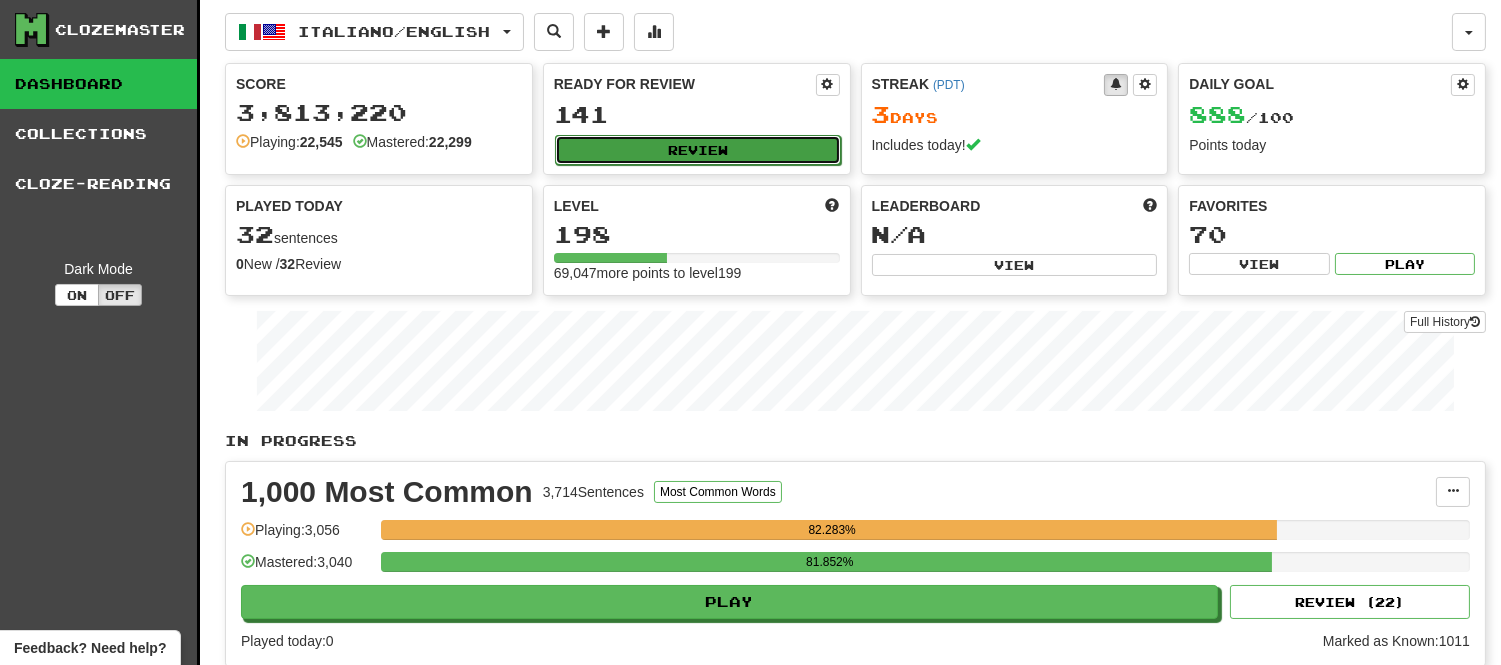click on "Review" at bounding box center [698, 150] 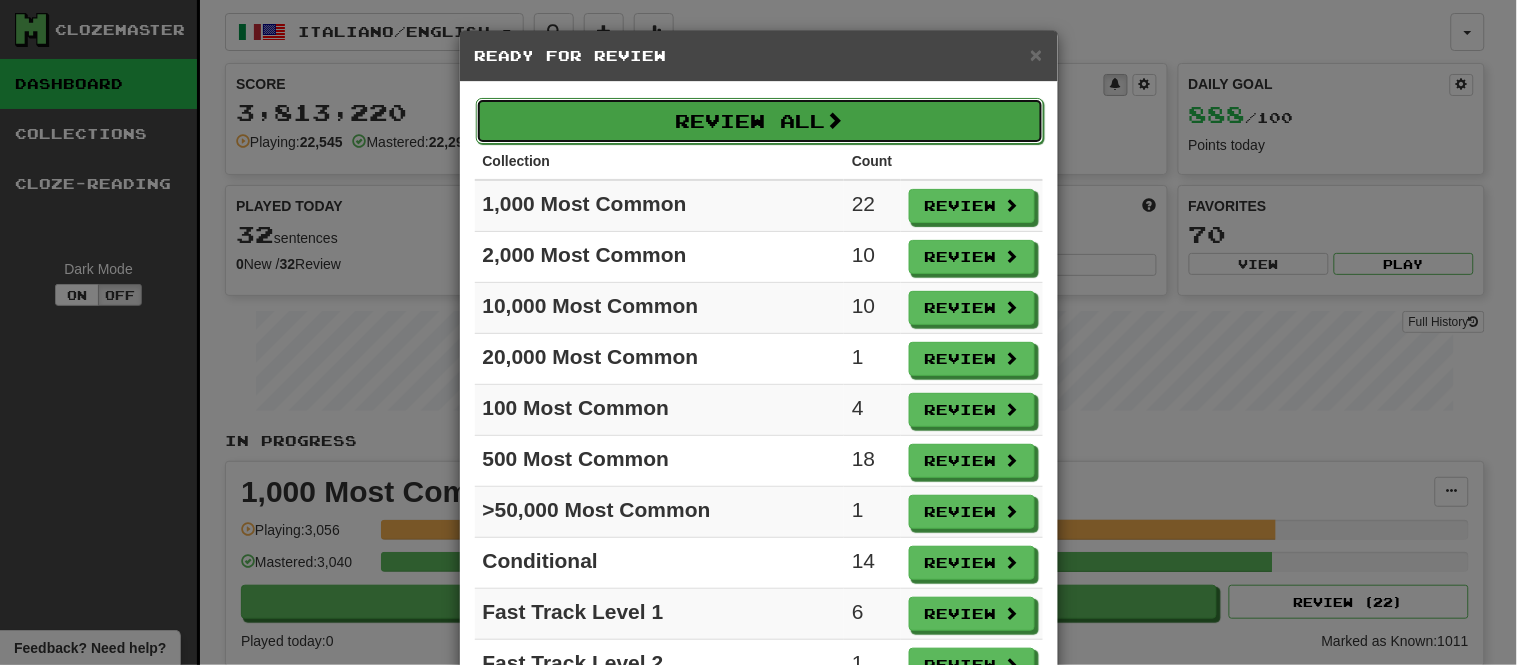 click on "Review All" at bounding box center [760, 121] 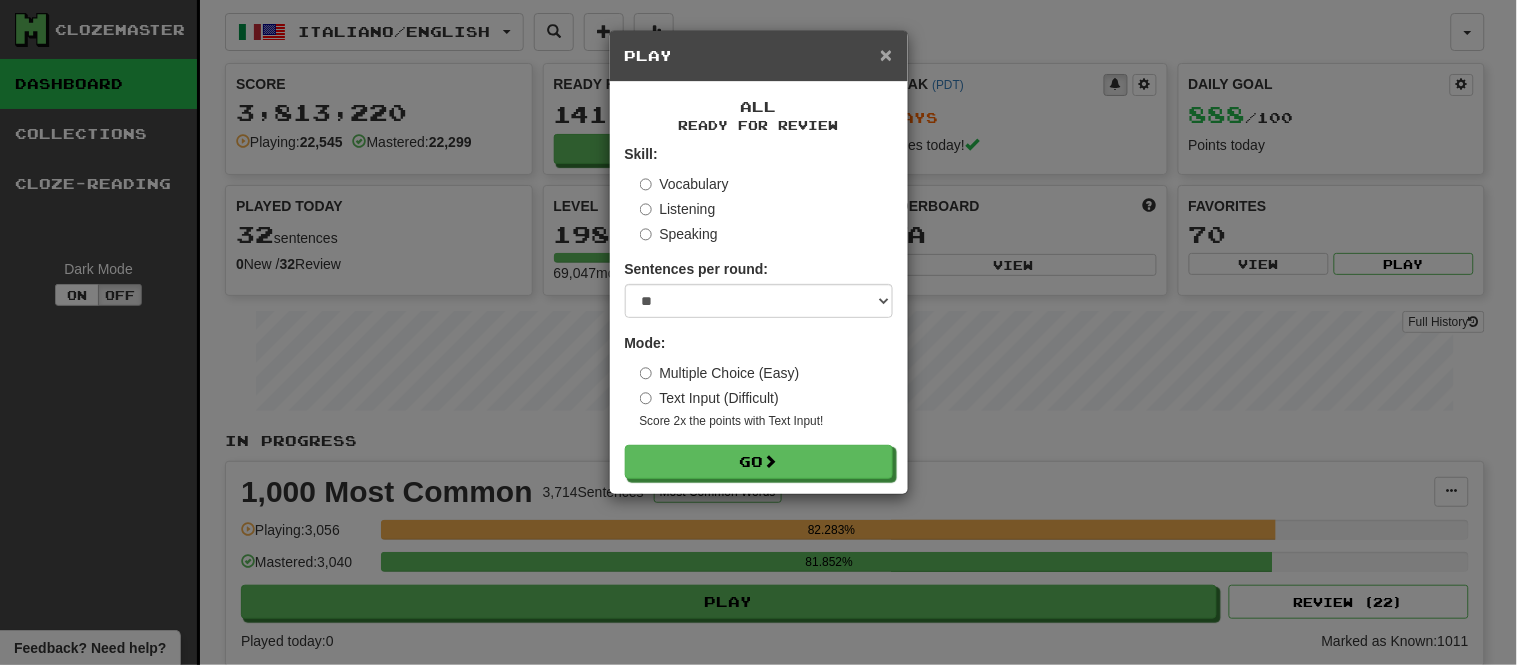 click on "×" at bounding box center [886, 54] 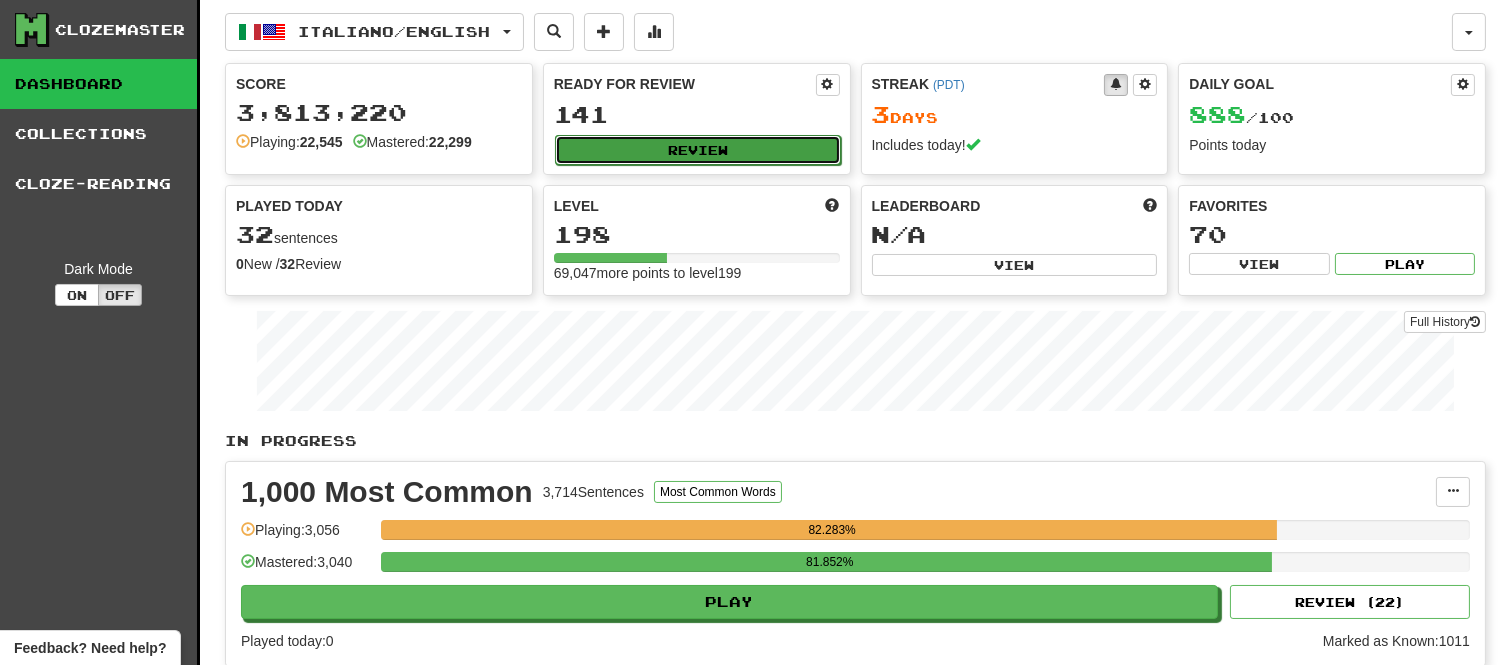 click on "Review" at bounding box center [698, 150] 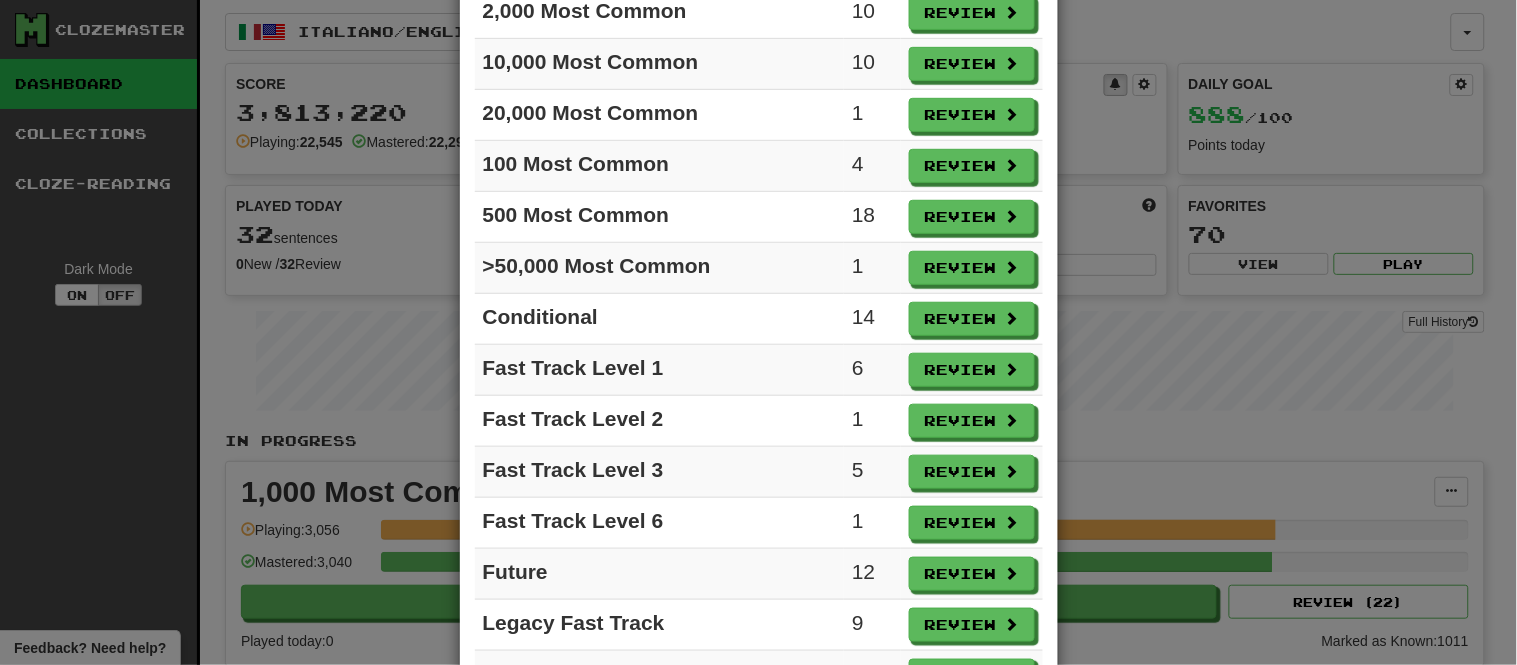 scroll, scrollTop: 240, scrollLeft: 0, axis: vertical 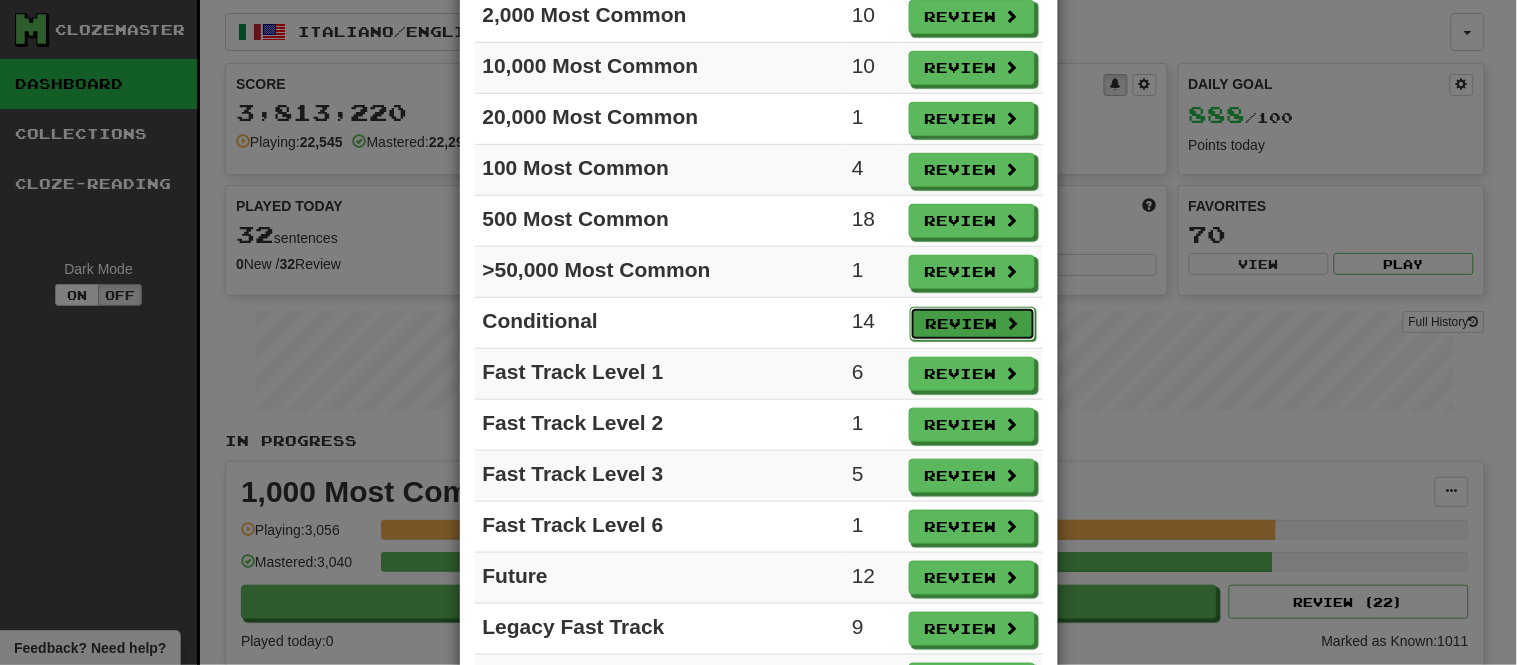 click on "Review" at bounding box center (973, 324) 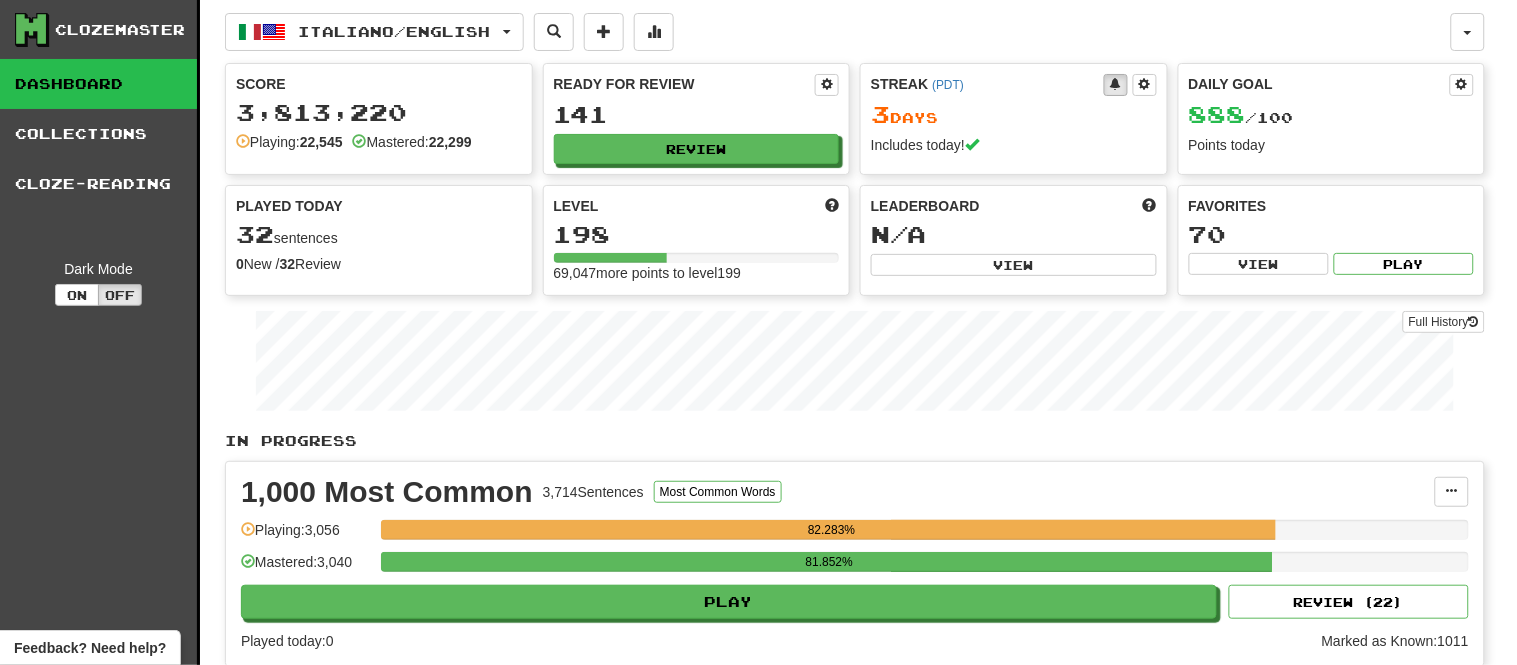 select on "**" 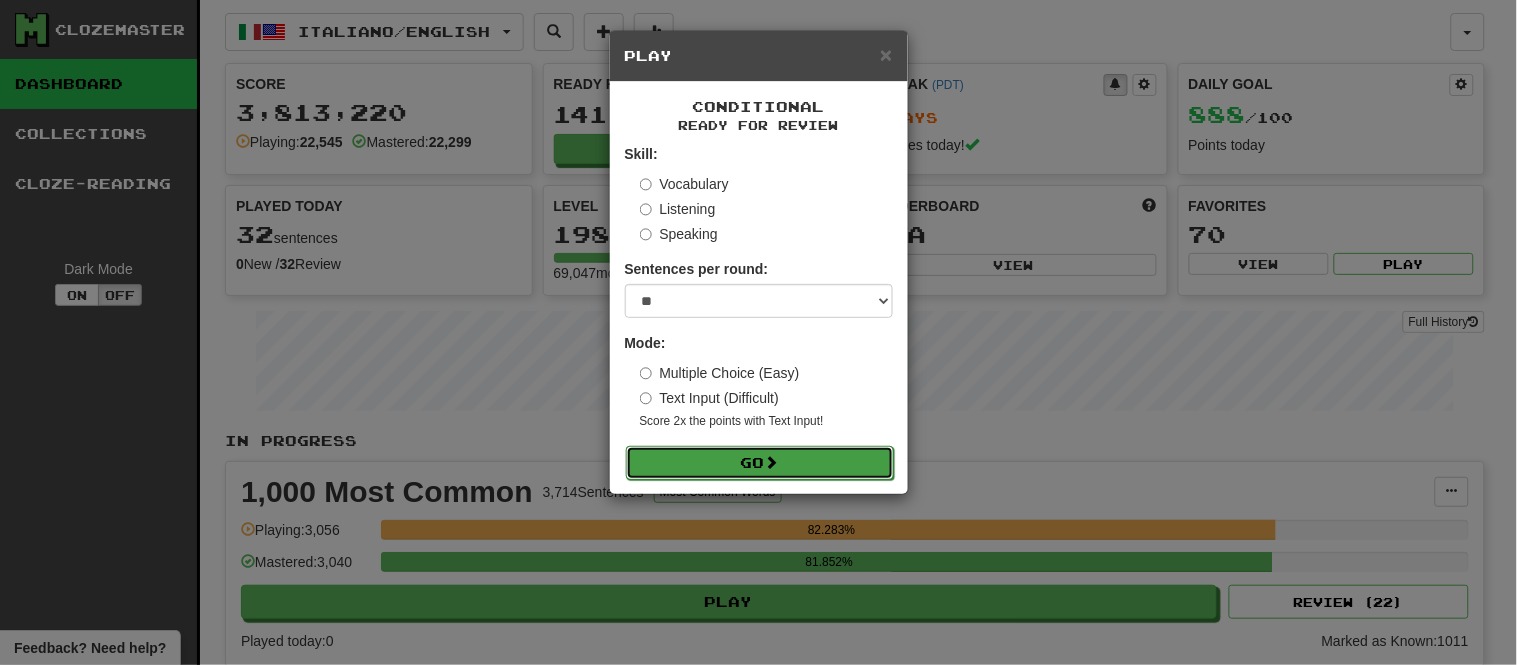 click on "Go" at bounding box center [760, 463] 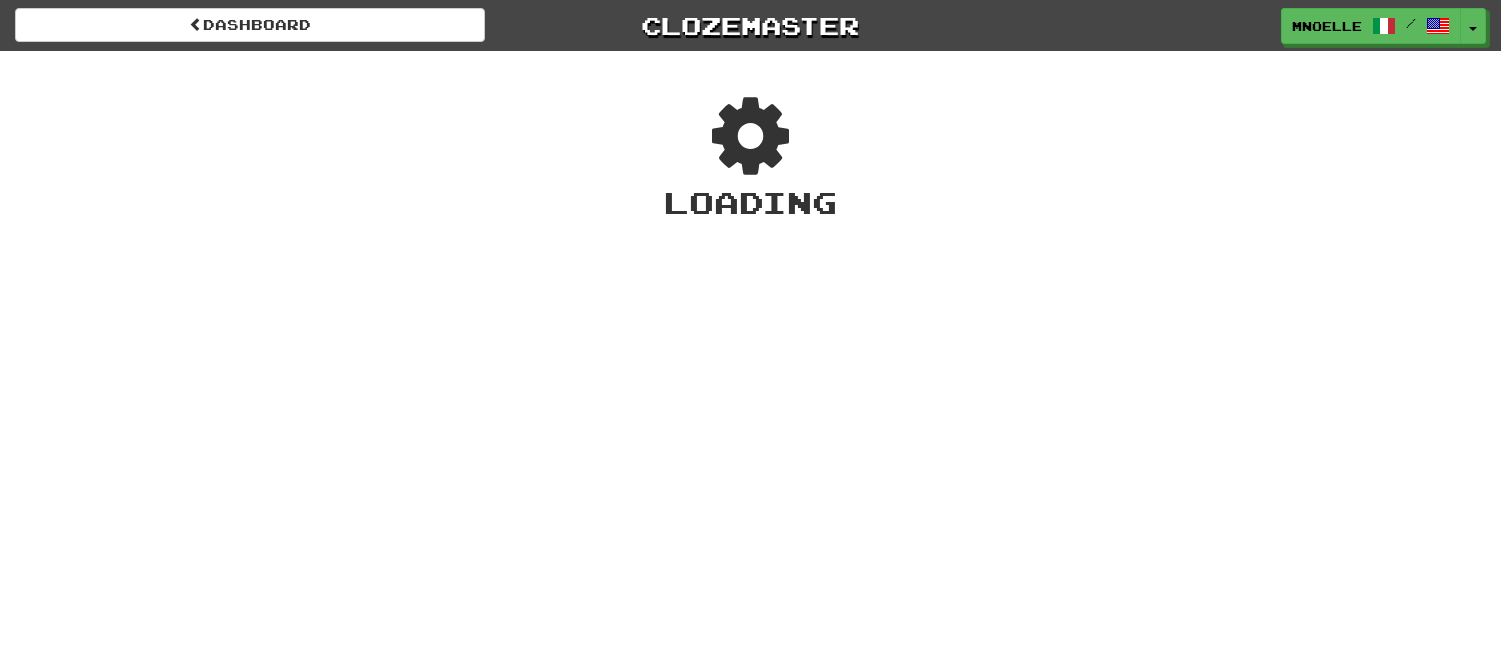 scroll, scrollTop: 0, scrollLeft: 0, axis: both 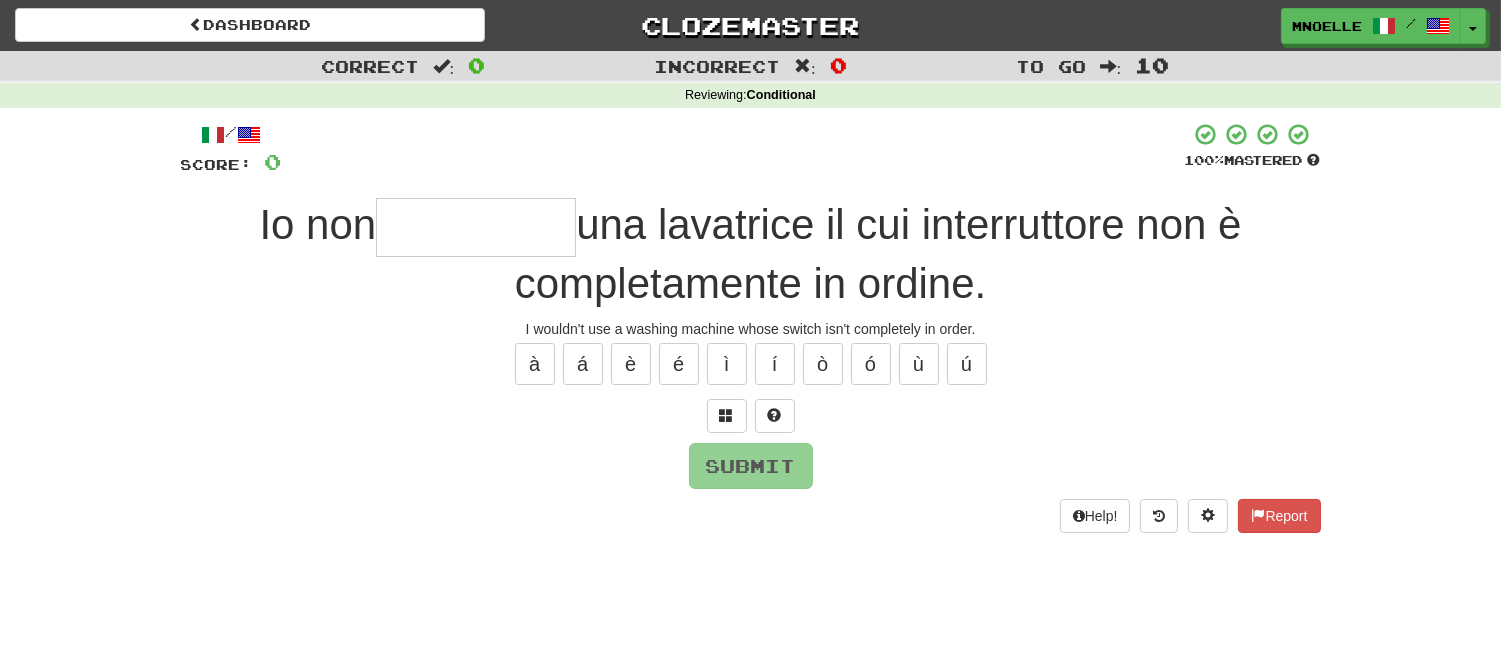 click at bounding box center [476, 227] 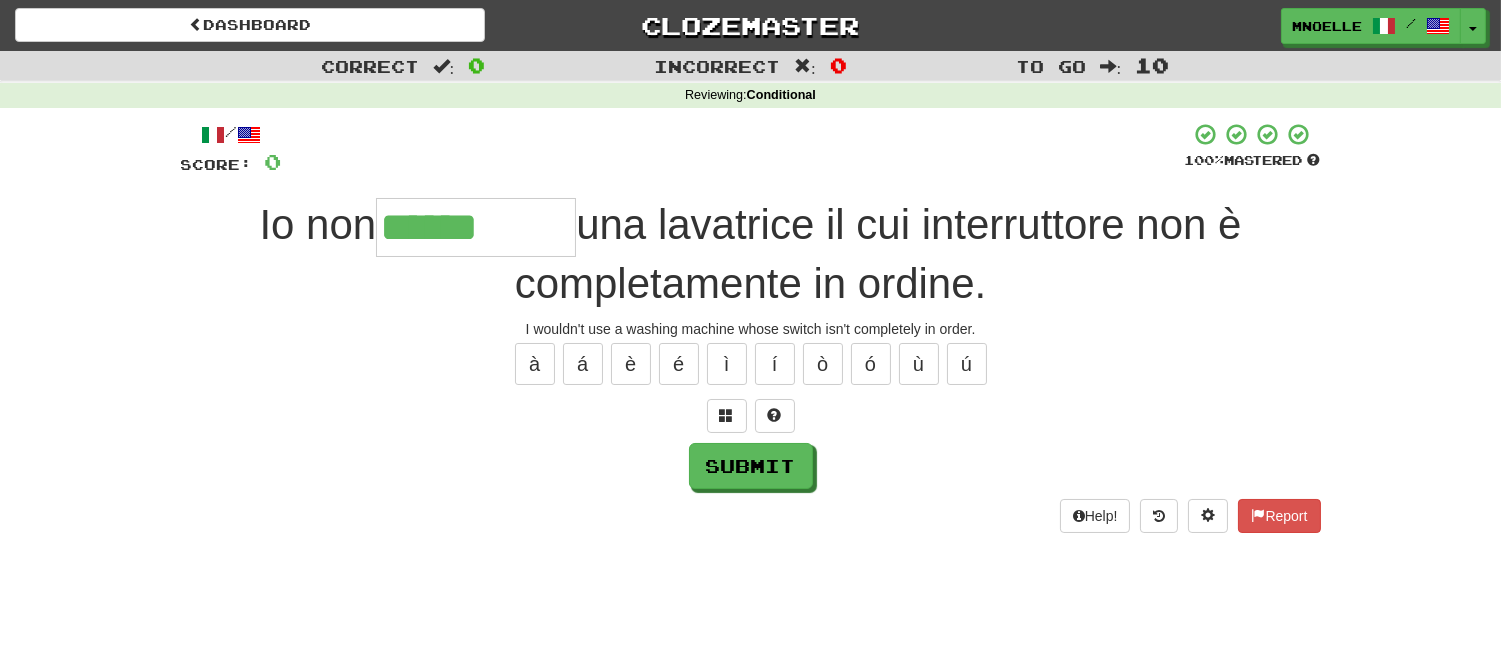 type on "******" 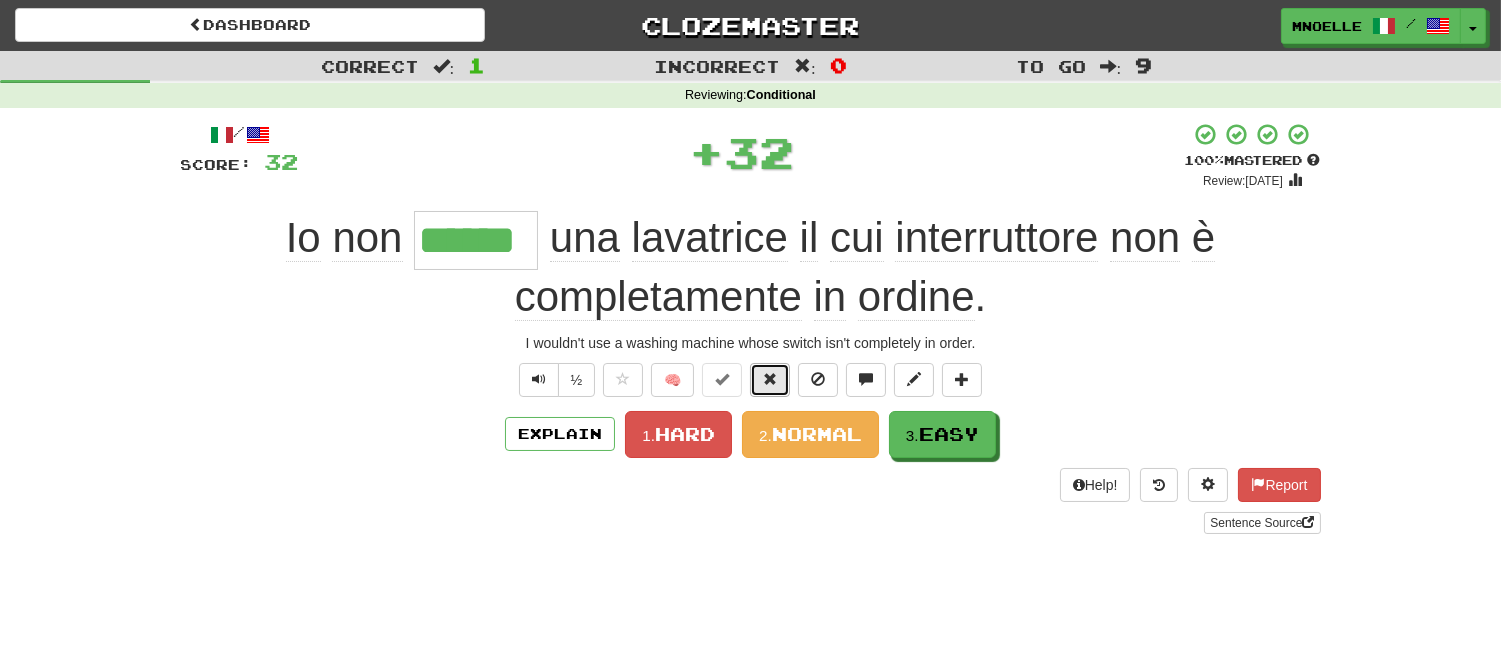 click at bounding box center (770, 379) 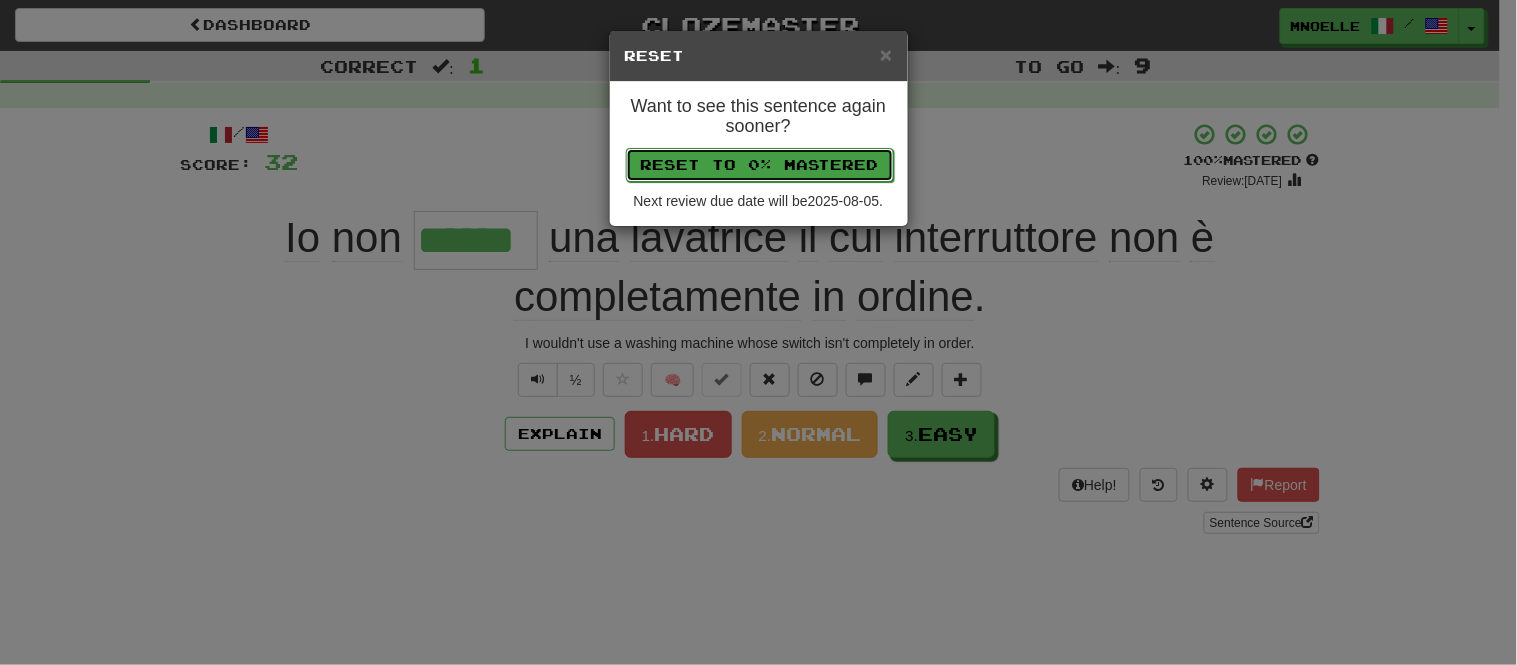 click on "Reset to 0% Mastered" at bounding box center [760, 165] 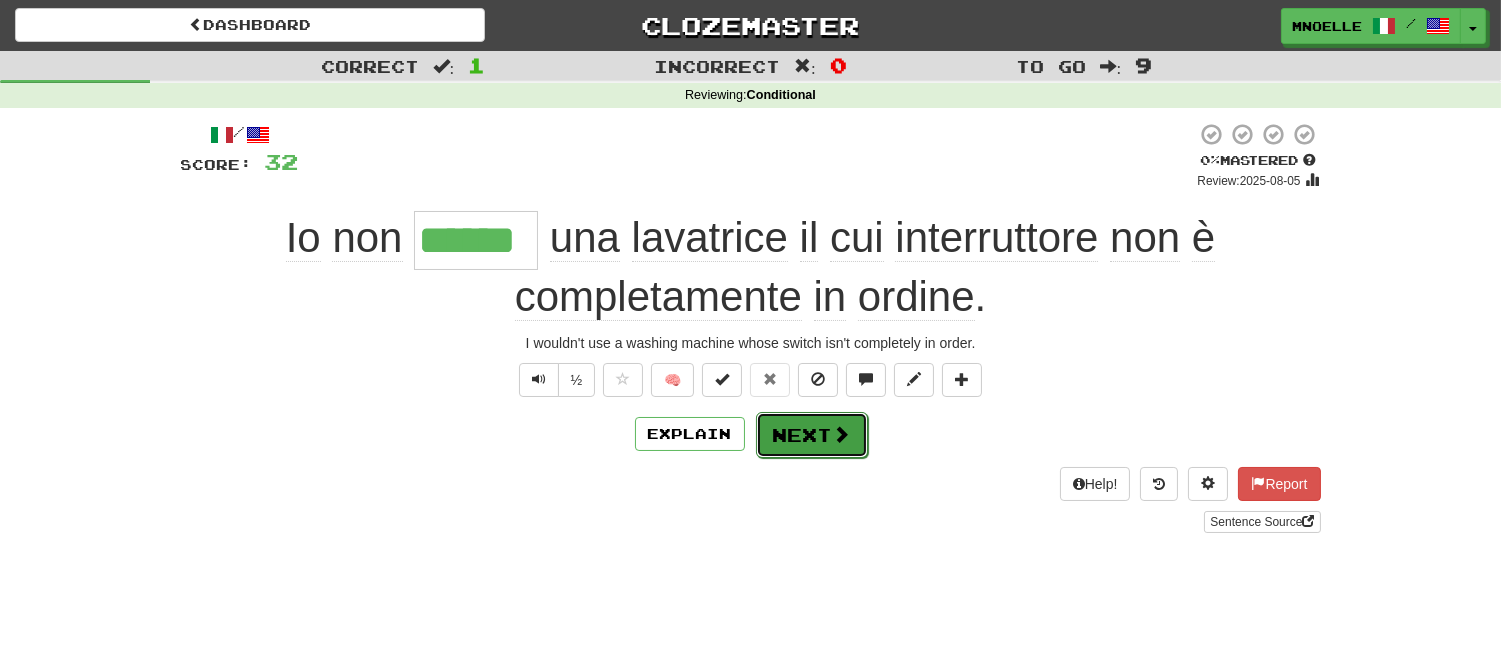 click on "Next" at bounding box center (812, 435) 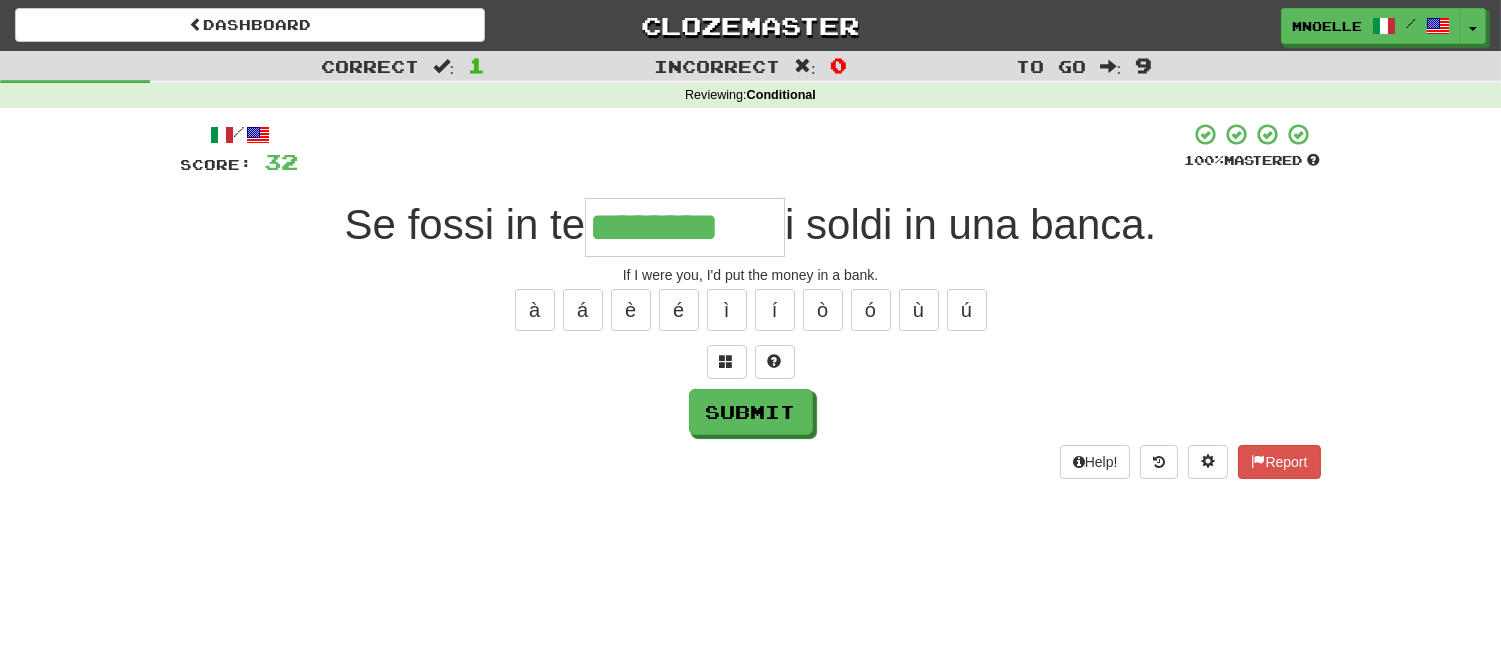 type on "********" 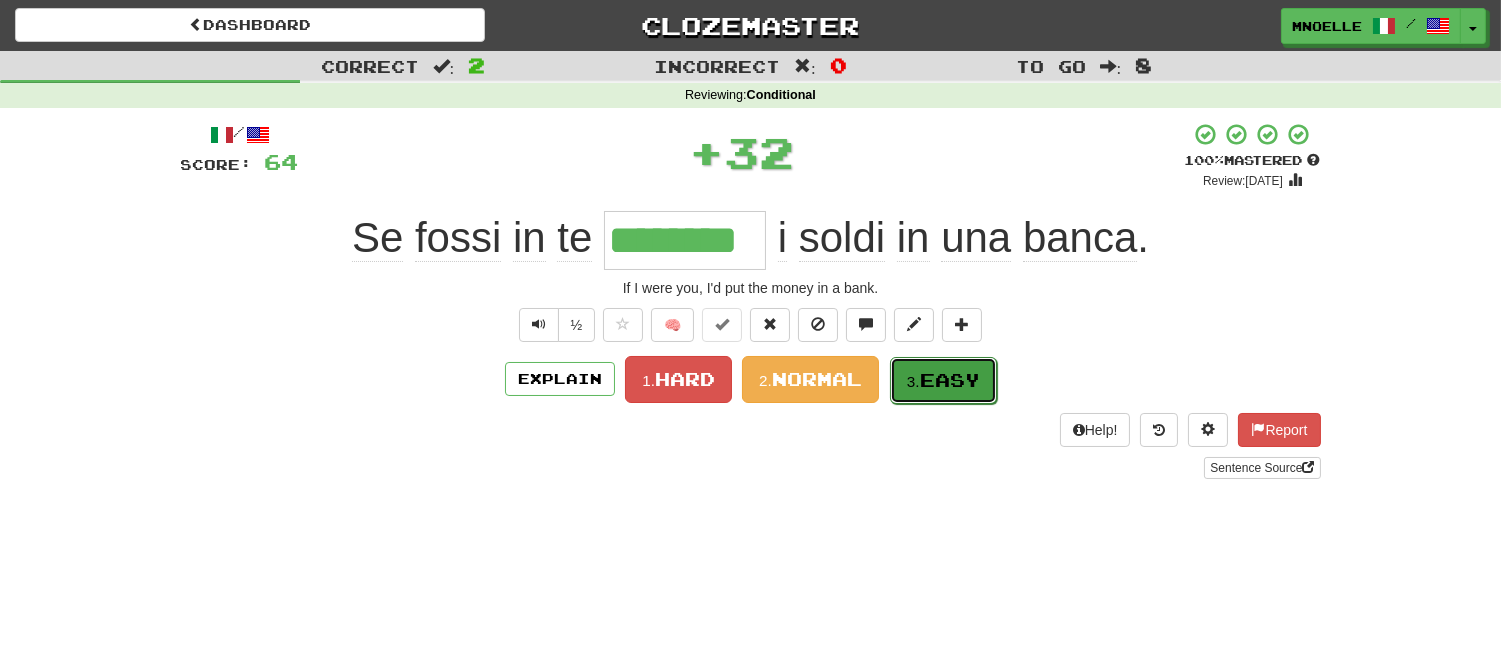 click on "3.  Easy" at bounding box center (943, 380) 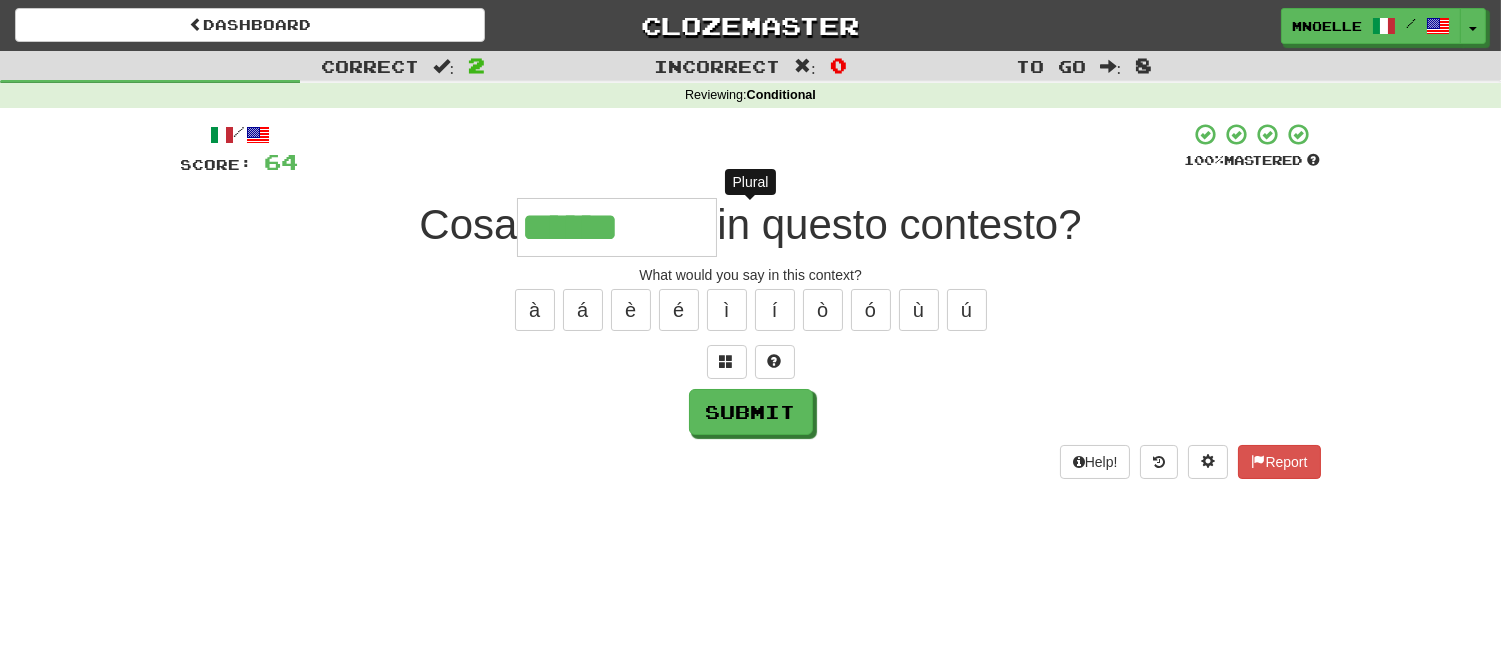 type on "*******" 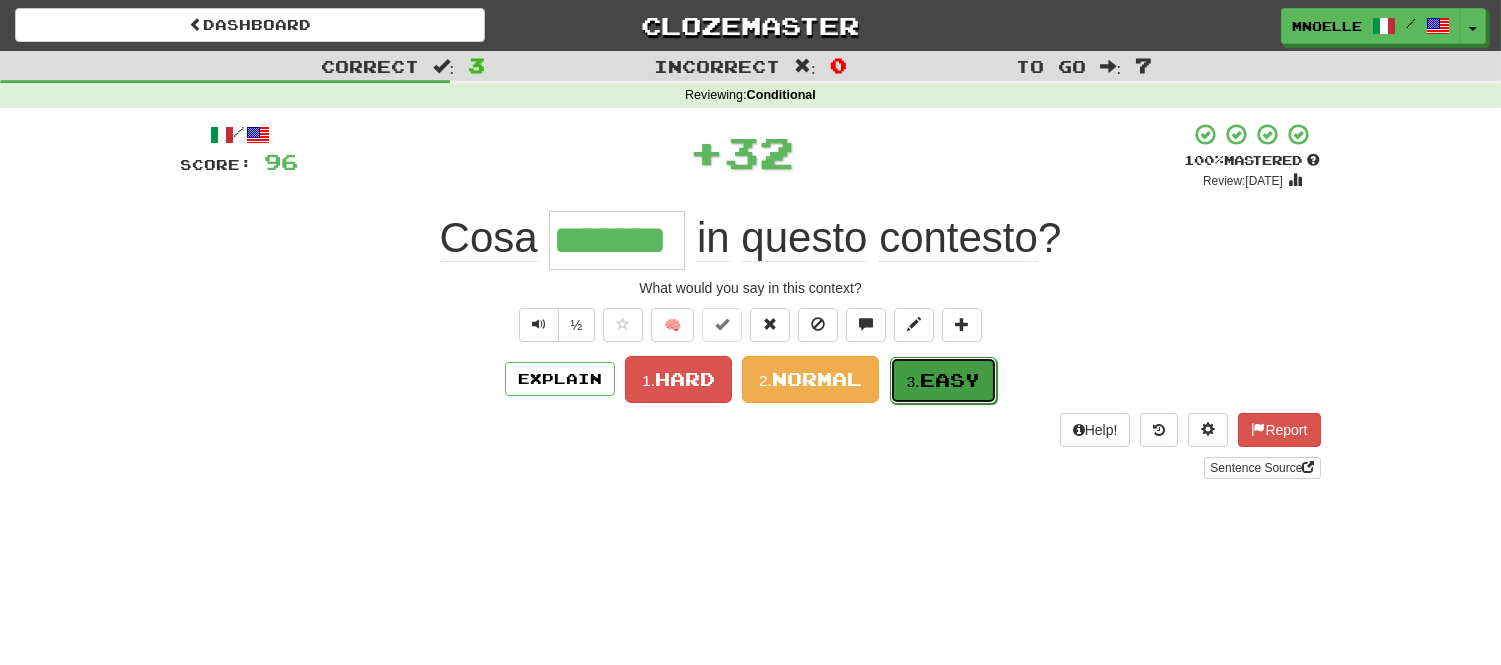 click on "3.  Easy" at bounding box center [943, 380] 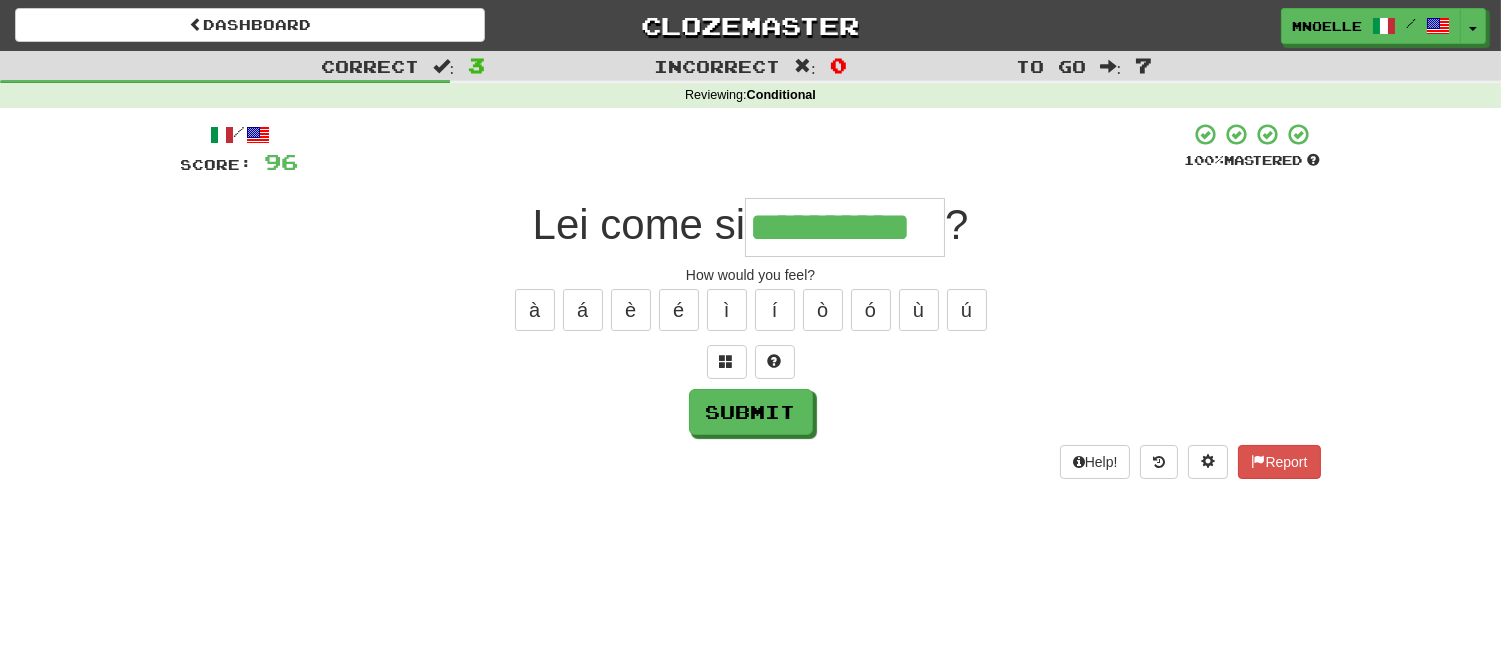 scroll, scrollTop: 0, scrollLeft: 4, axis: horizontal 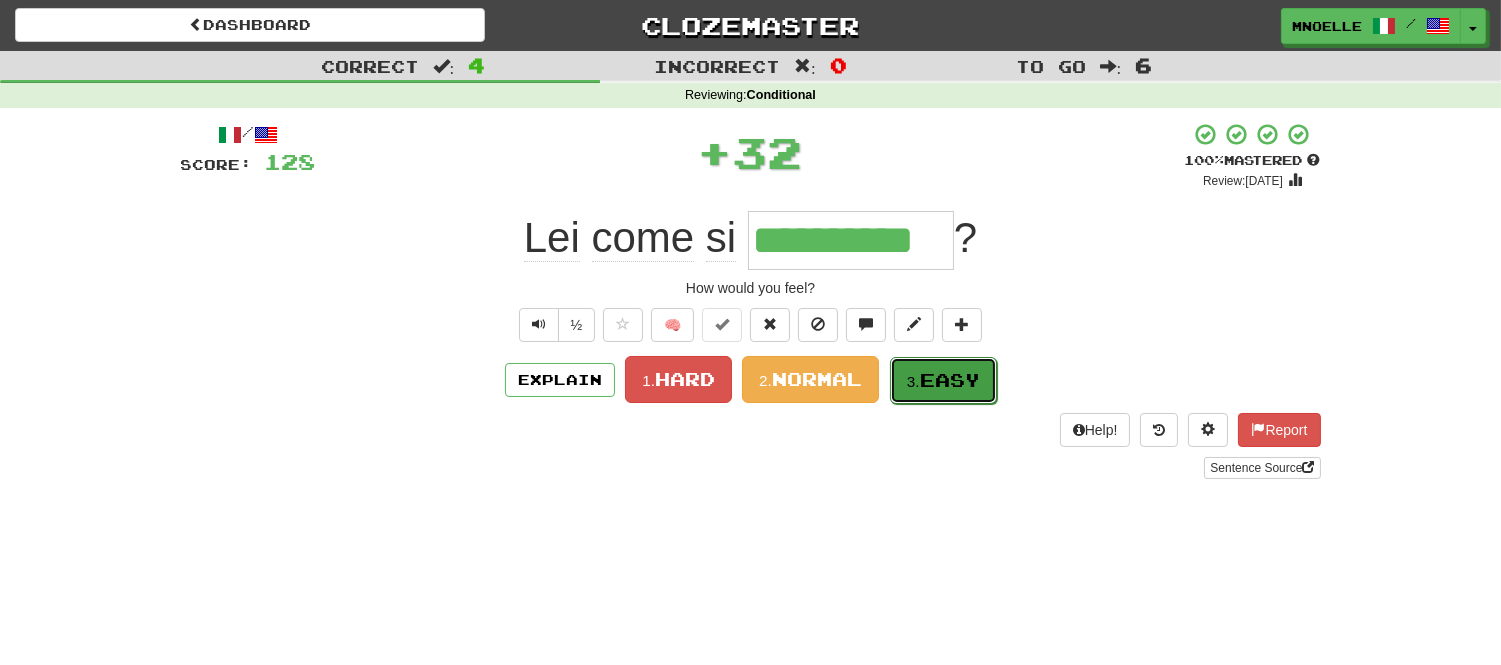 click on "3.  Easy" at bounding box center (943, 380) 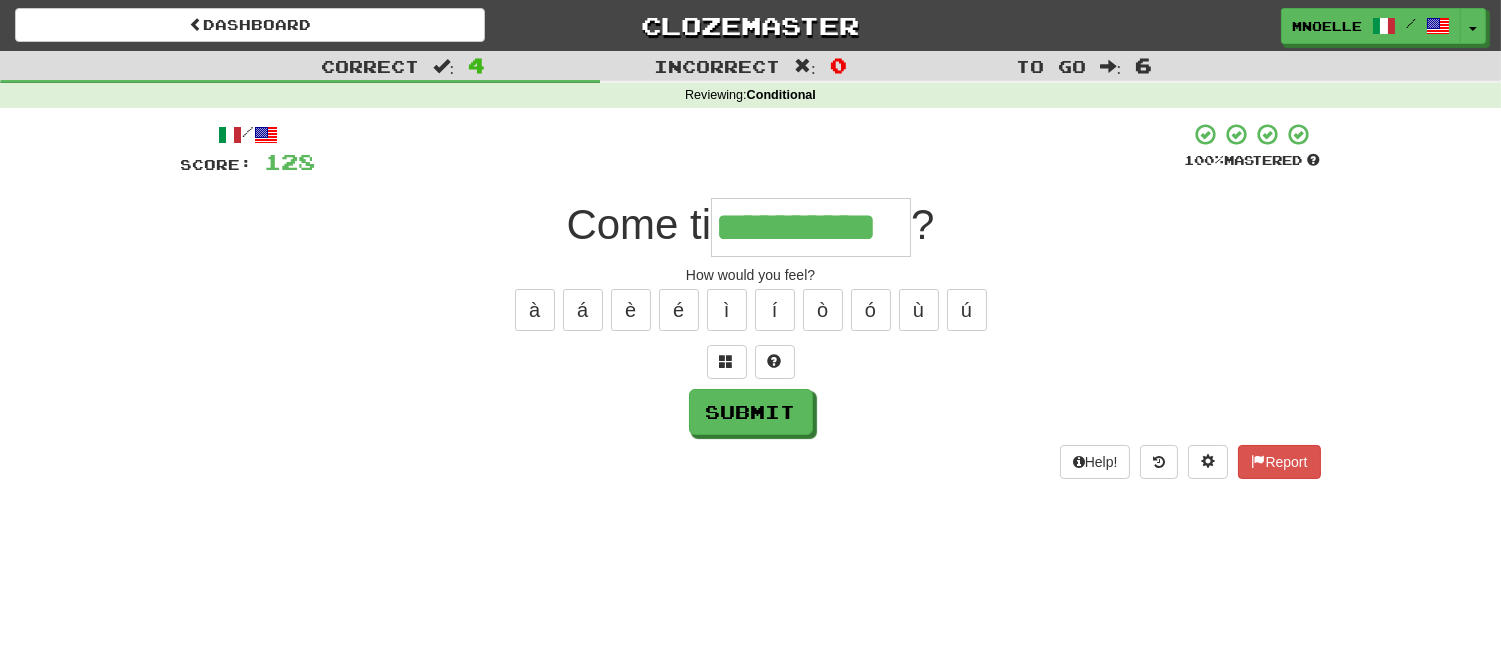 type on "**********" 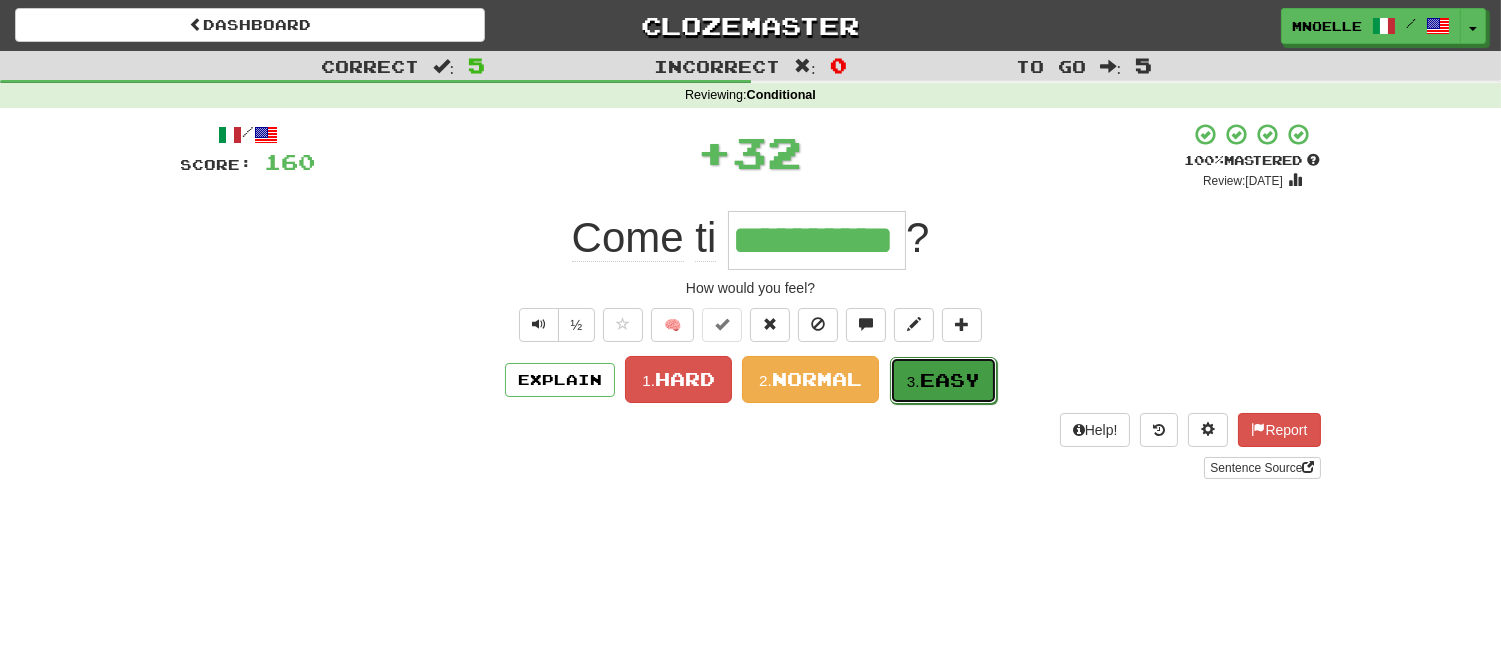 click on "3.  Easy" at bounding box center (943, 380) 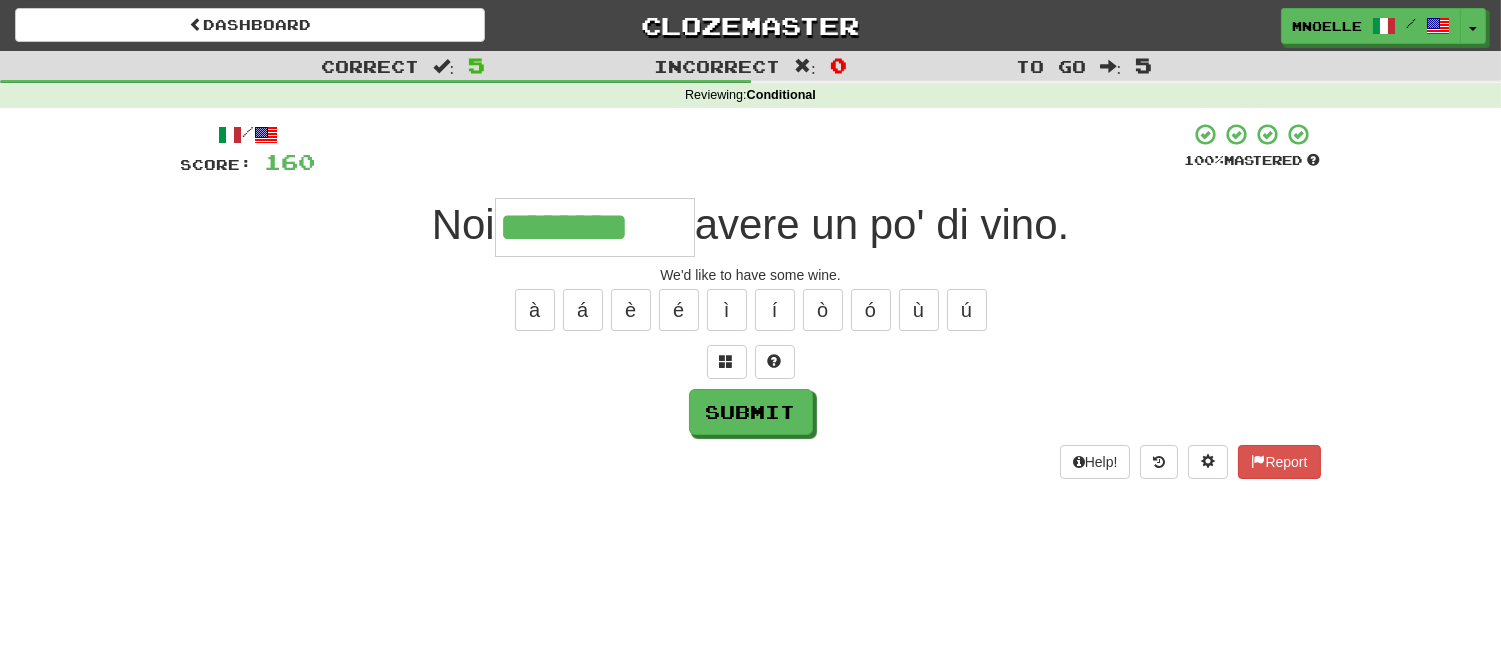 type on "********" 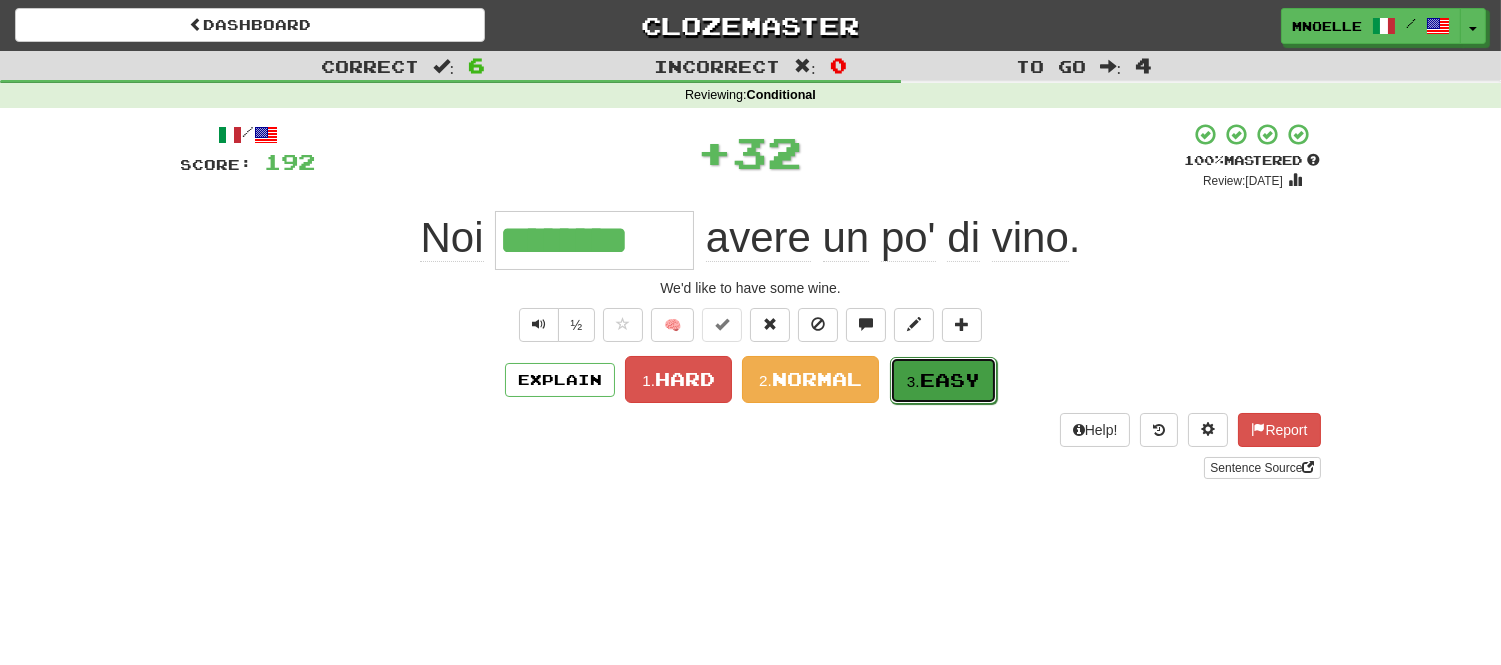 click on "Easy" at bounding box center [950, 380] 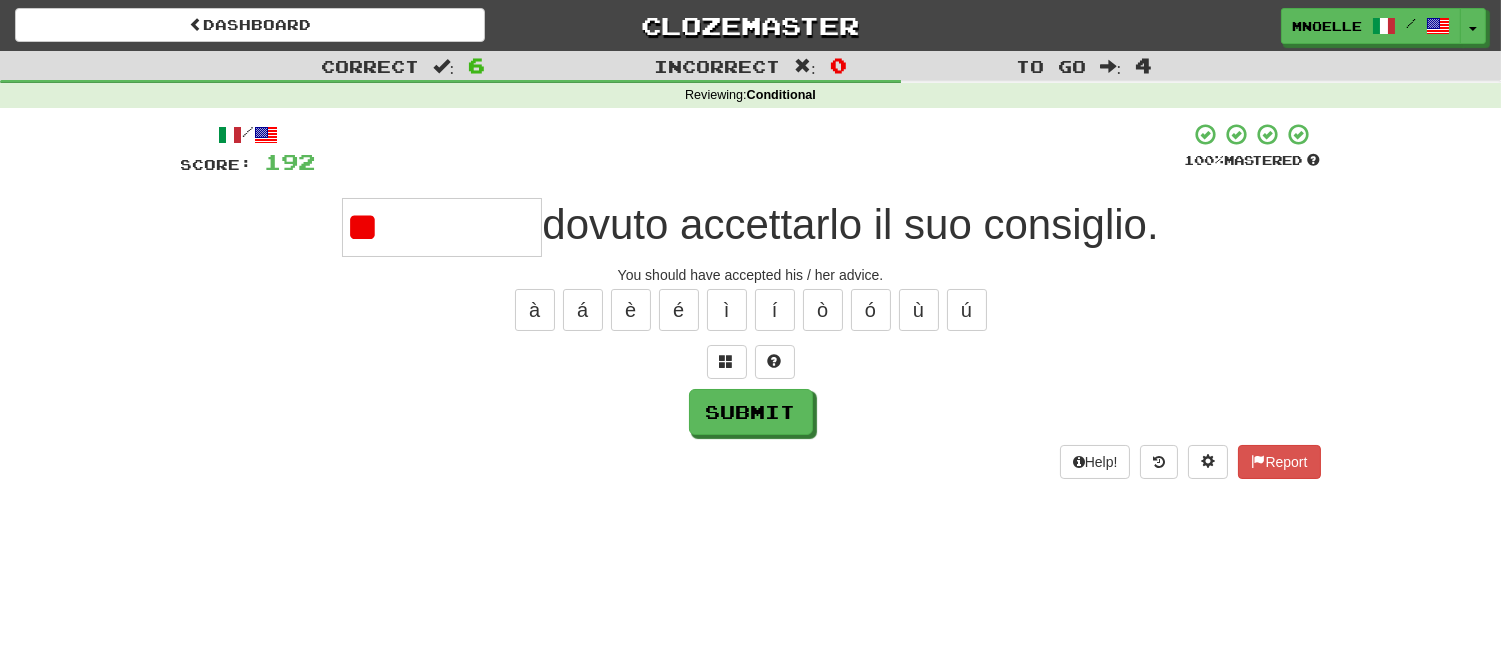type on "*" 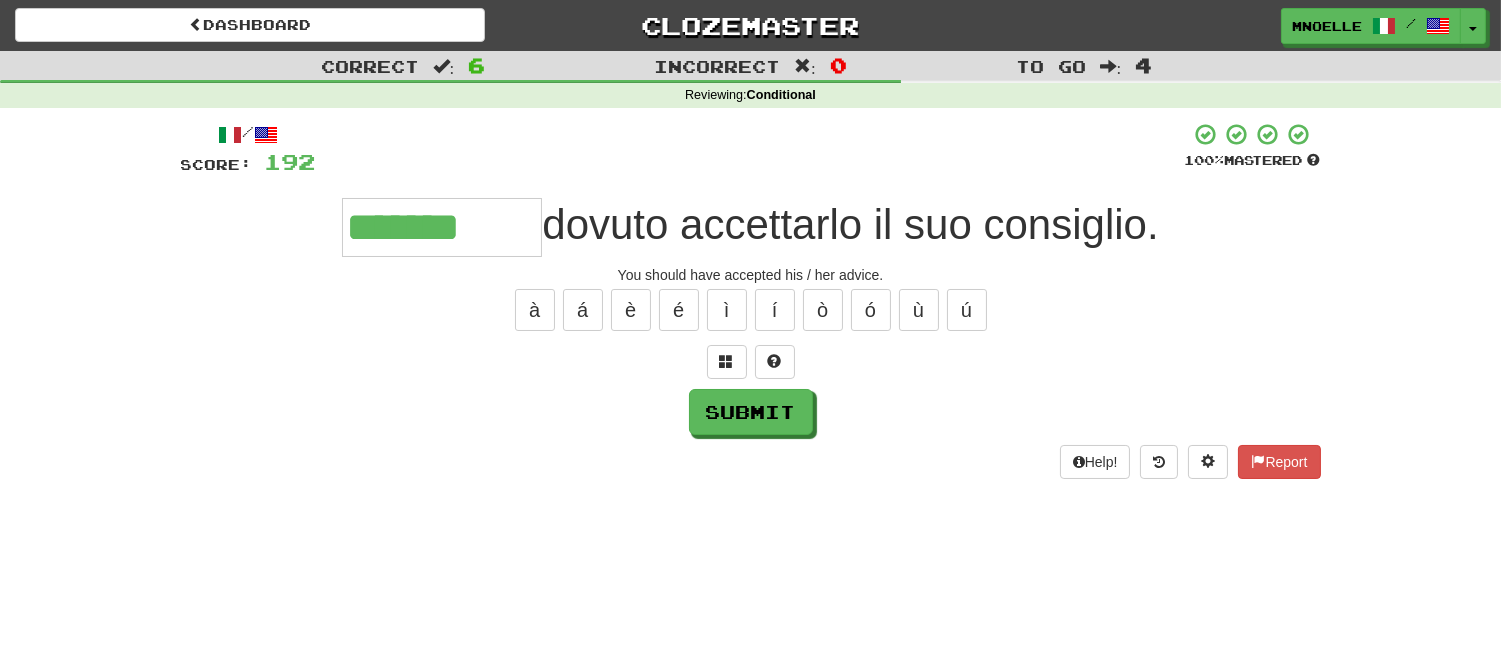 type on "*******" 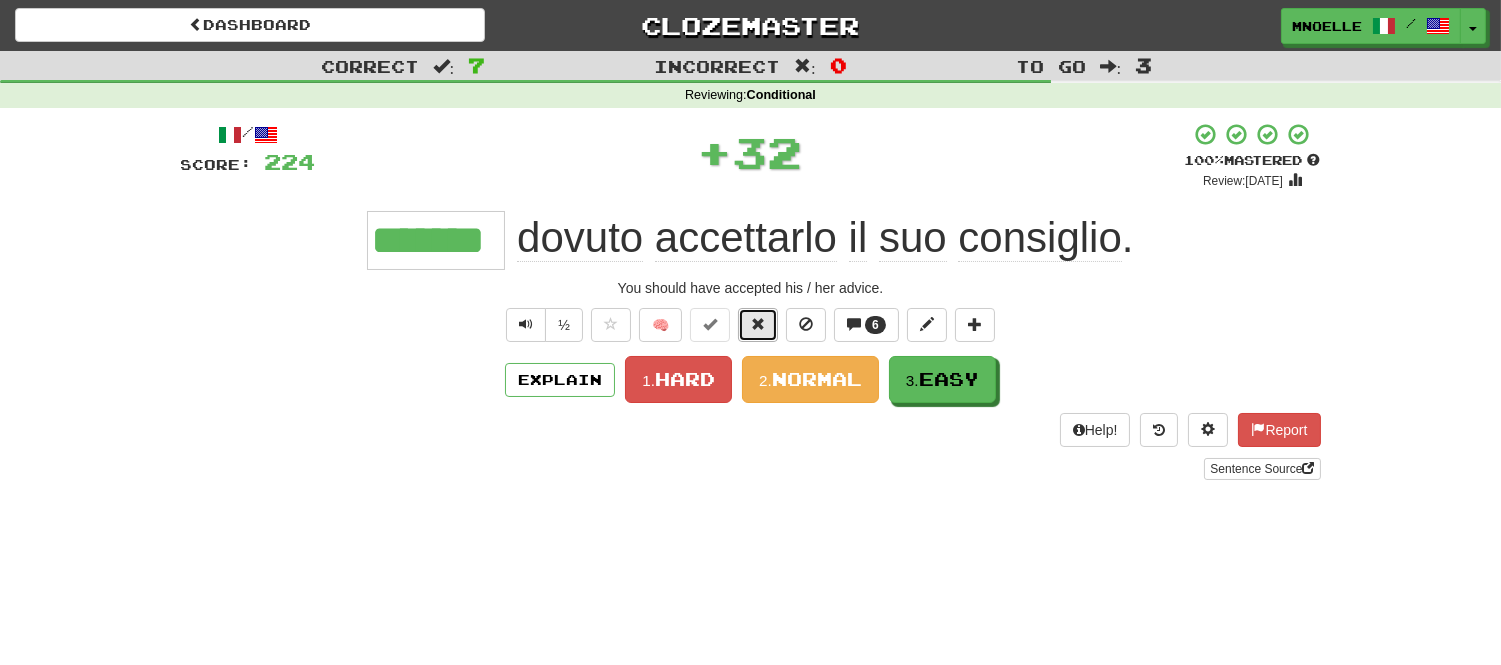 click at bounding box center [758, 325] 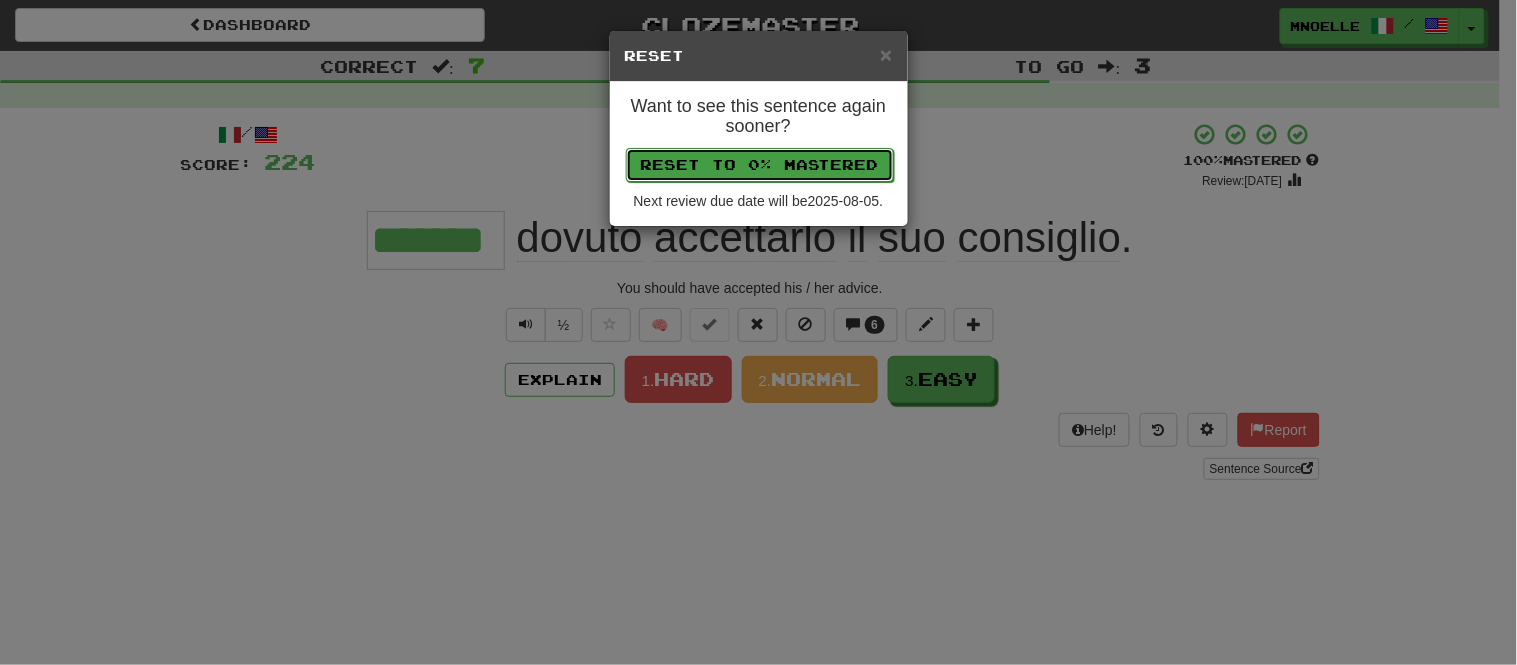 click on "Reset to 0% Mastered" at bounding box center [760, 165] 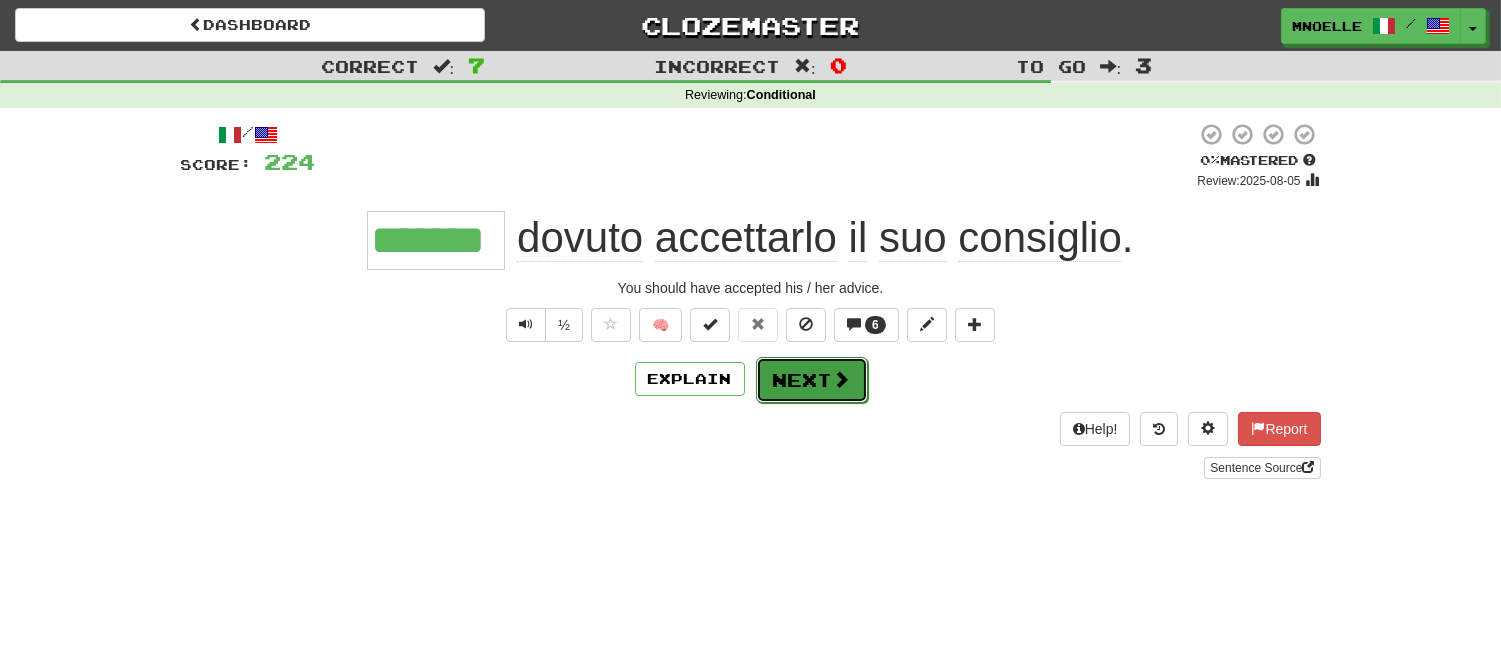 click on "Next" at bounding box center [812, 380] 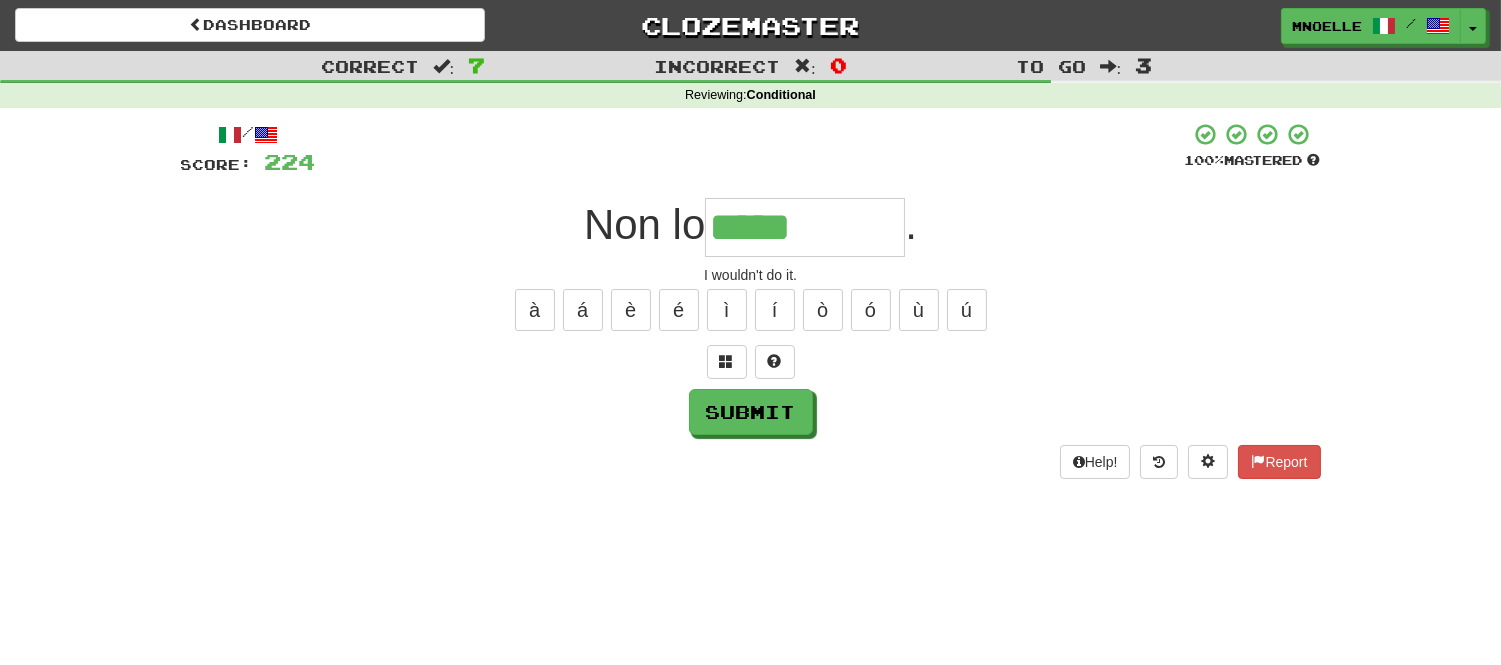 type on "*****" 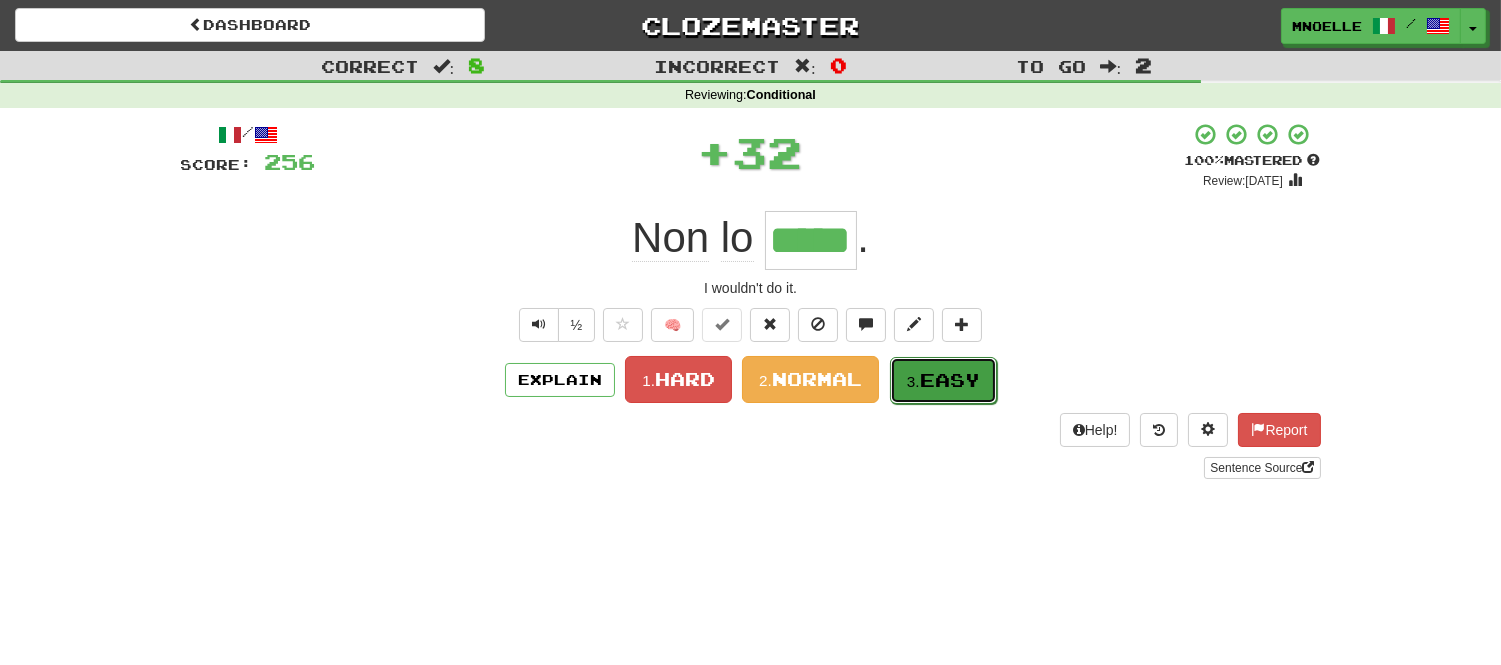 click on "Easy" at bounding box center [950, 380] 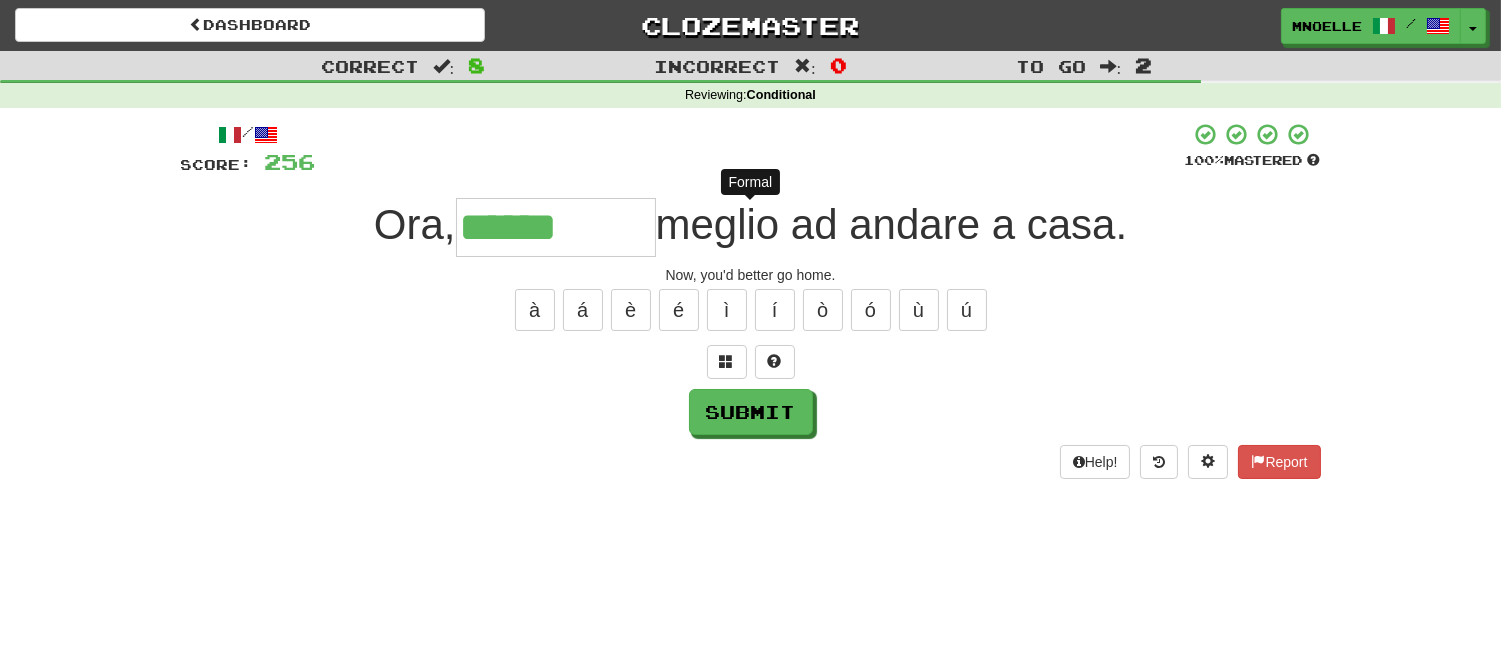 type on "*******" 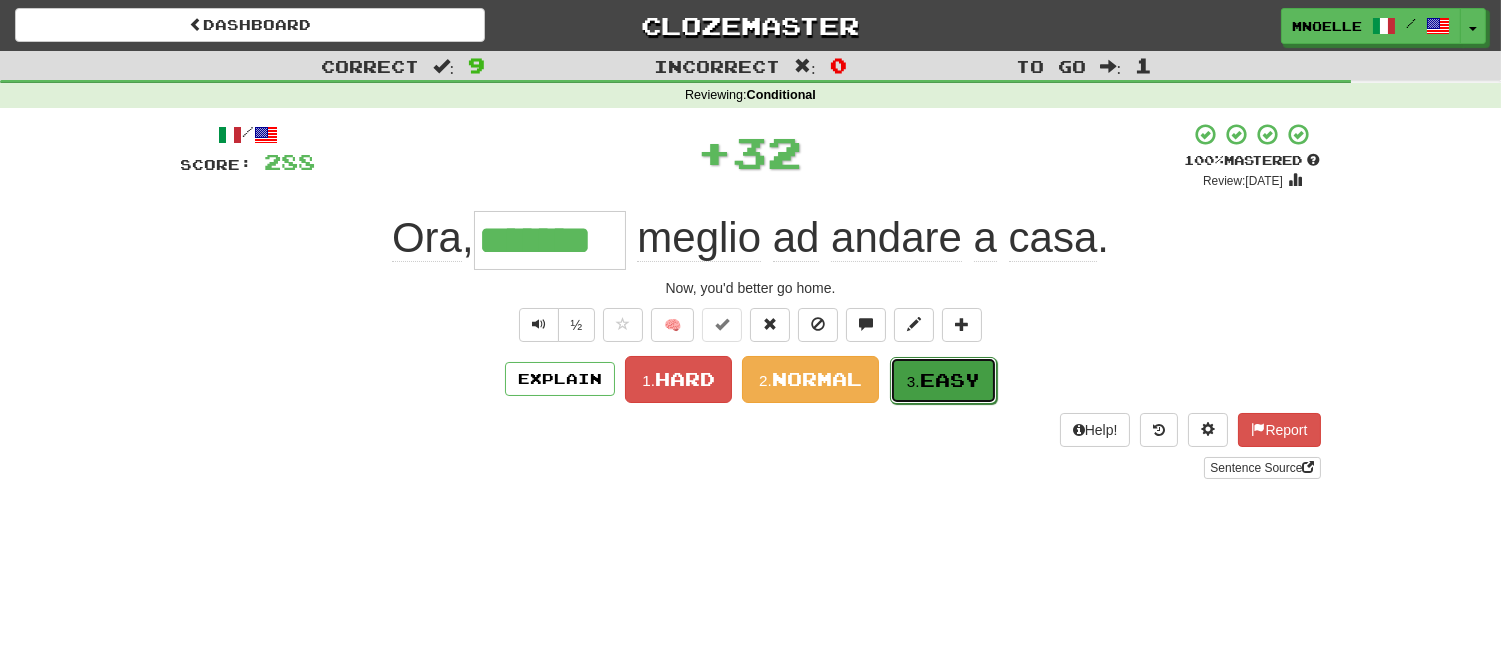 click on "Easy" at bounding box center (950, 380) 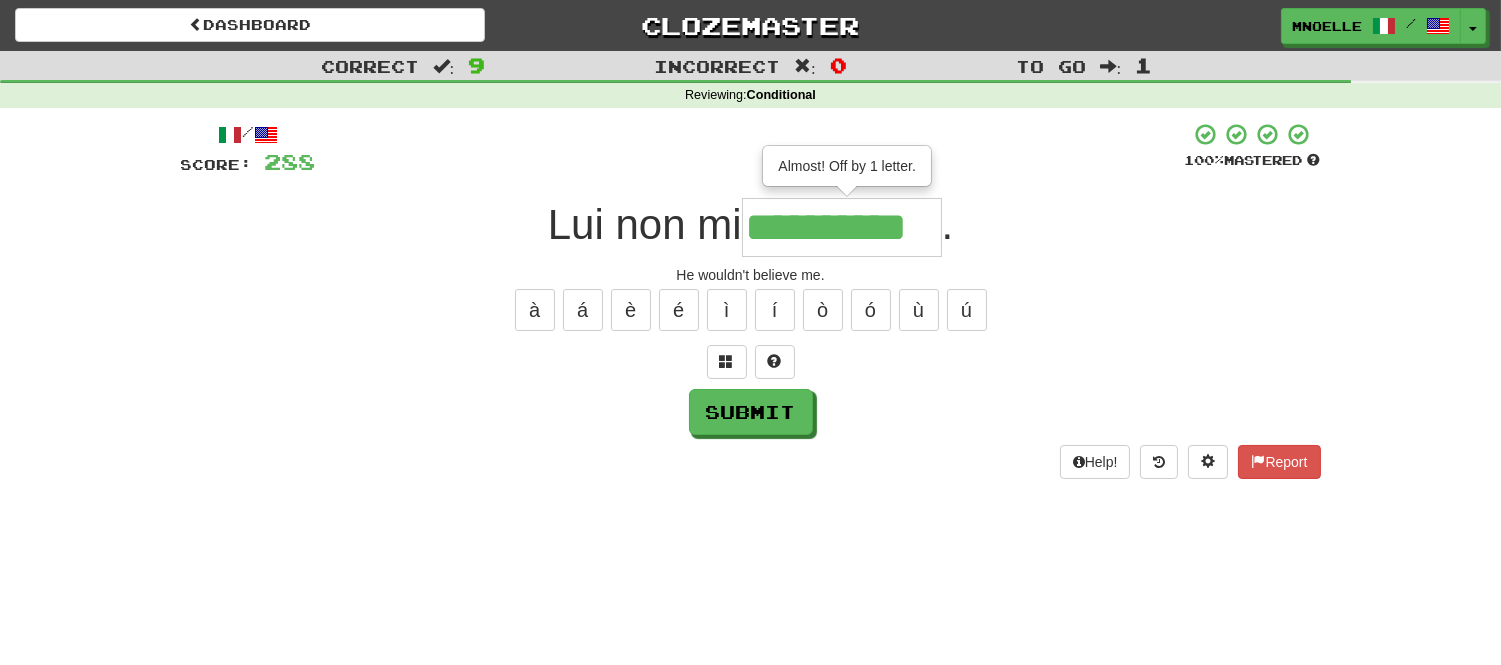 scroll, scrollTop: 0, scrollLeft: 20, axis: horizontal 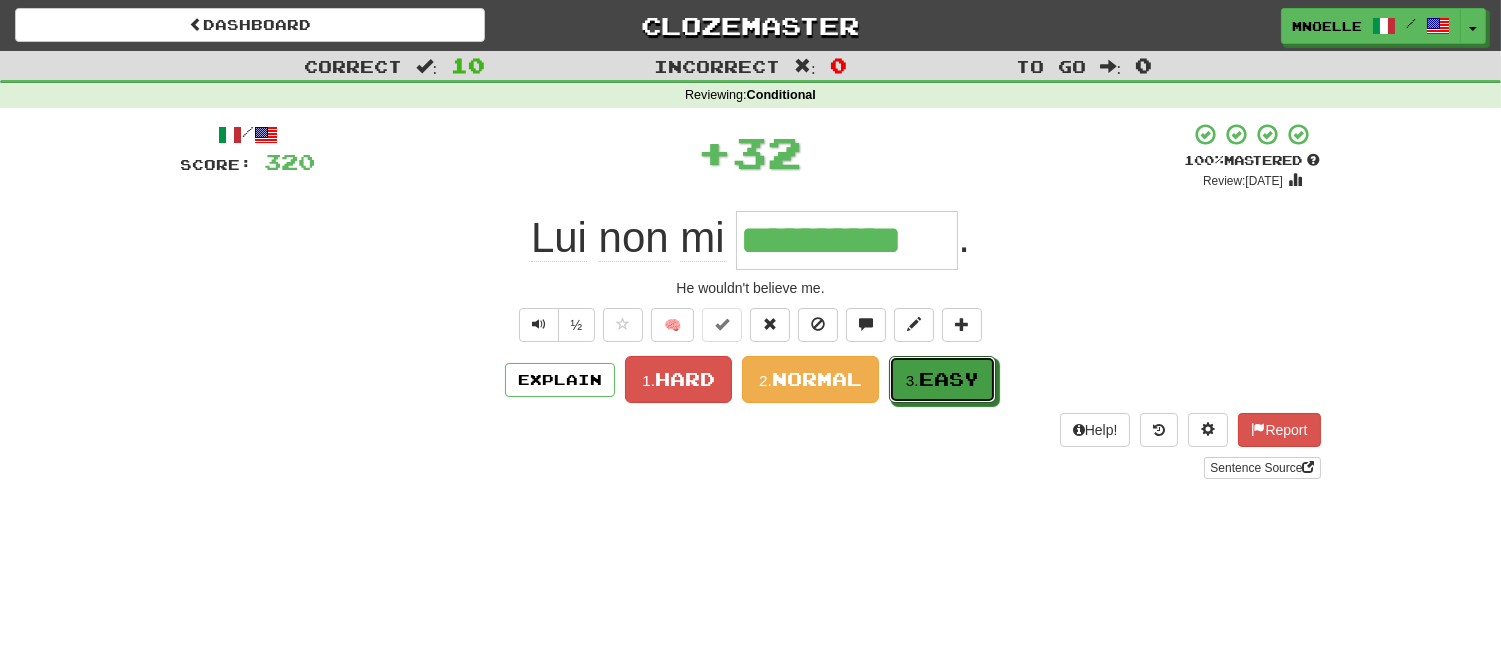 click on "Easy" at bounding box center [949, 379] 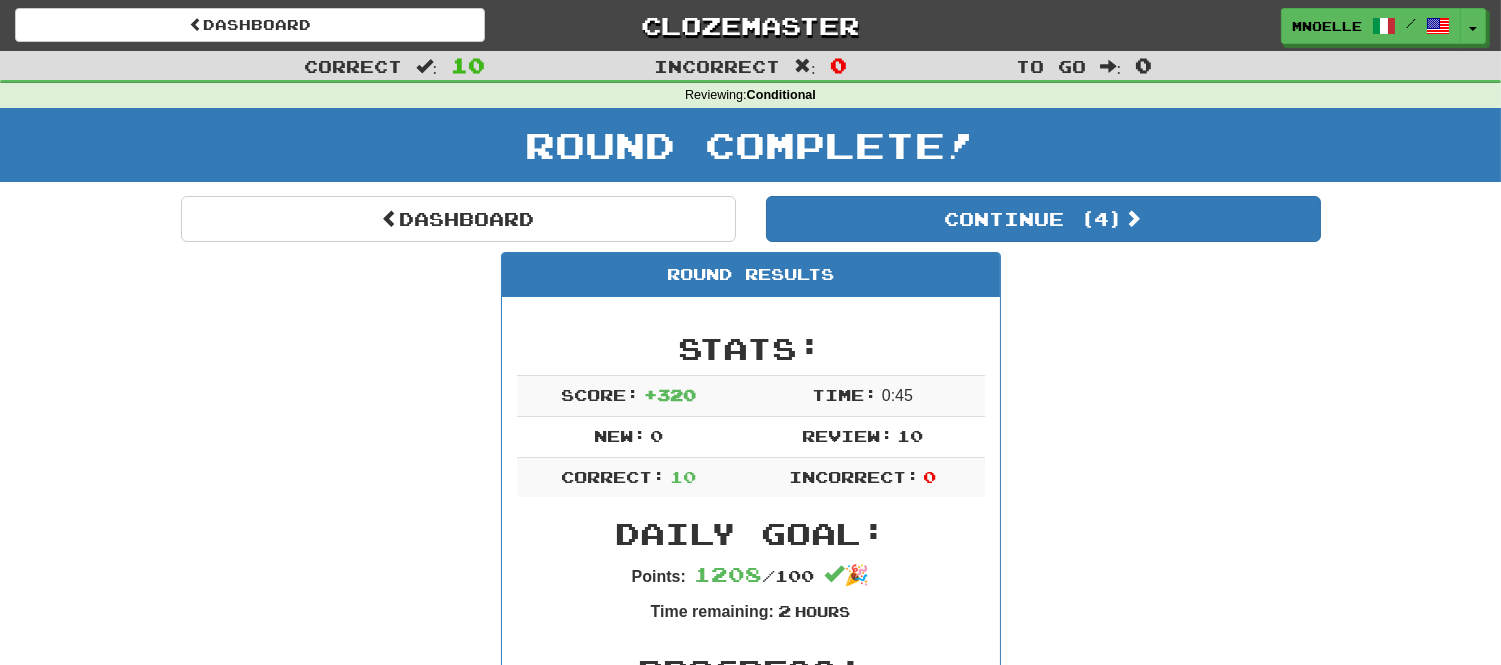 click on "Score:   + 320 Time:   0 : 45 New:   0 Review:   10 Correct:   10 Incorrect:   0" at bounding box center [751, 436] 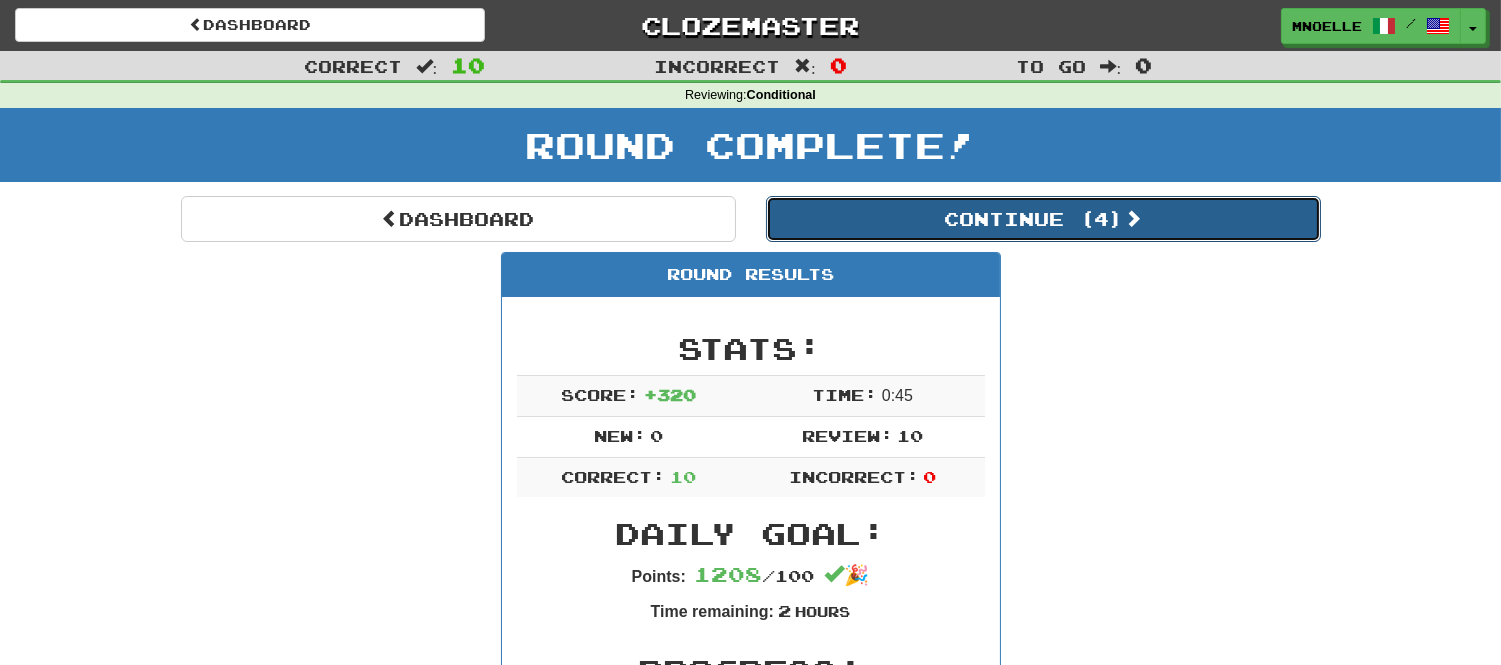 click on "Continue ( 4 )" at bounding box center (1043, 219) 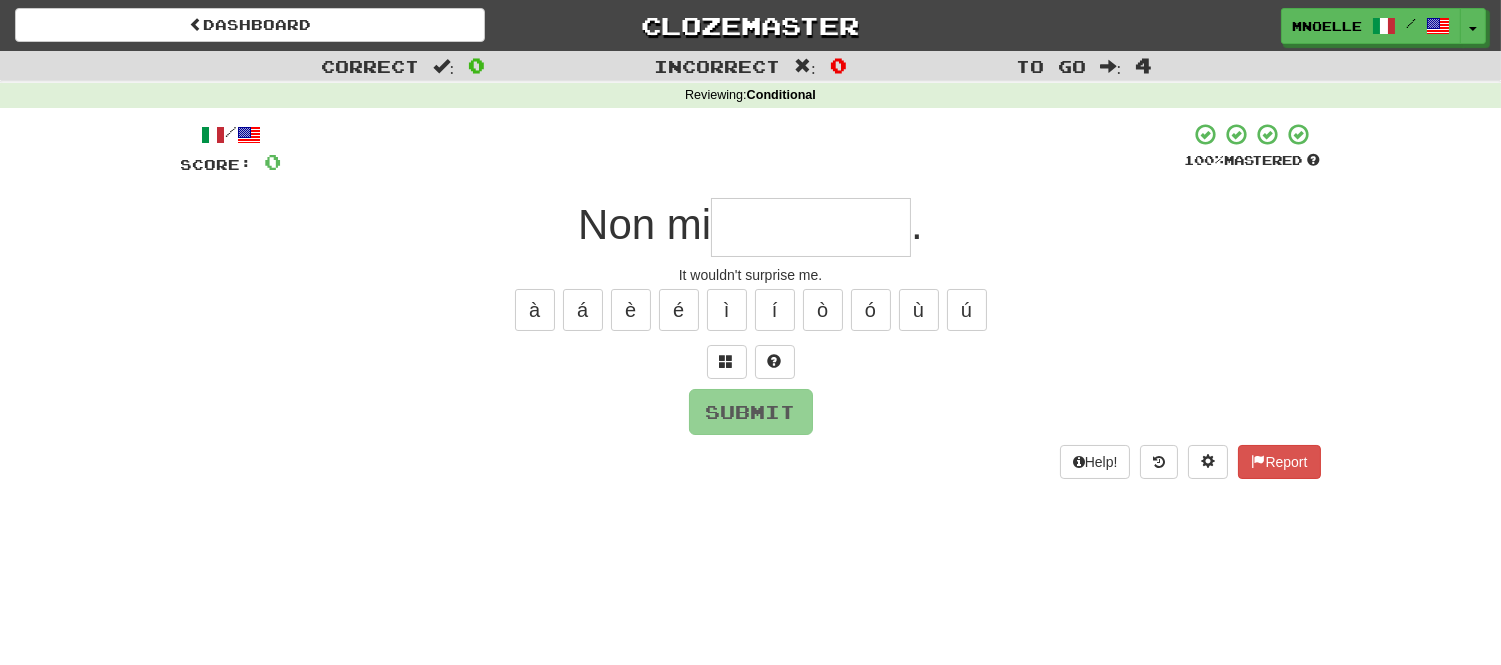click at bounding box center [811, 227] 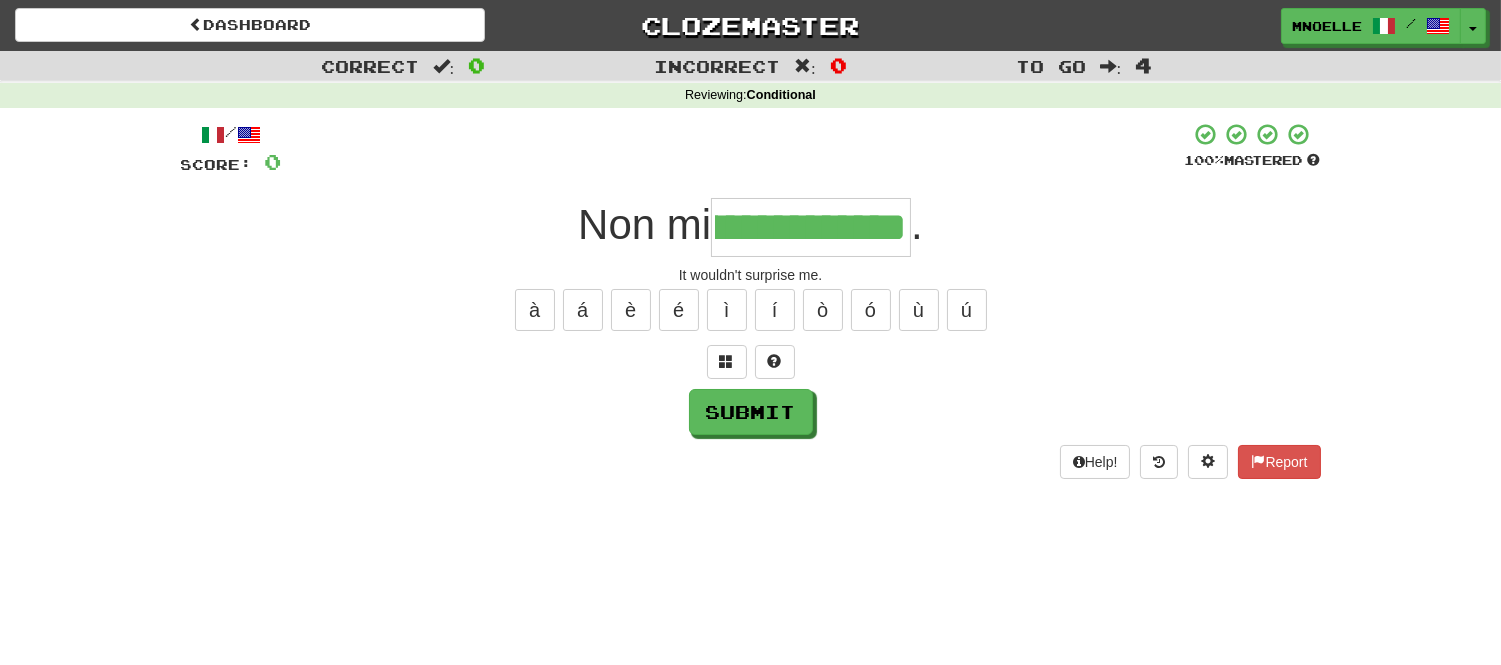 scroll, scrollTop: 0, scrollLeft: 104, axis: horizontal 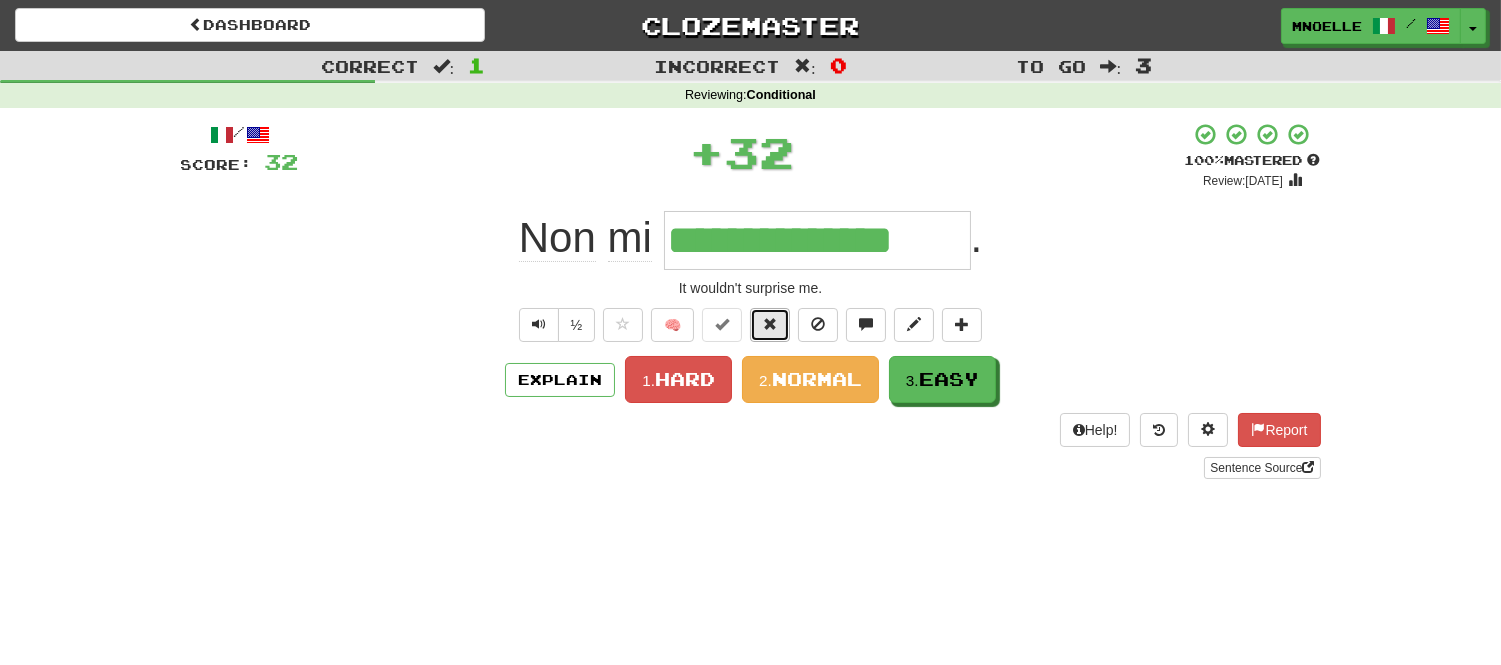 click at bounding box center [770, 324] 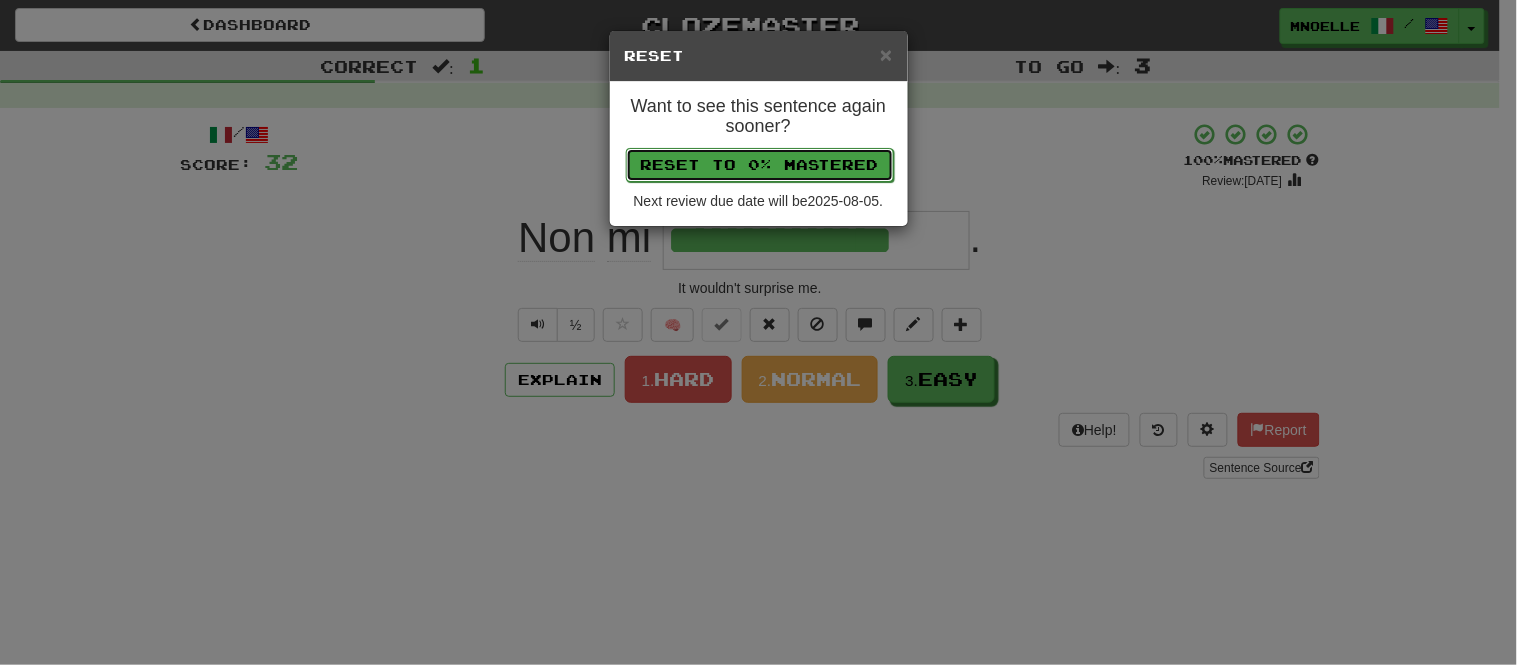 click on "Reset to 0% Mastered" at bounding box center [760, 165] 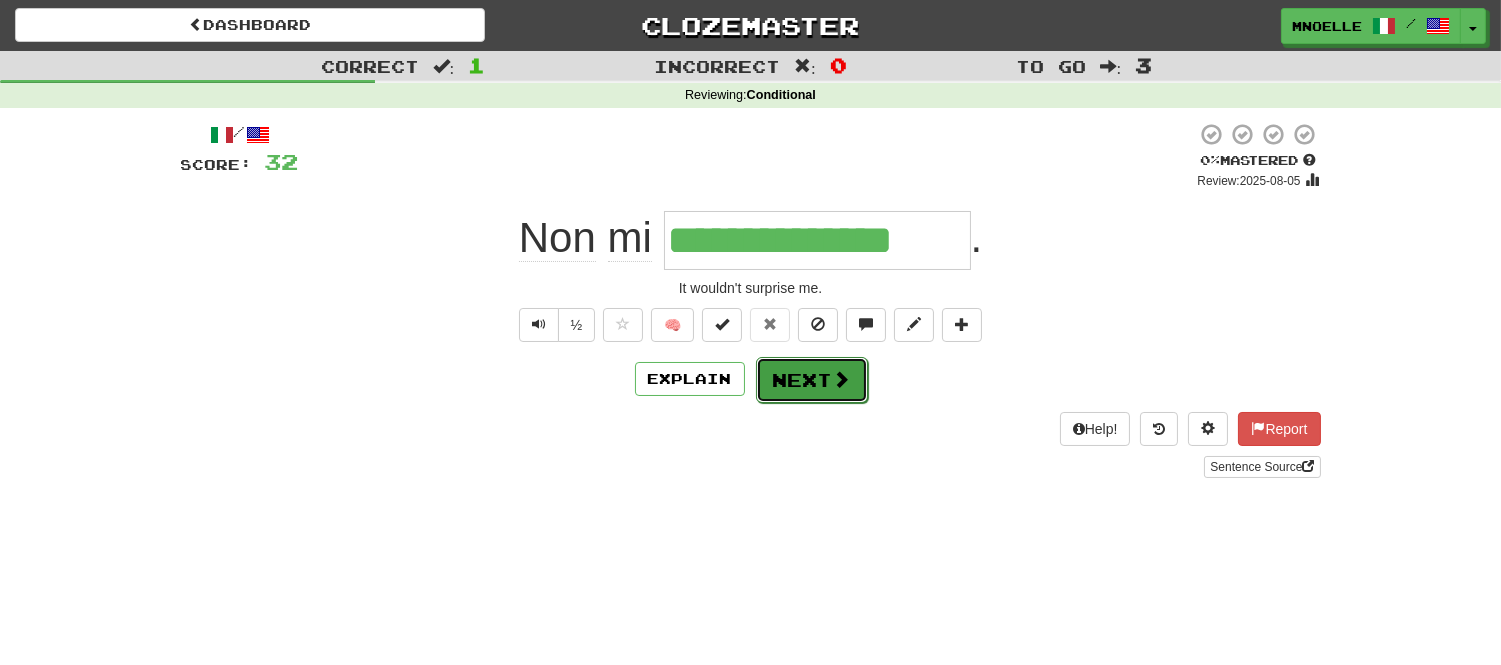 click on "Next" at bounding box center [812, 380] 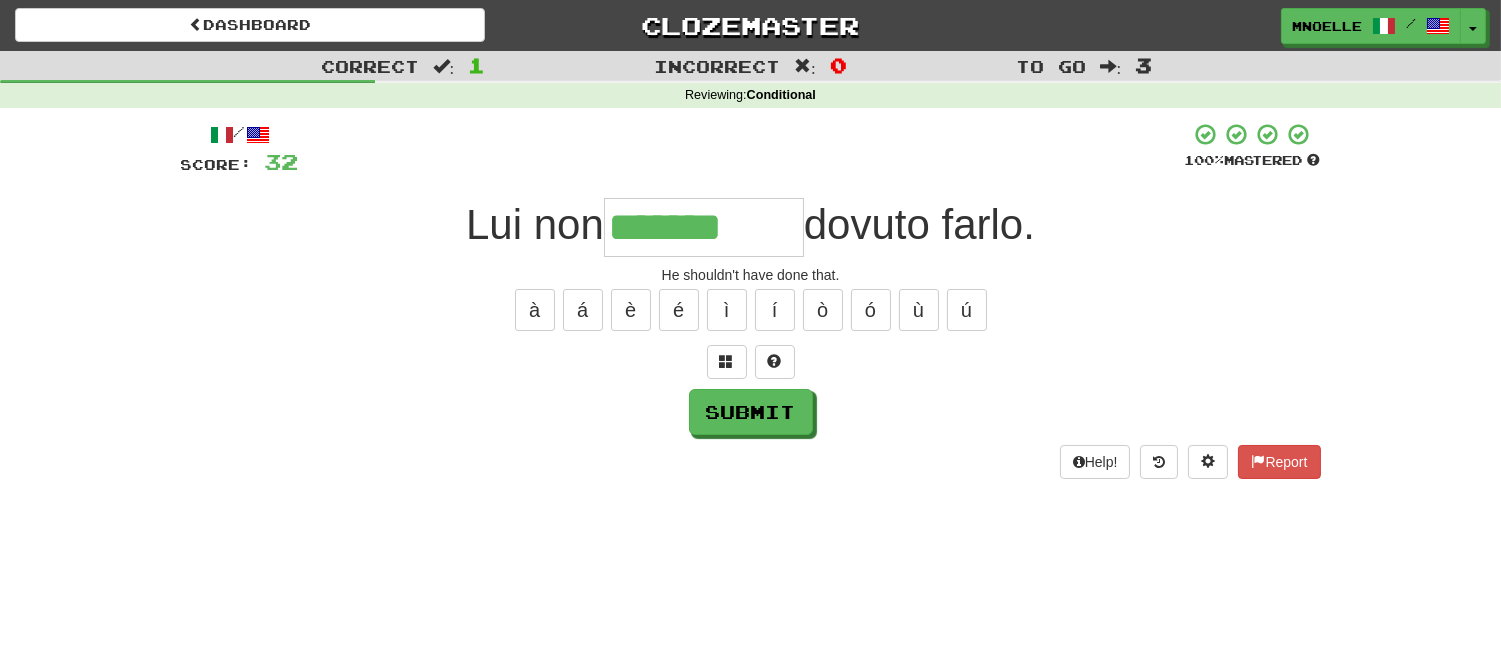 type on "*******" 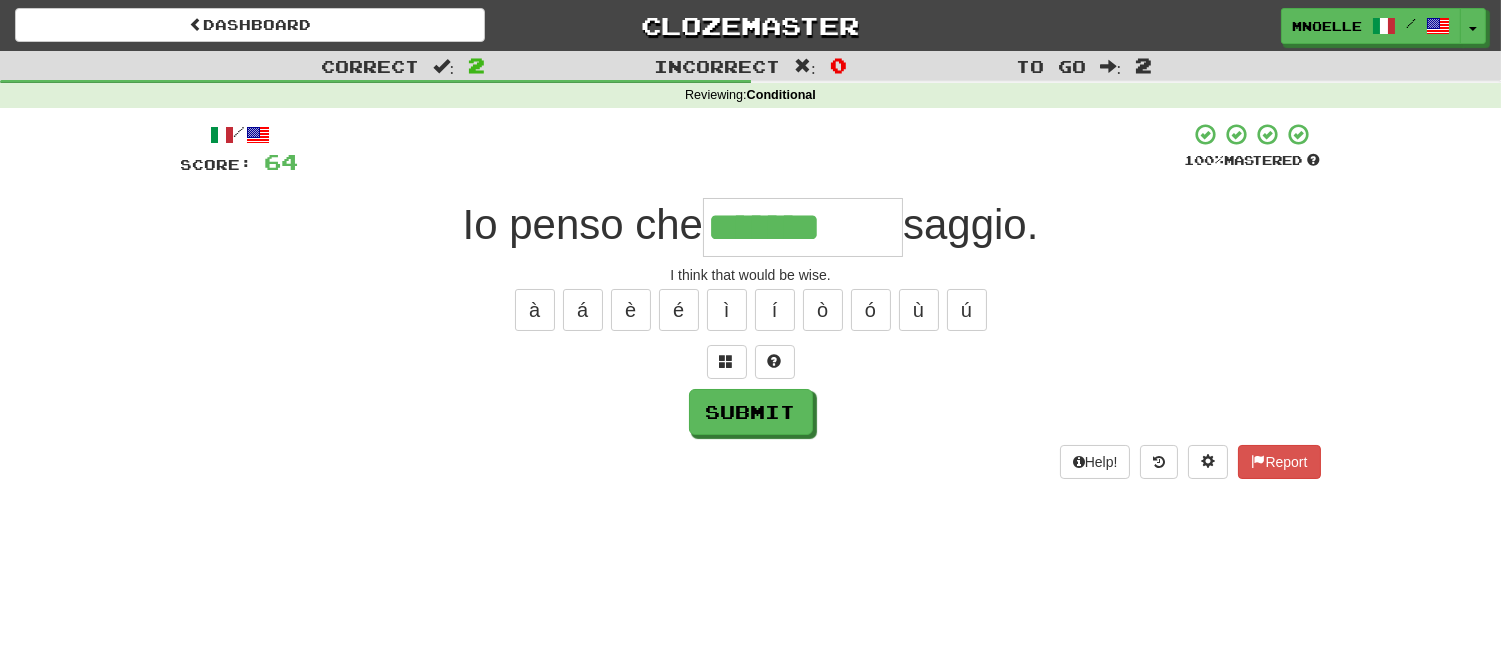 type on "*******" 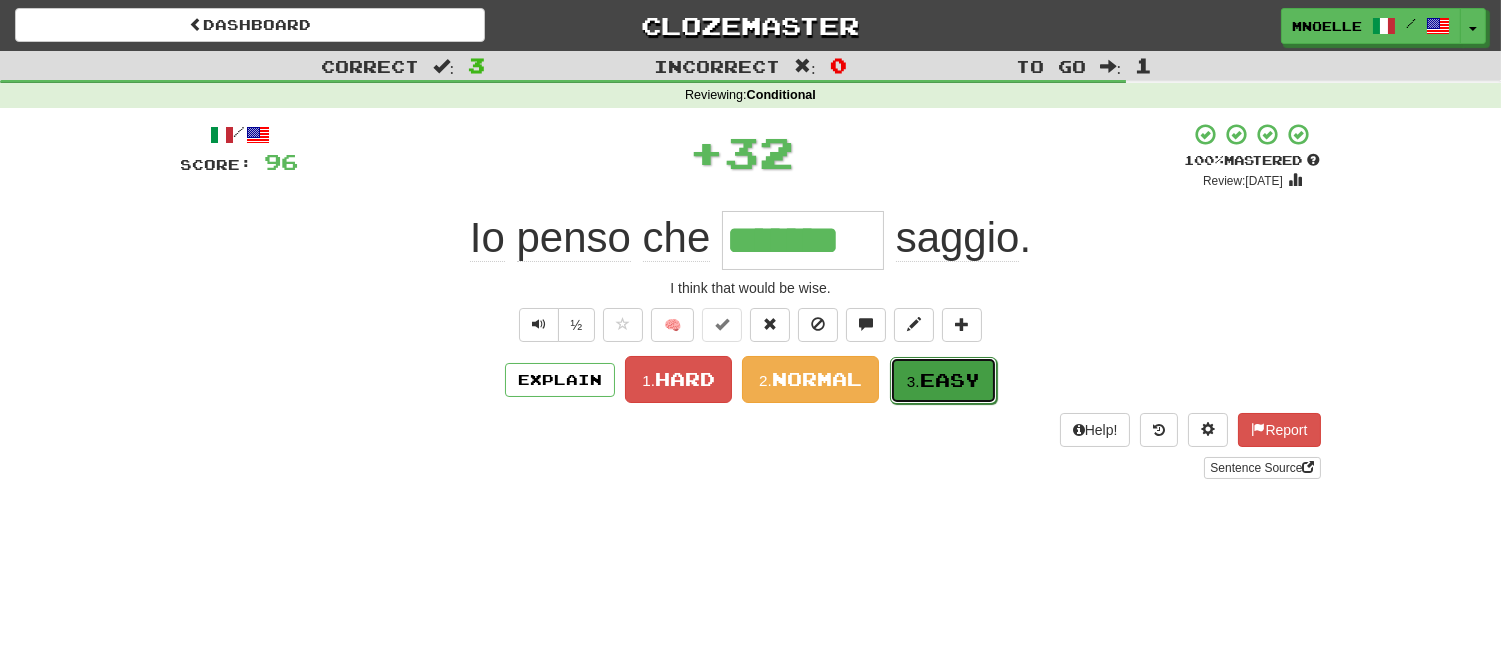 click on "Easy" at bounding box center (950, 380) 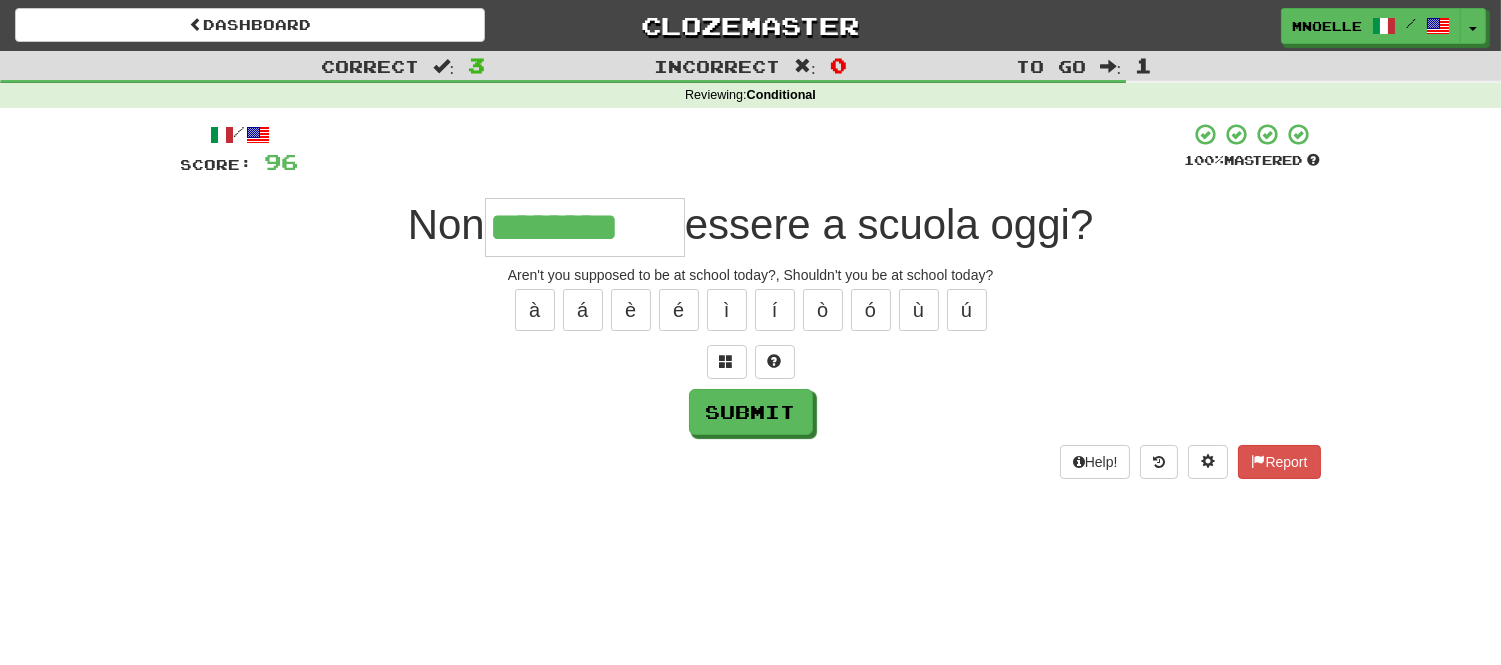 type on "********" 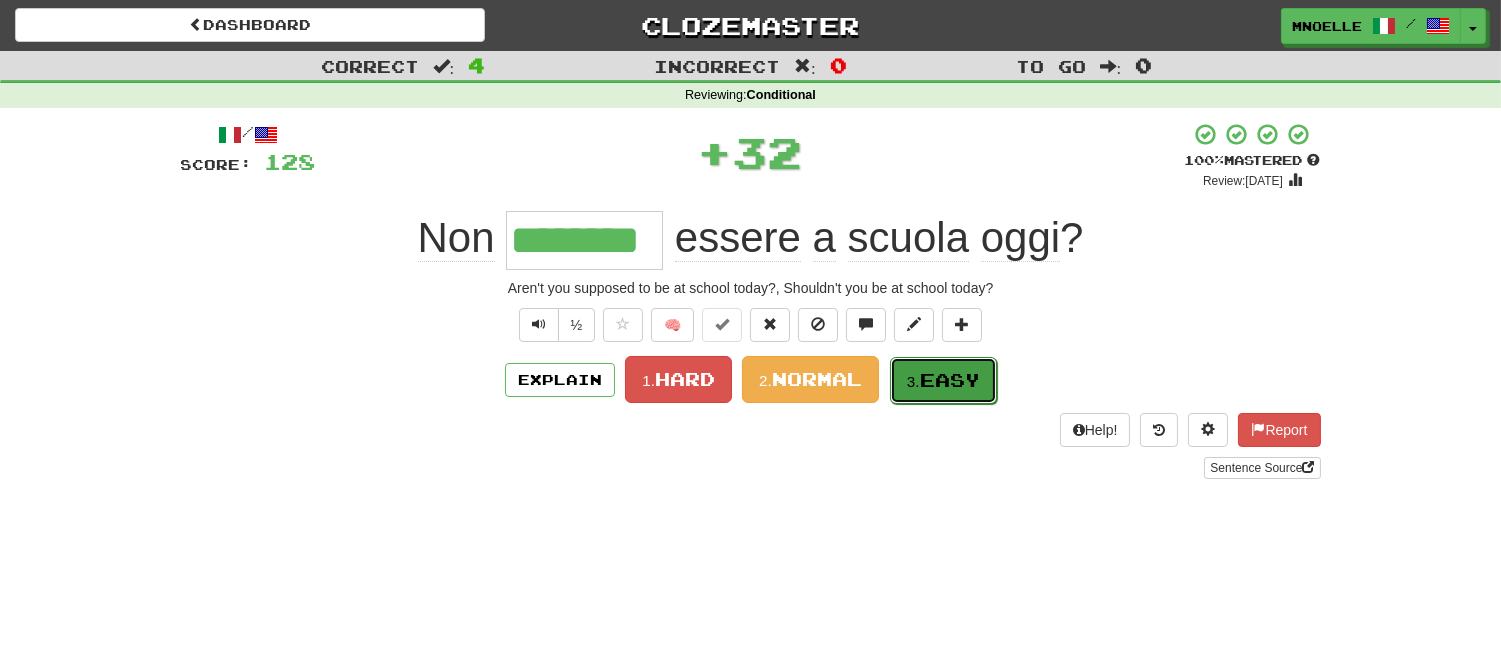 click on "Easy" at bounding box center (950, 380) 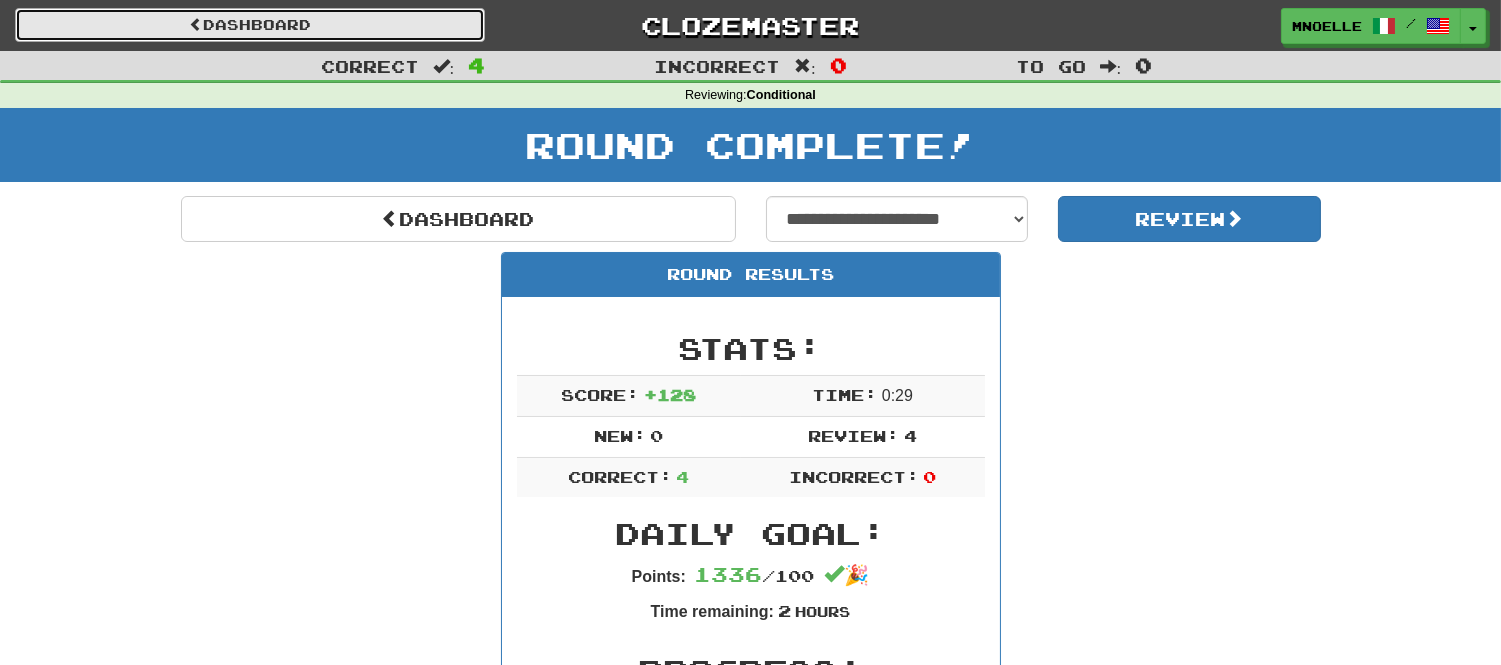 click on "Dashboard" at bounding box center (250, 25) 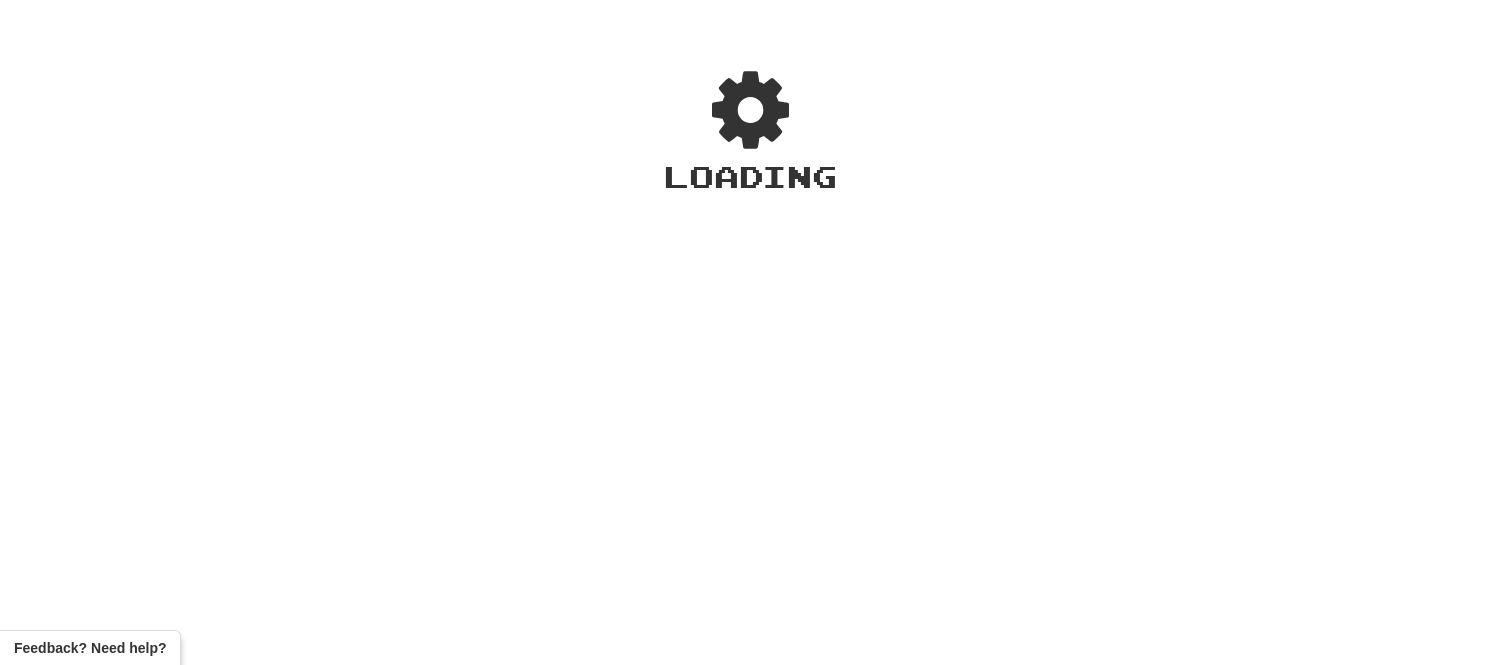 scroll, scrollTop: 0, scrollLeft: 0, axis: both 